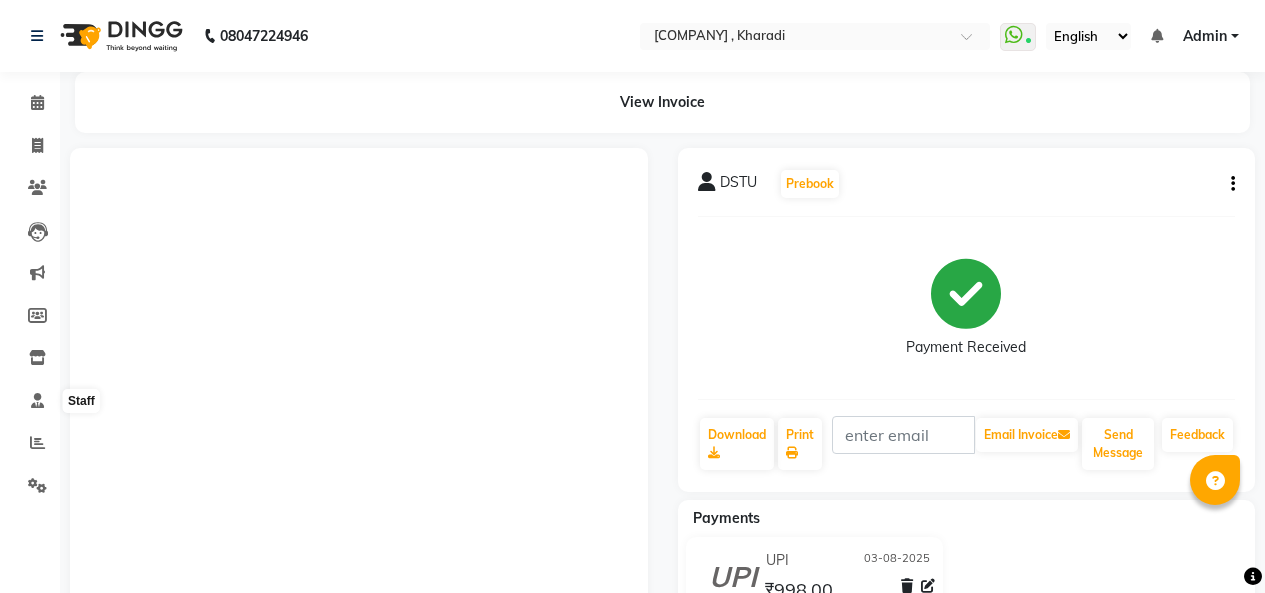 scroll, scrollTop: 0, scrollLeft: 0, axis: both 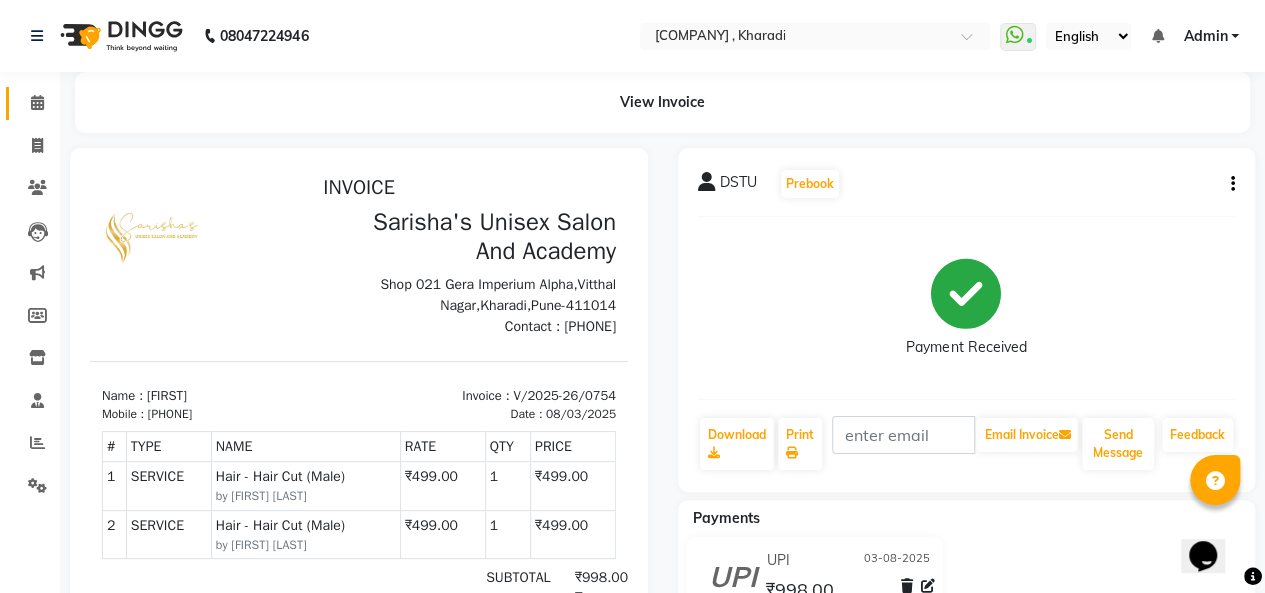 click on "Calendar" 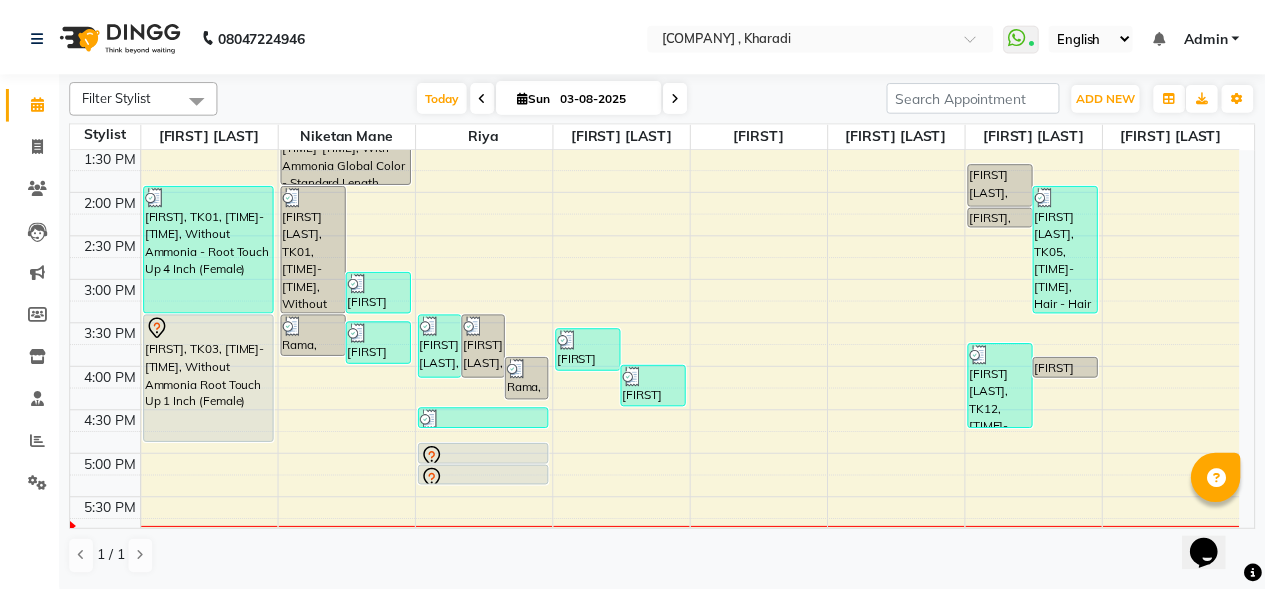 scroll, scrollTop: 400, scrollLeft: 0, axis: vertical 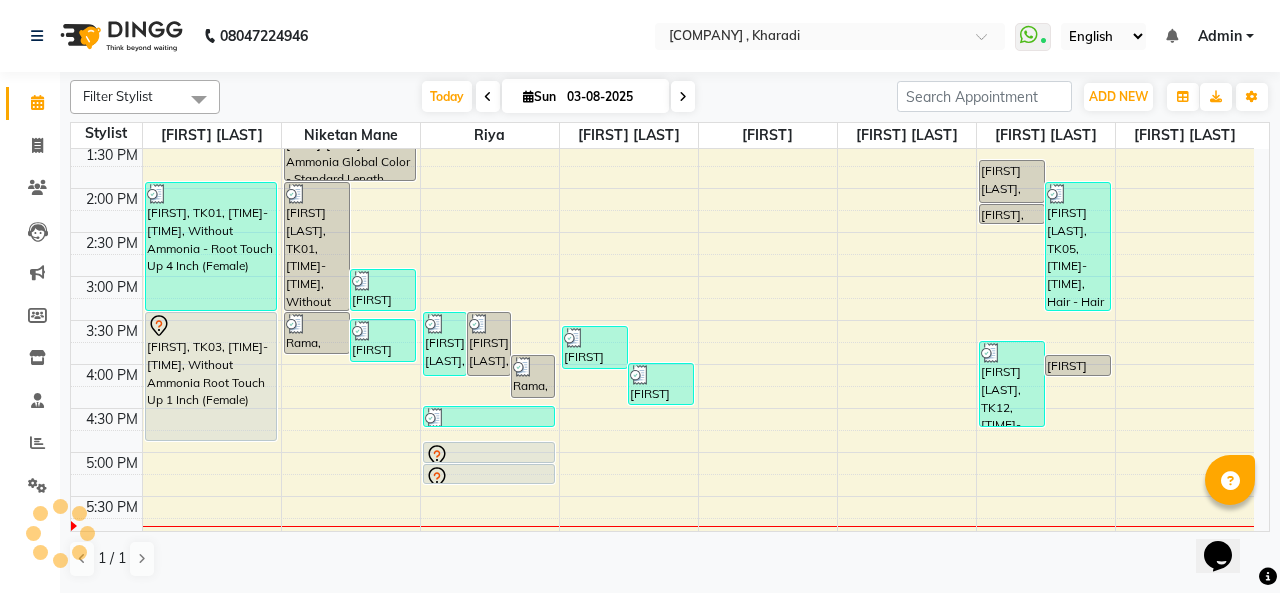 click on "[FIRST], TK03, [TIME]-[TIME], Without Ammonia Root Touch Up 1 Inch (Female)" at bounding box center [211, 376] 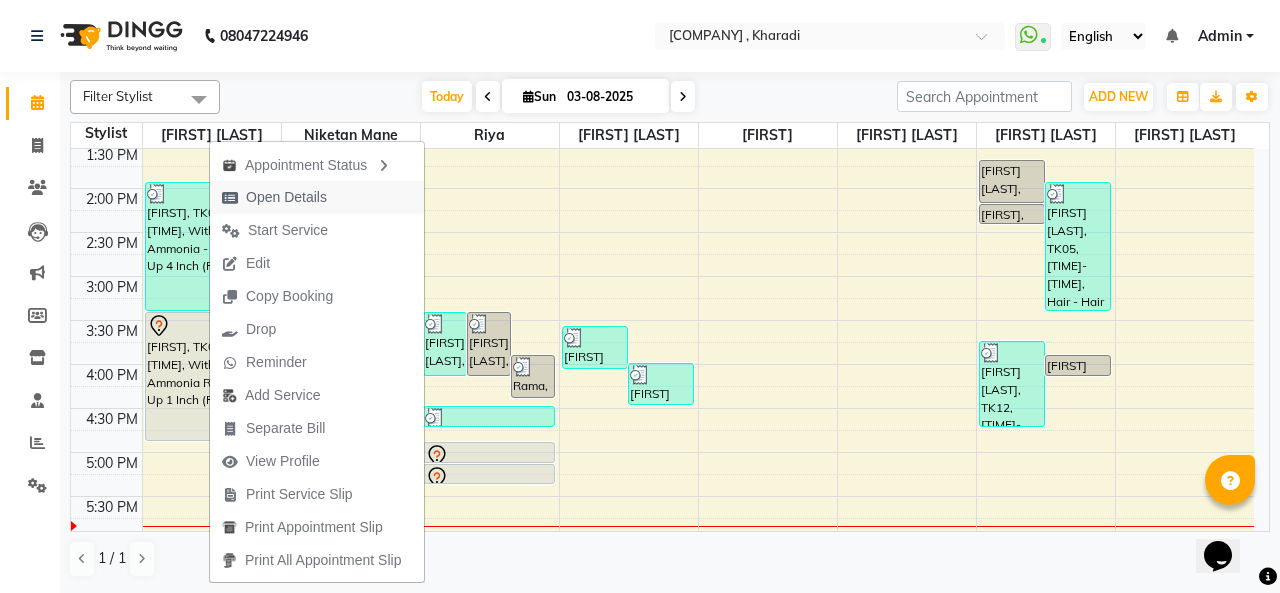 click on "Open Details" at bounding box center [274, 197] 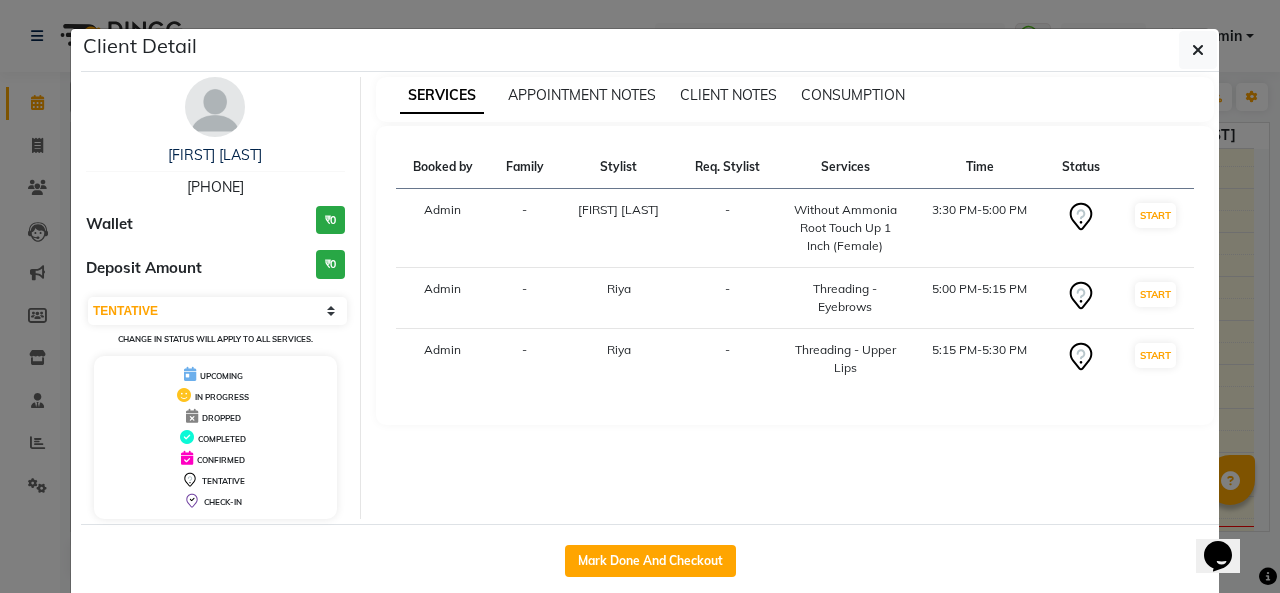 drag, startPoint x: 1191, startPoint y: 53, endPoint x: 1163, endPoint y: 57, distance: 28.284271 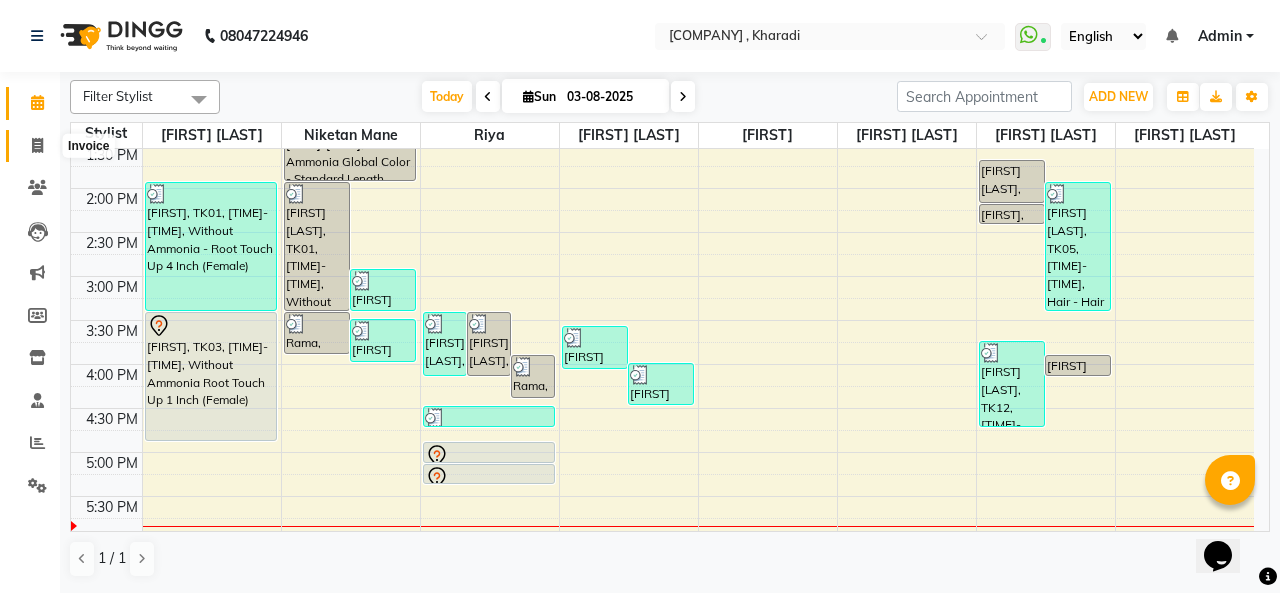click 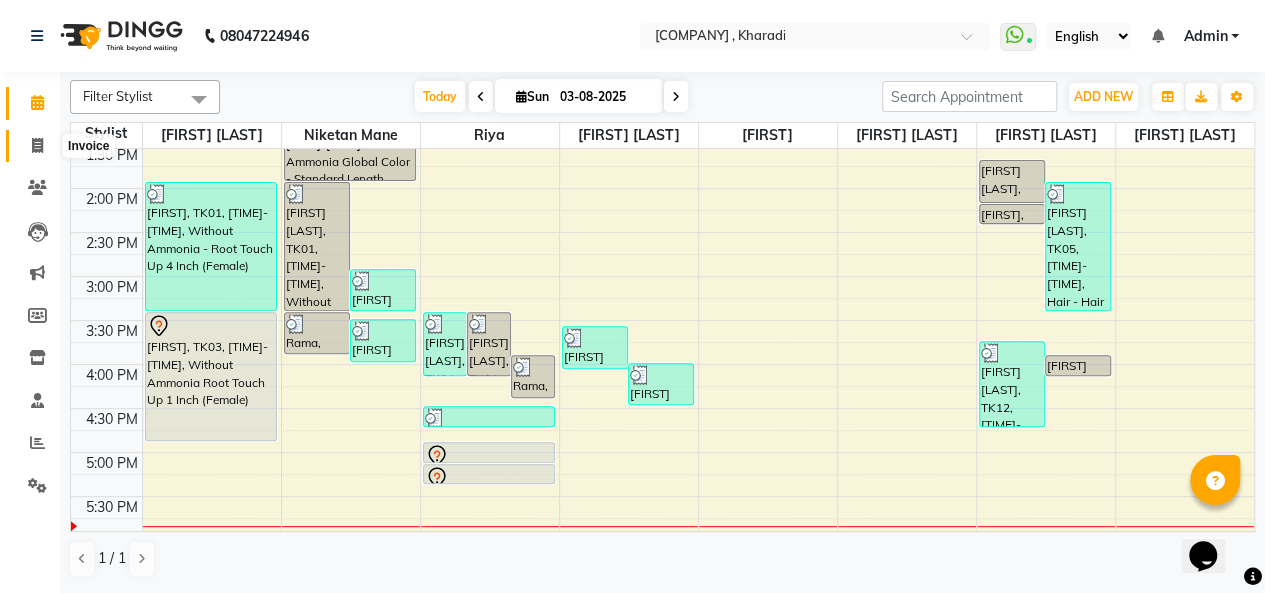 select on "service" 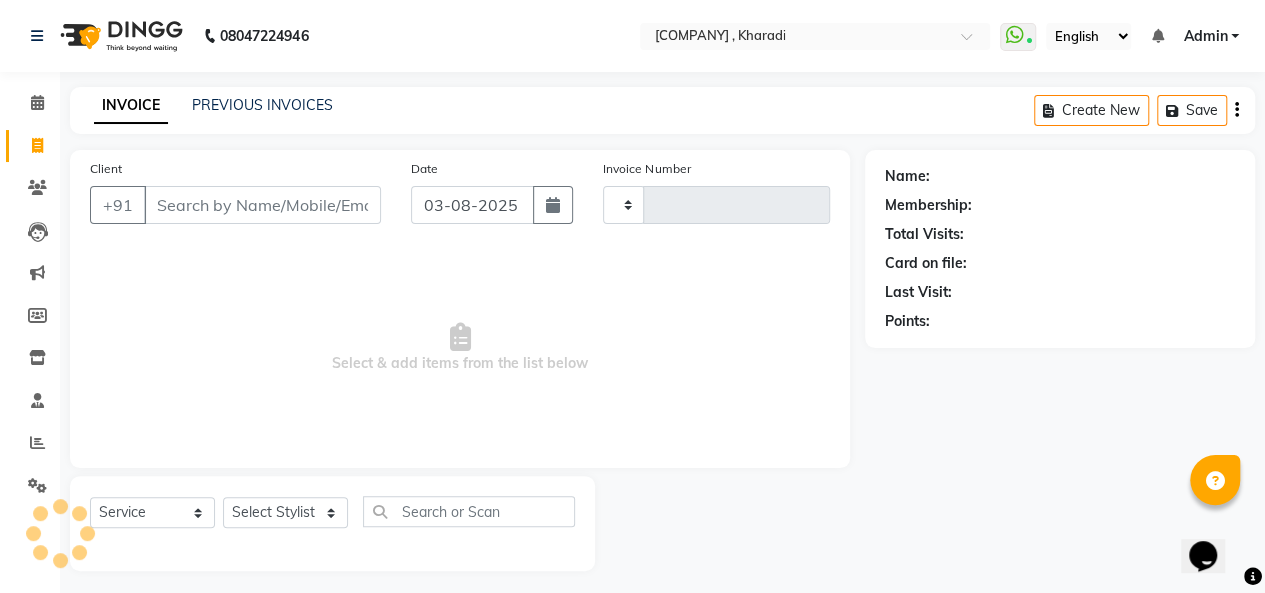 type on "0755" 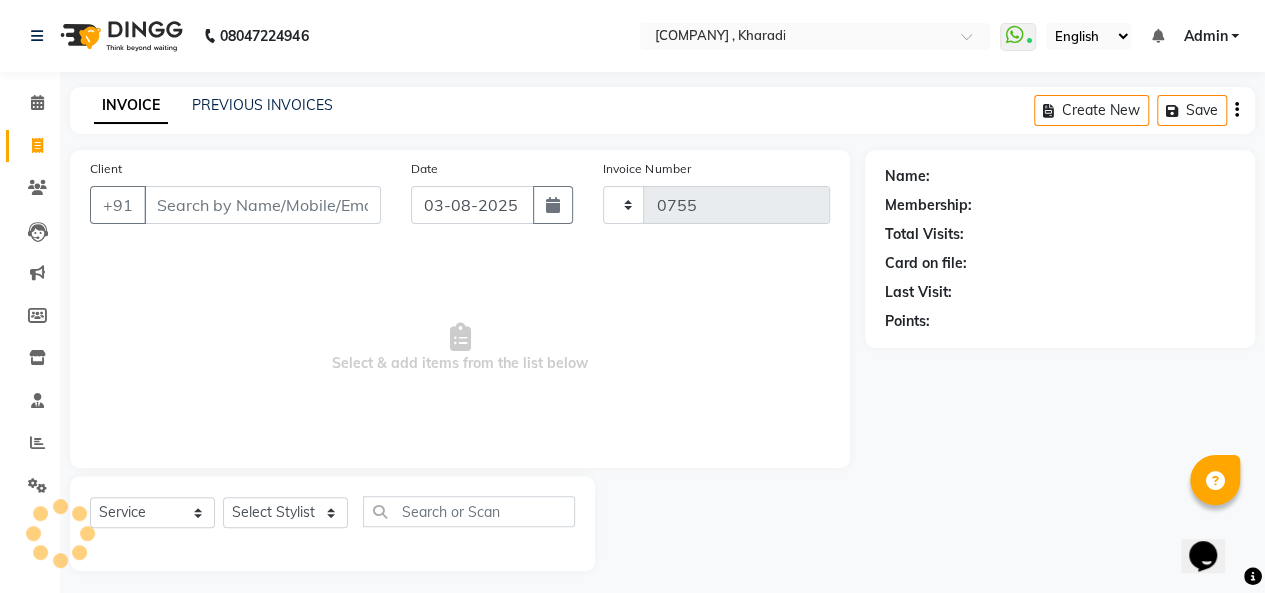 select on "665" 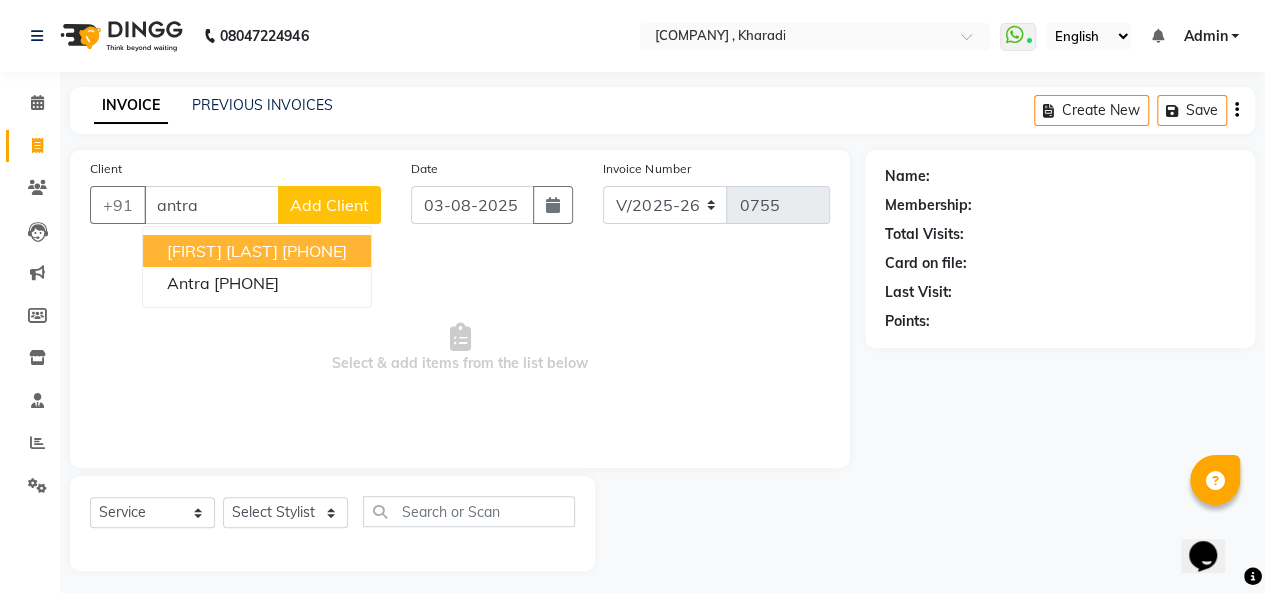 click on "[FIRST] [LAST] [PHONE]" at bounding box center (257, 251) 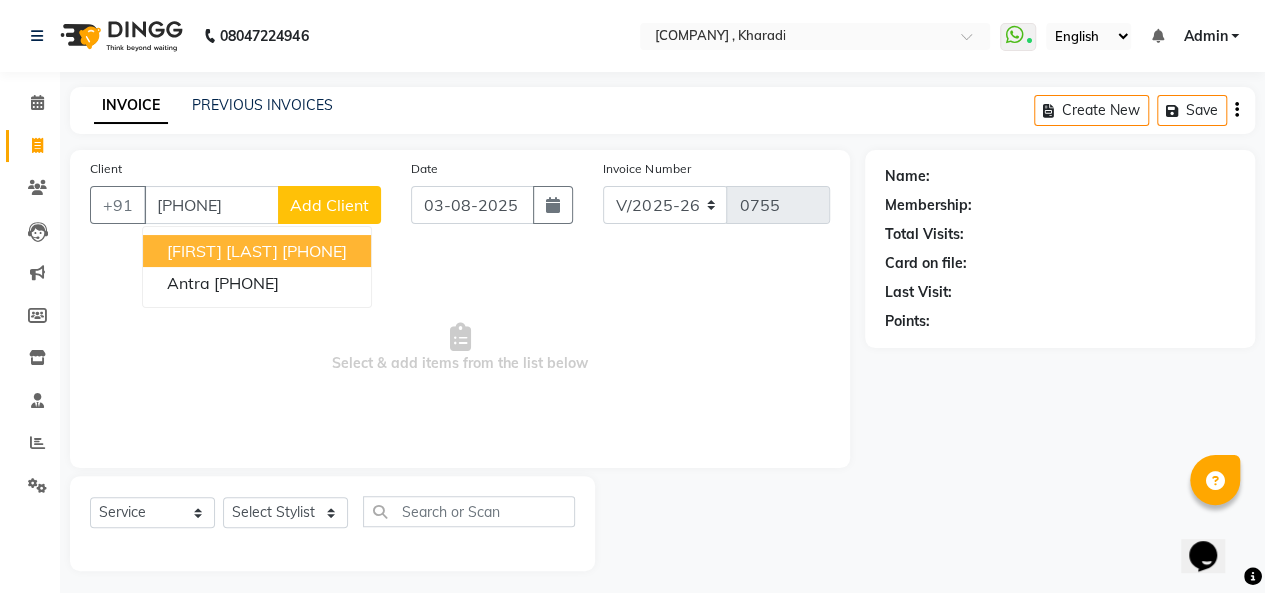 type on "[PHONE]" 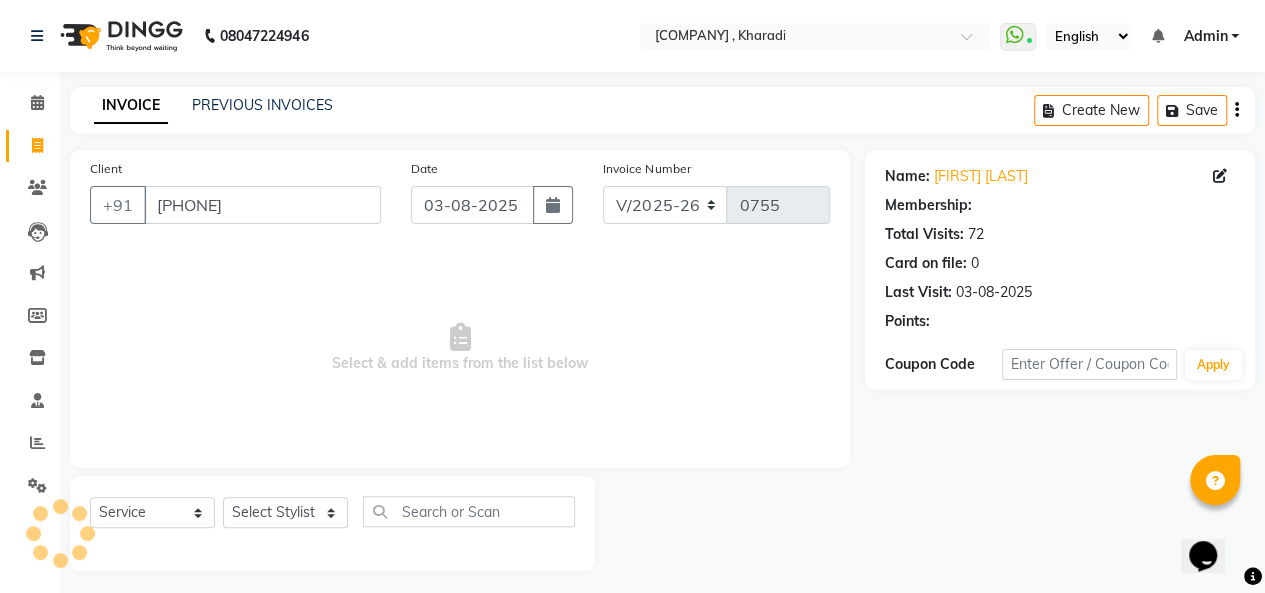 select on "2: Object" 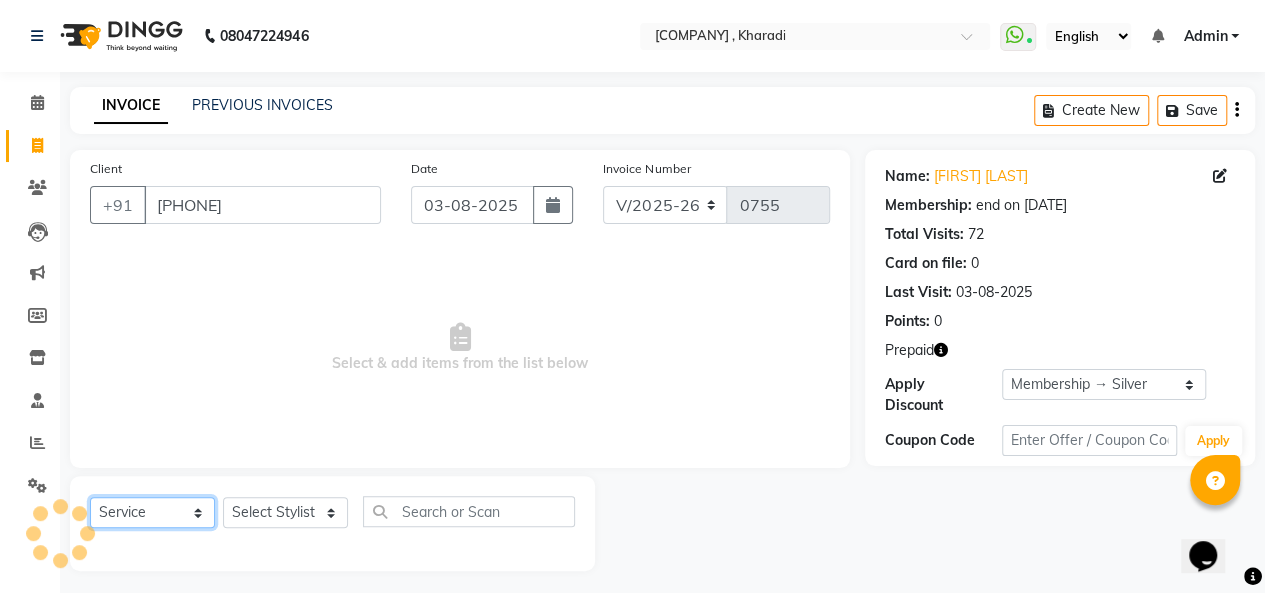 click on "Select  Service  Product  Membership  Package Voucher Prepaid Gift Card" 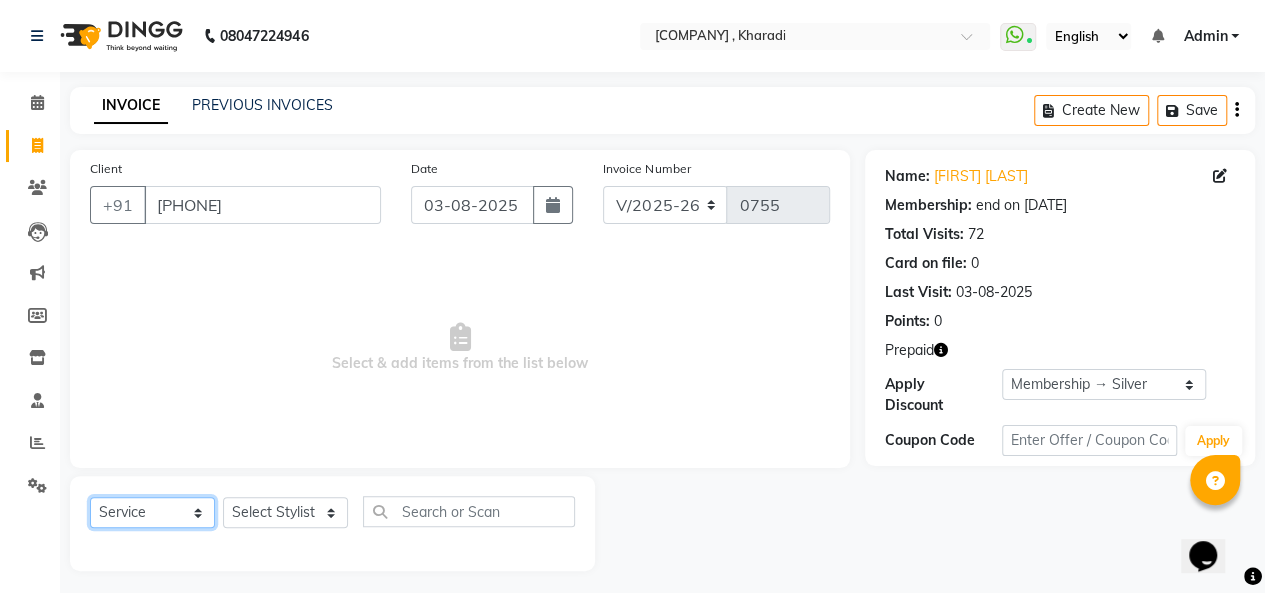 select on "P" 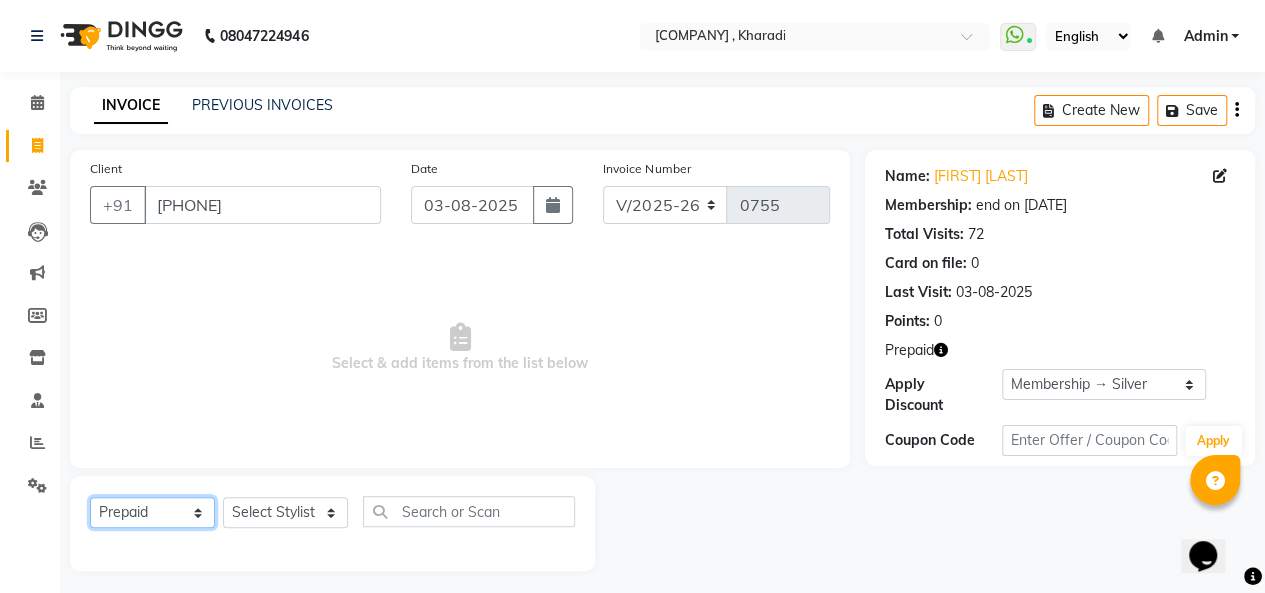 click on "Select  Service  Product  Membership  Package Voucher Prepaid Gift Card" 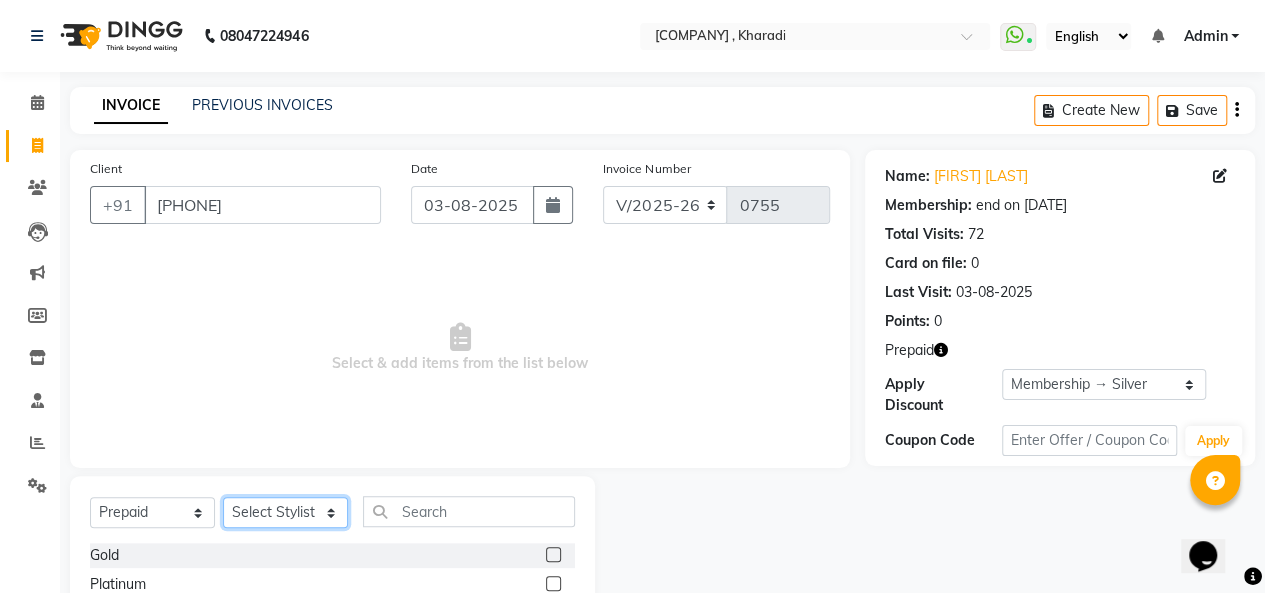 click on "Select Stylist [FIRST] [LAST] [FIRST] [LAST] [FIRST] [LAST] [FIRST] [LAST] [FIRST] [LAST] [FIRST] [LAST] [FIRST] [LAST] [FIRST] [LAST]" 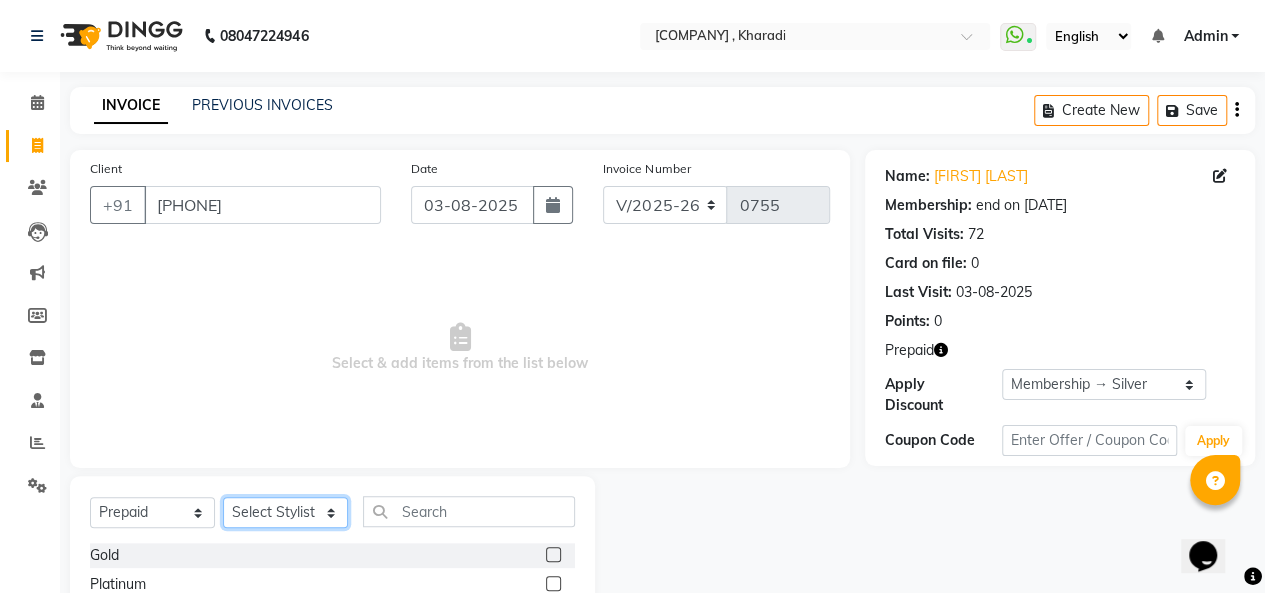 select on "9923" 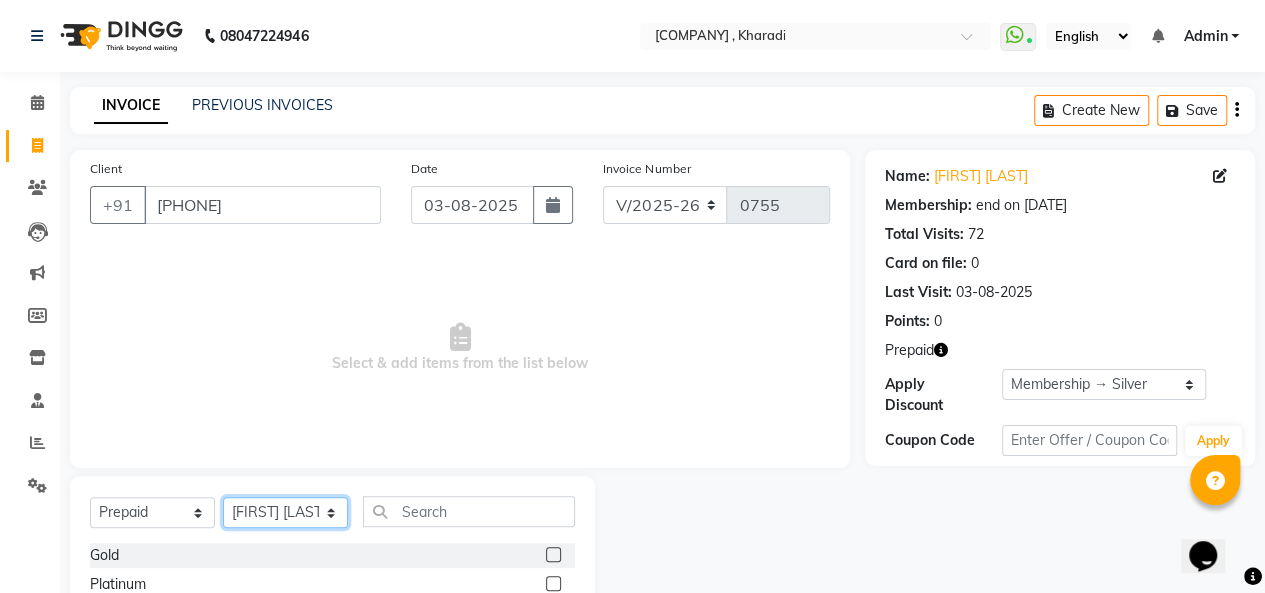 click on "Select Stylist [FIRST] [LAST] [FIRST] [LAST] [FIRST] [LAST] [FIRST] [LAST] [FIRST] [LAST] [FIRST] [LAST] [FIRST] [LAST] [FIRST] [LAST]" 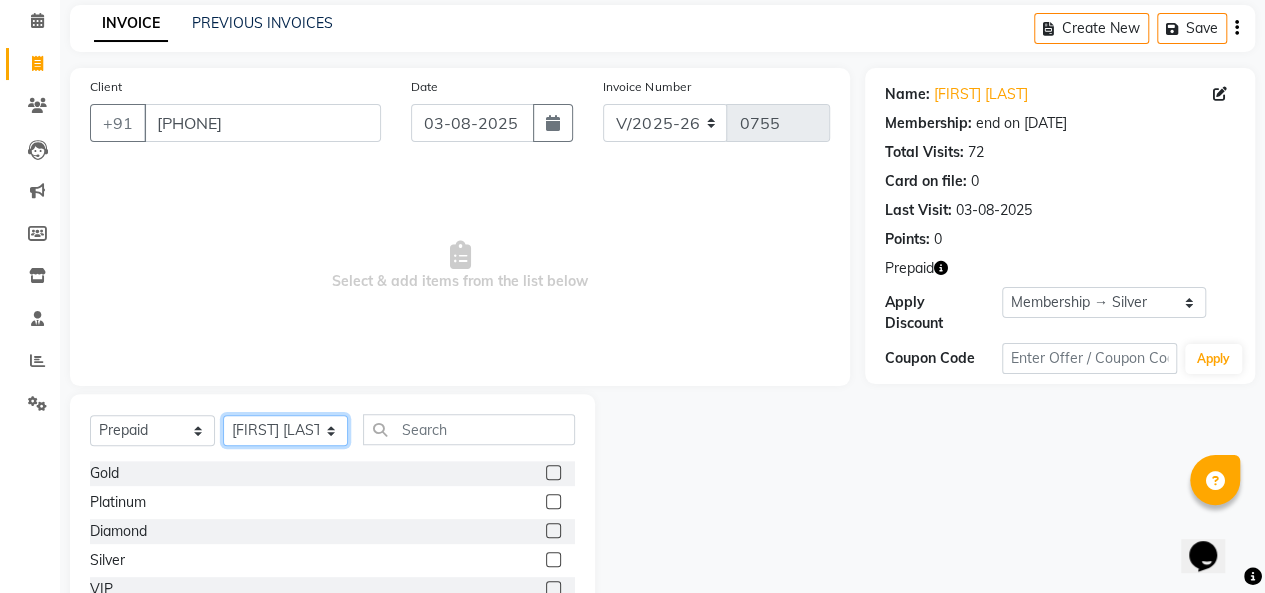 scroll, scrollTop: 152, scrollLeft: 0, axis: vertical 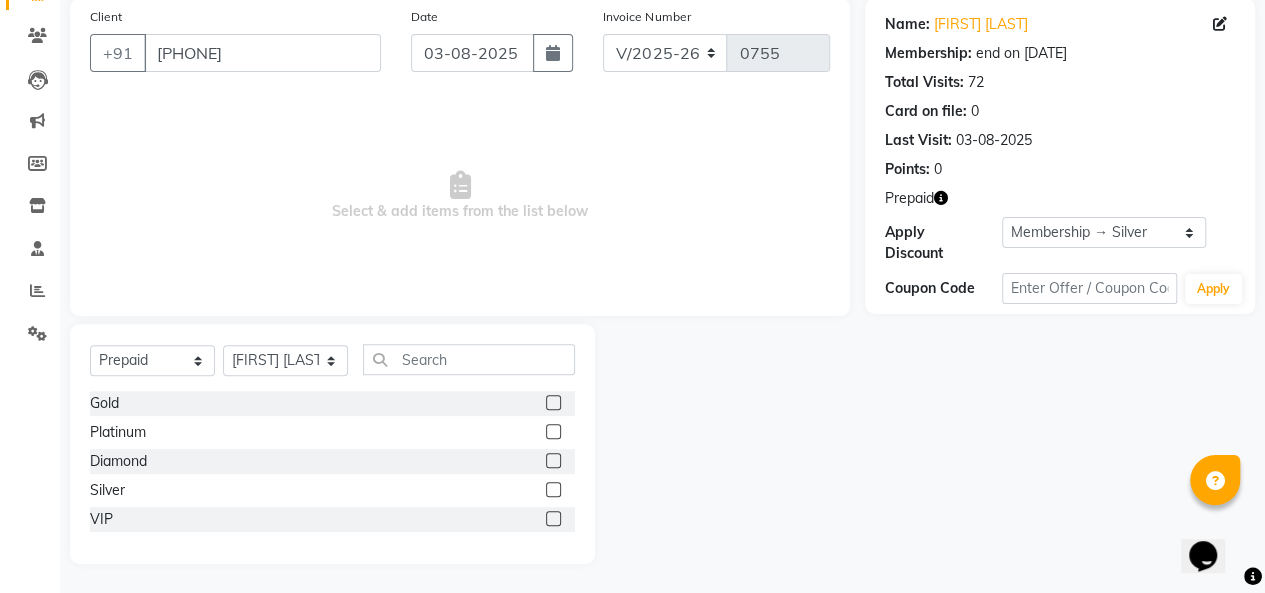 click 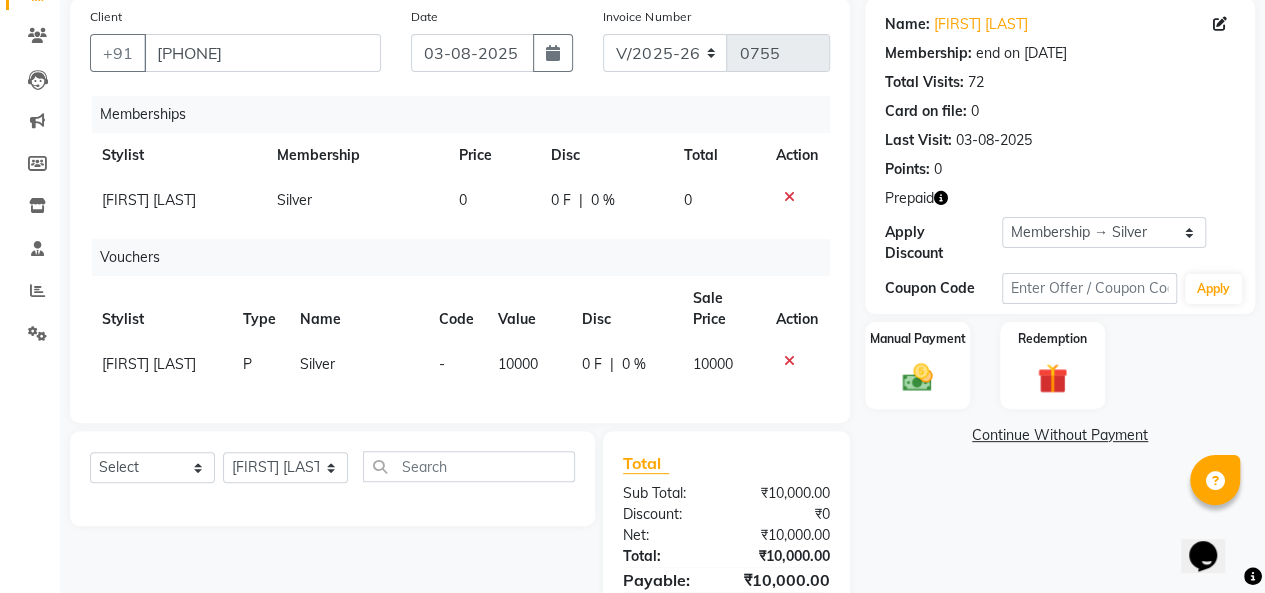 scroll, scrollTop: 264, scrollLeft: 0, axis: vertical 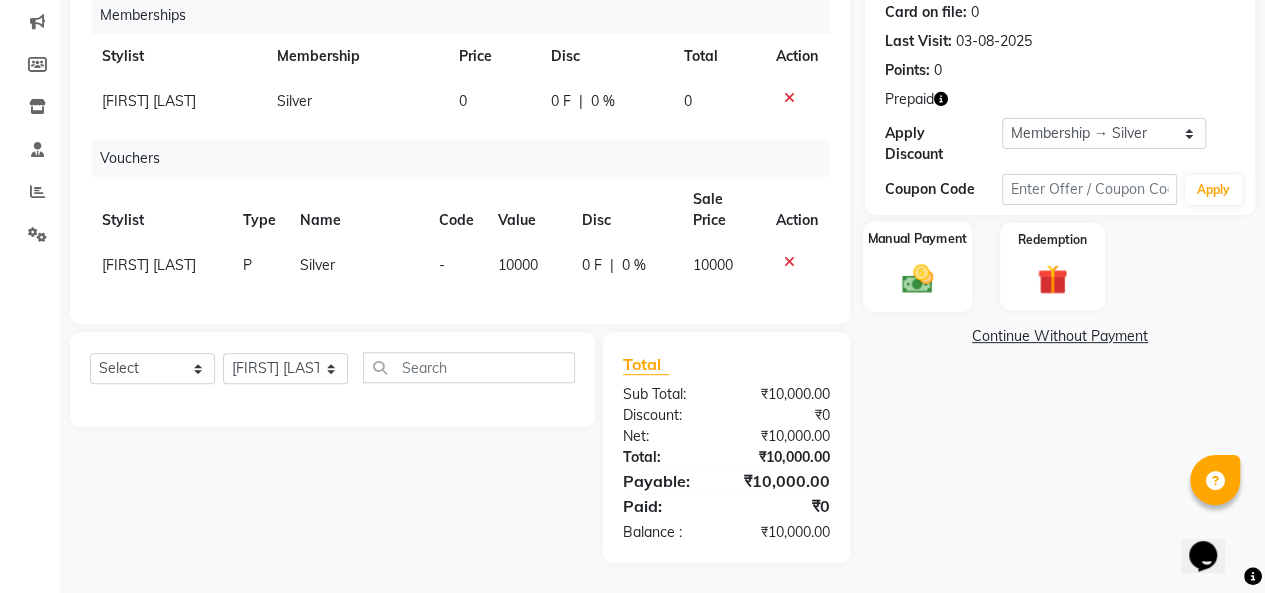 click on "Manual Payment" 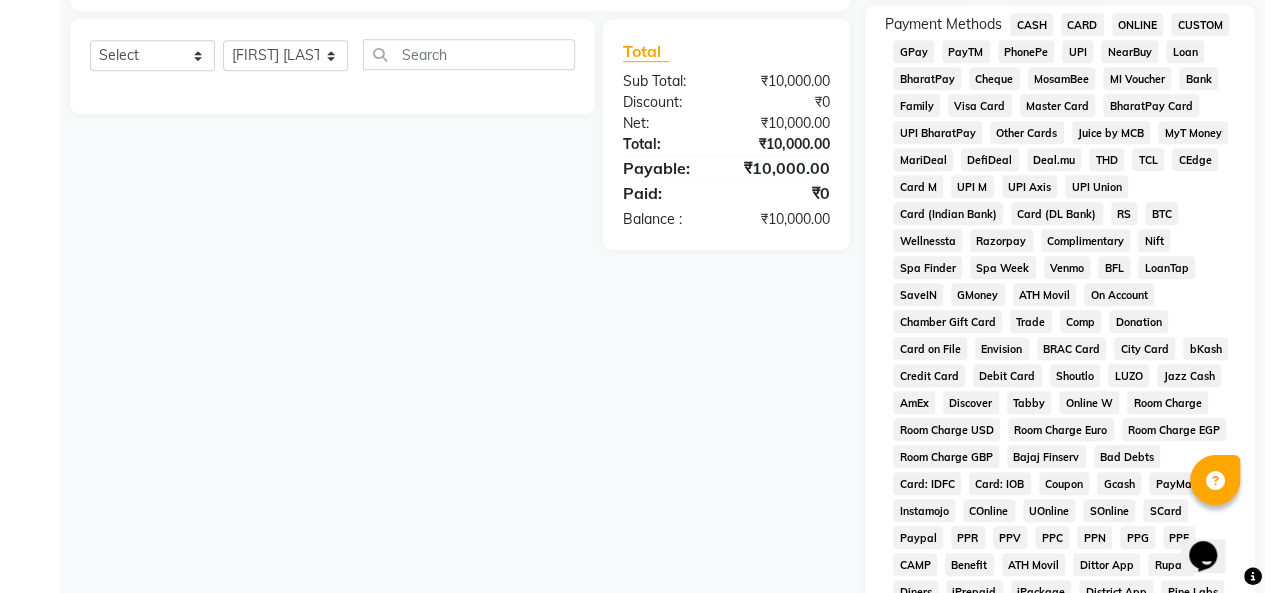 scroll, scrollTop: 364, scrollLeft: 0, axis: vertical 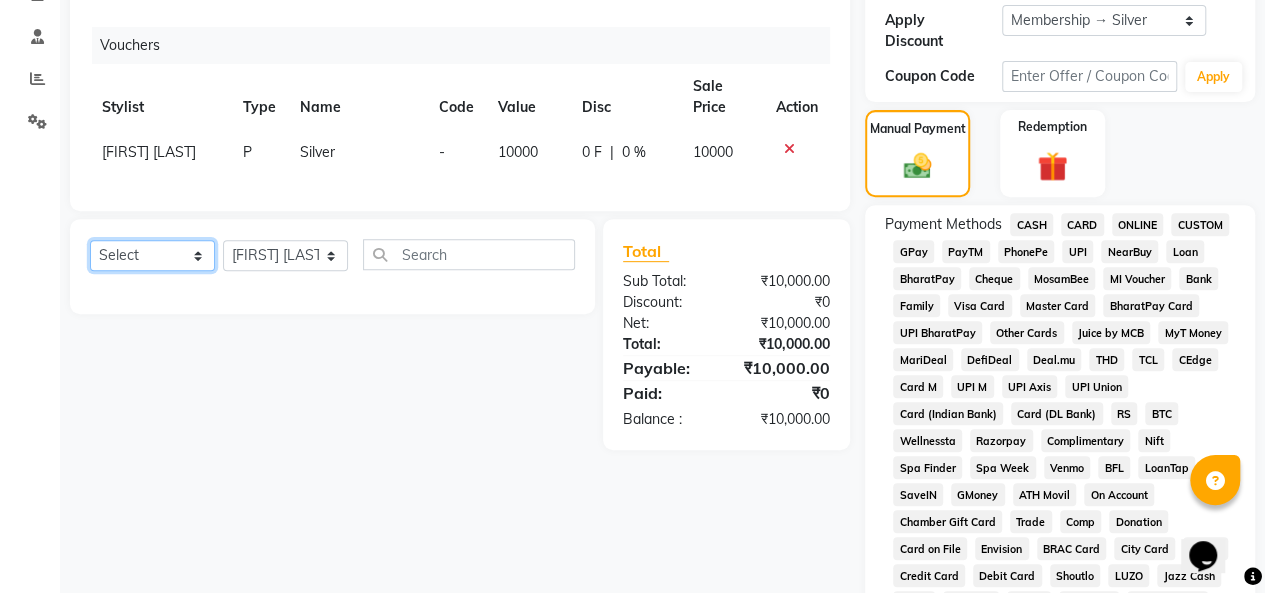 click on "Select  Service  Product  Package Voucher Prepaid Gift Card" 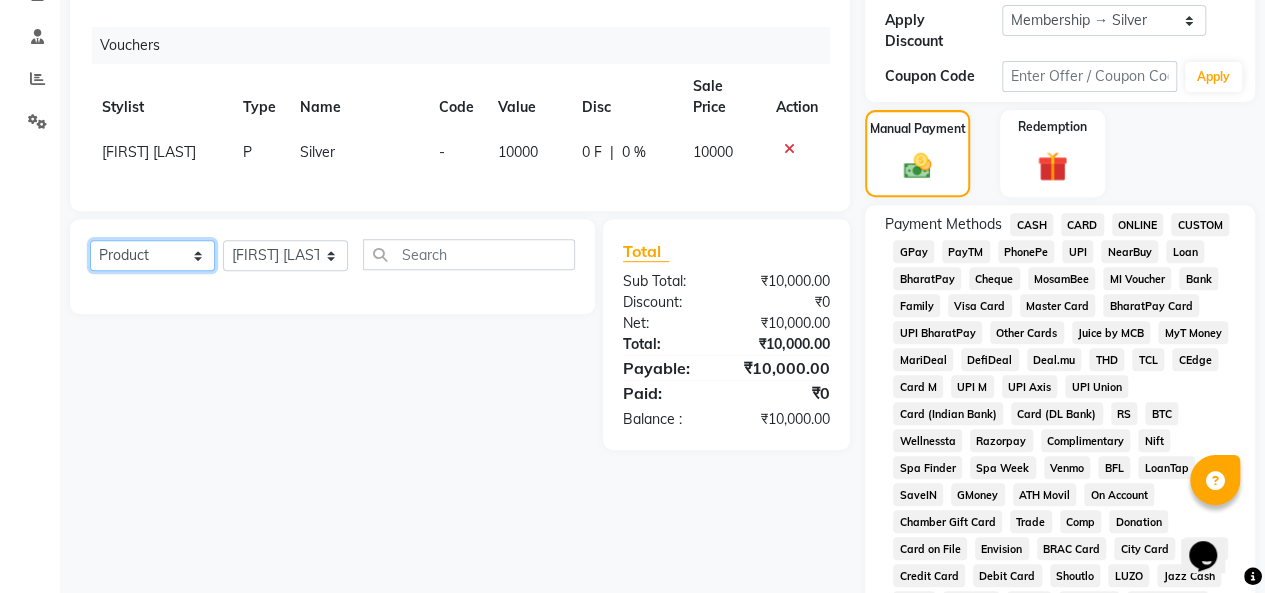 click on "Select  Service  Product  Package Voucher Prepaid Gift Card" 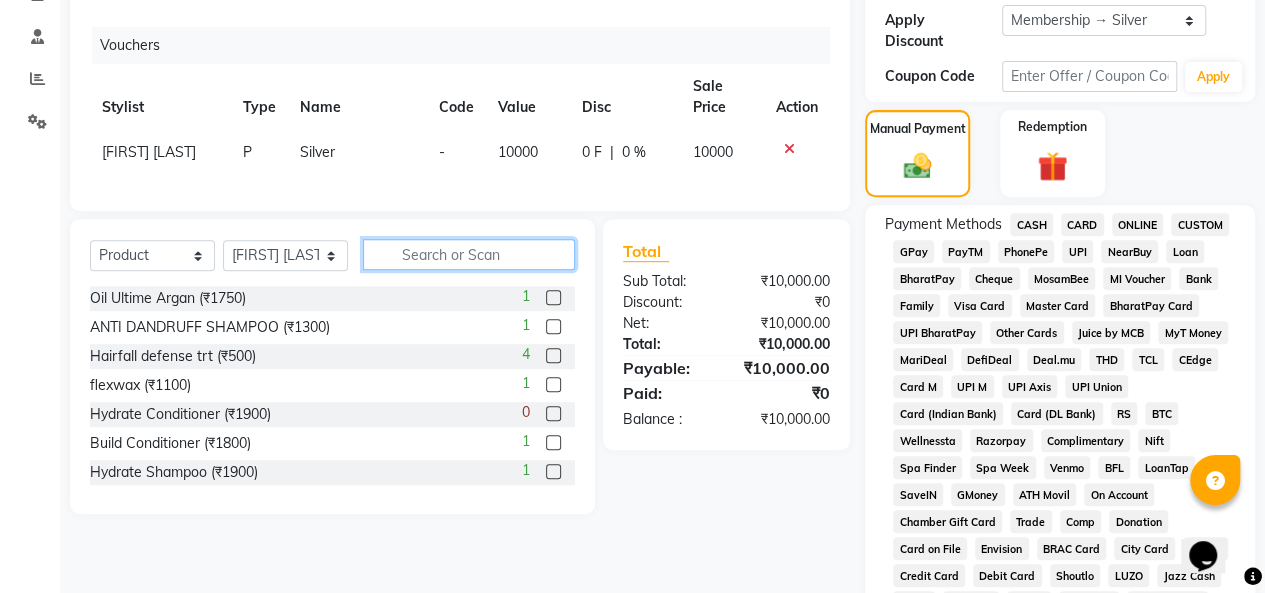 click 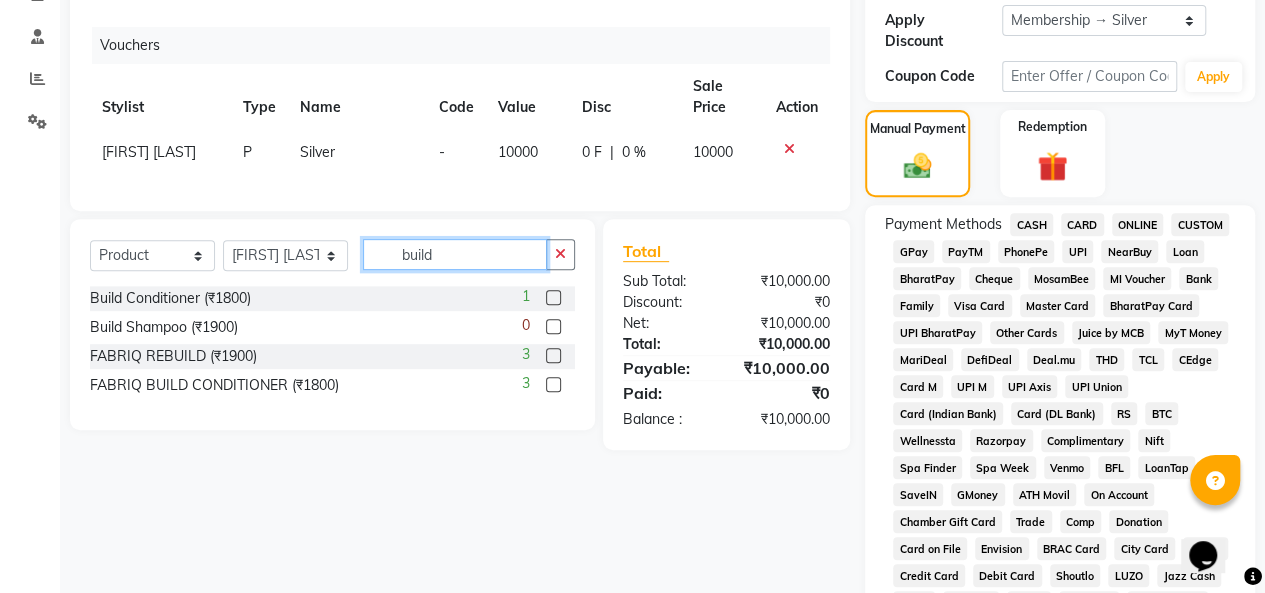 type on "build" 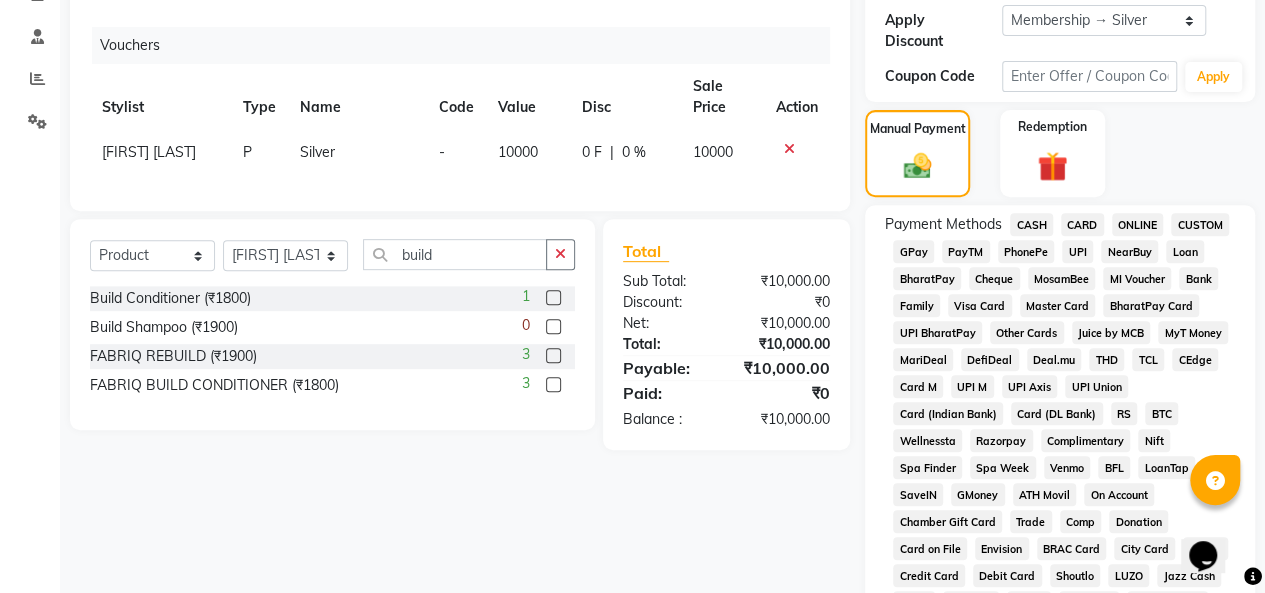 click 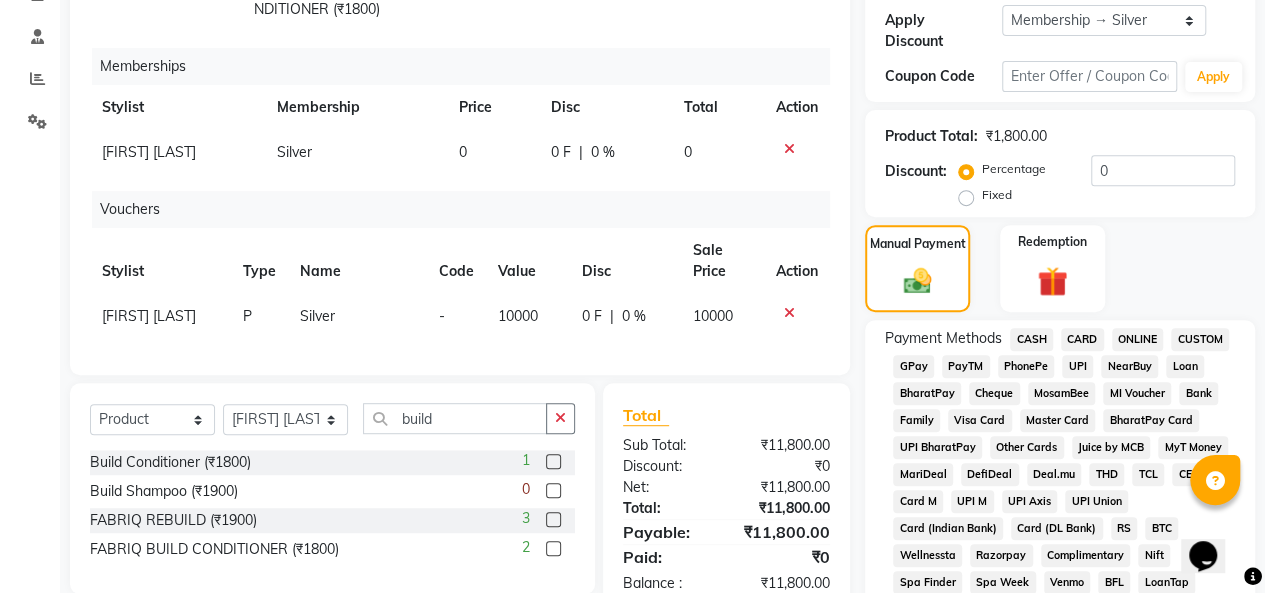 scroll, scrollTop: 28, scrollLeft: 0, axis: vertical 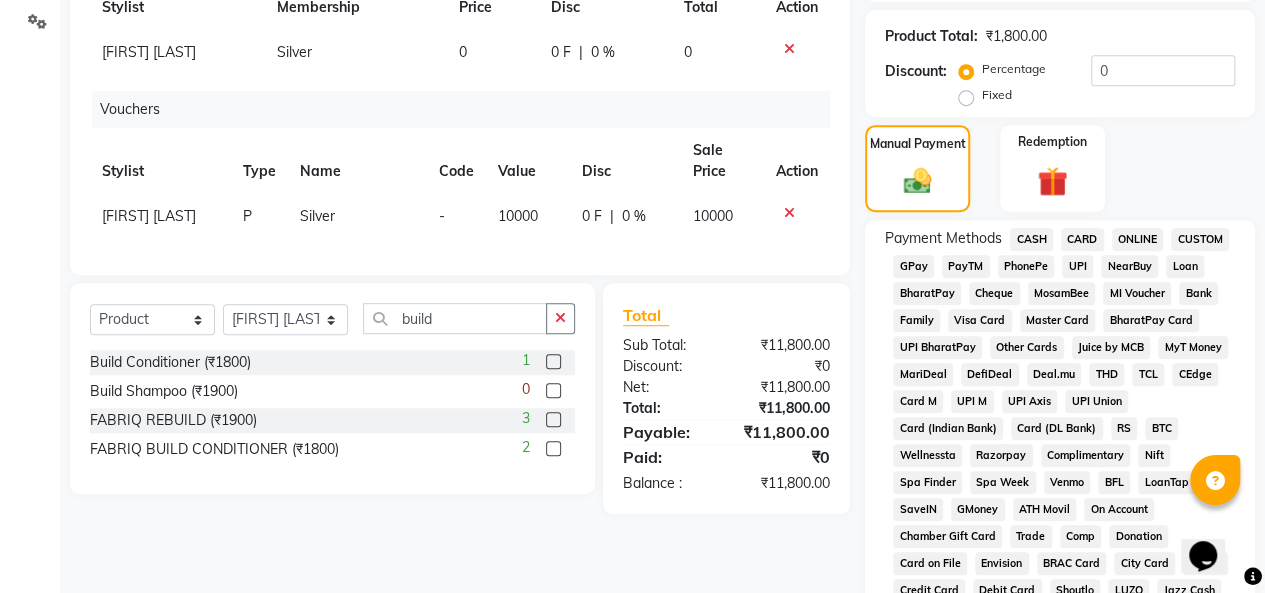 click 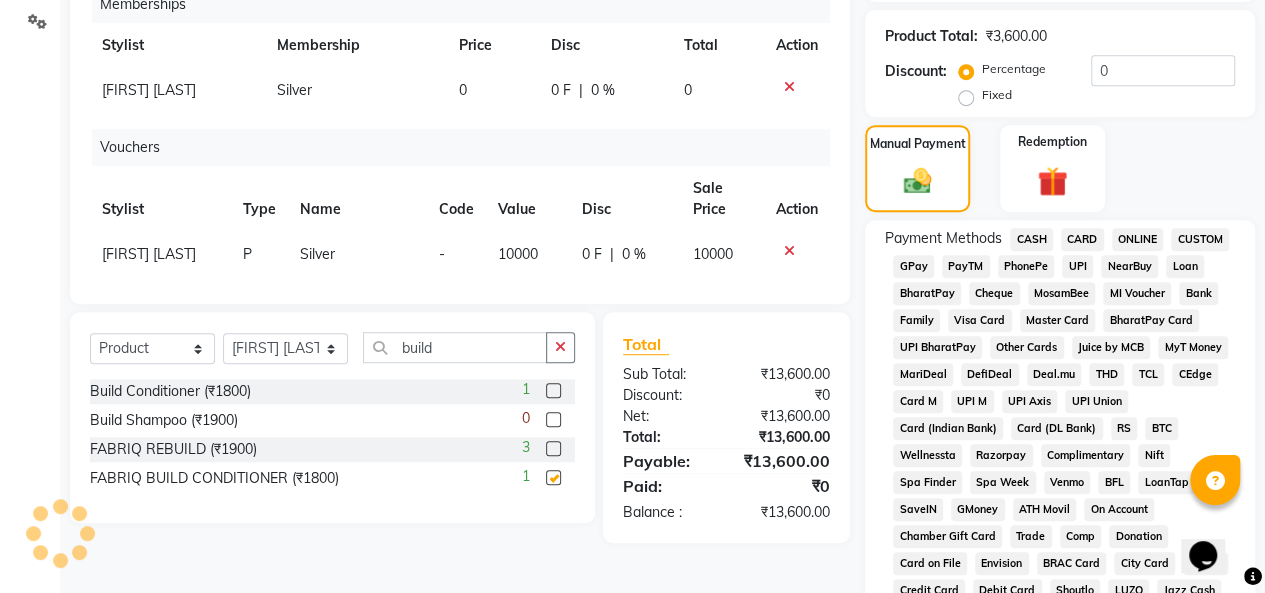 checkbox on "false" 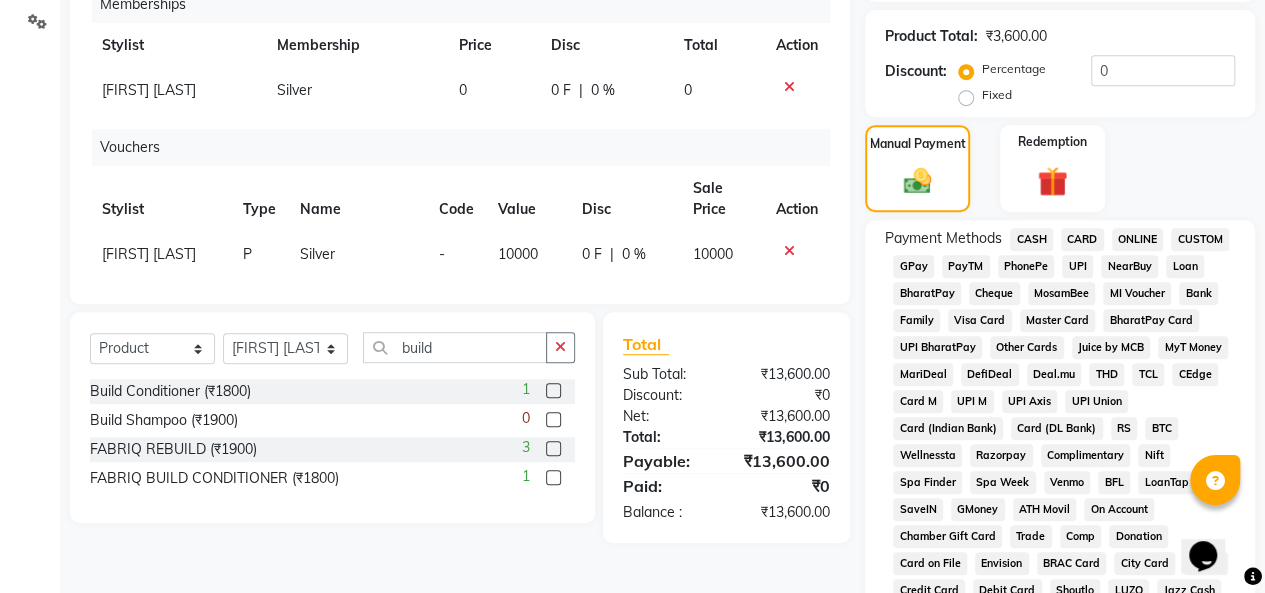 scroll, scrollTop: 0, scrollLeft: 0, axis: both 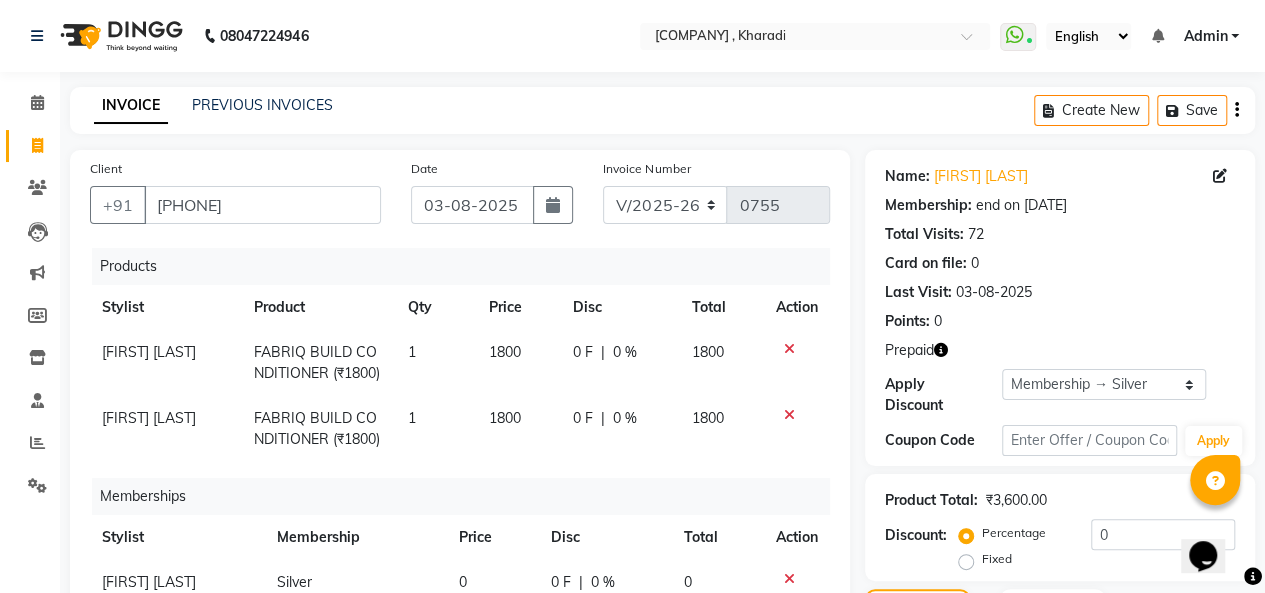 click 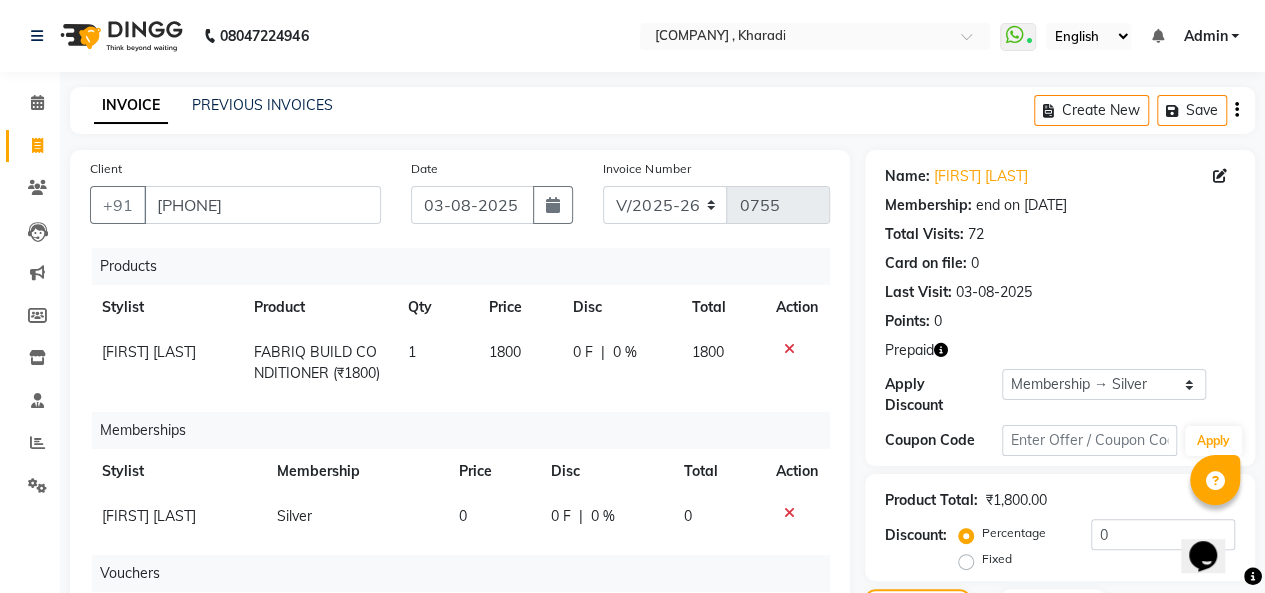 click on "1800" 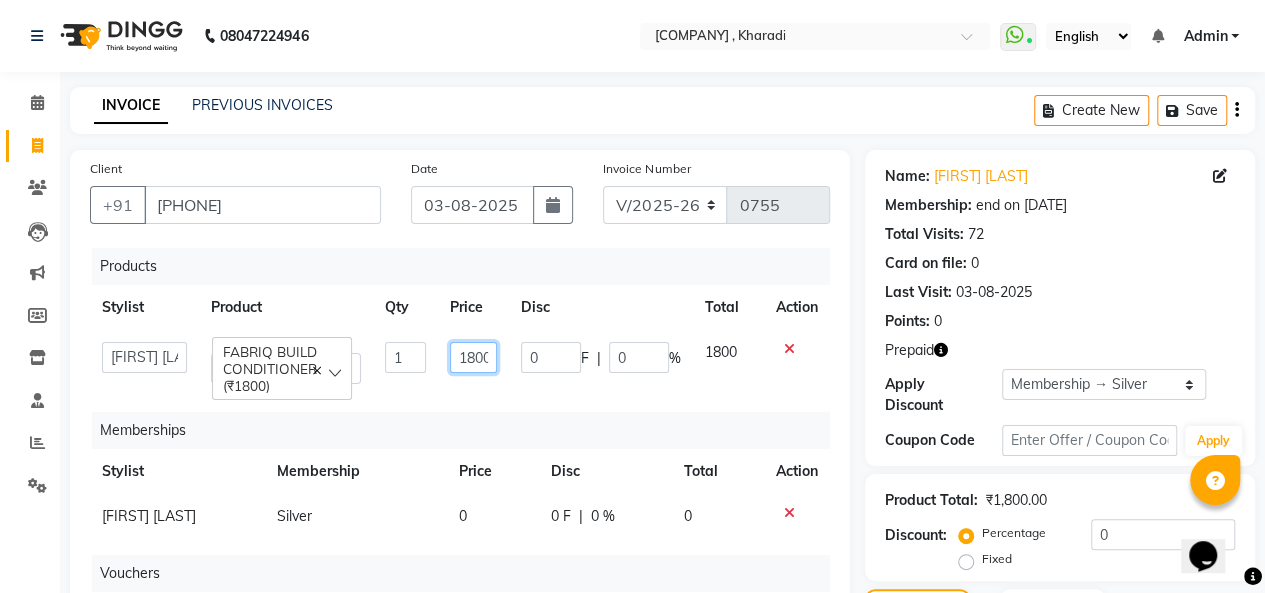 click on "1800" 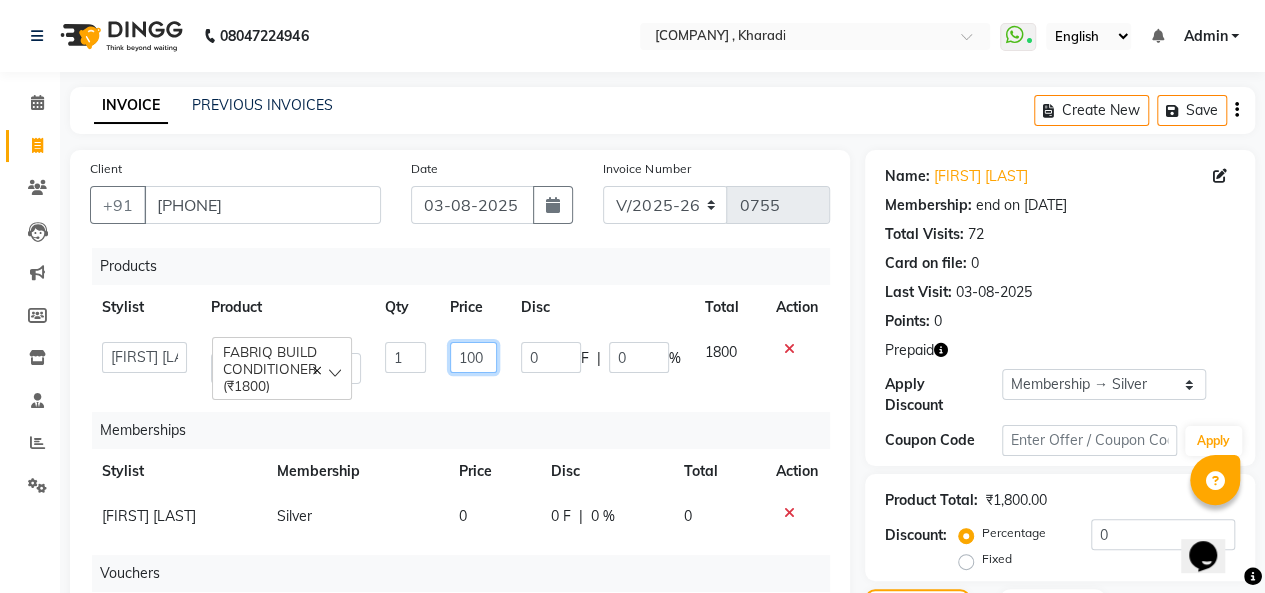 type on "1900" 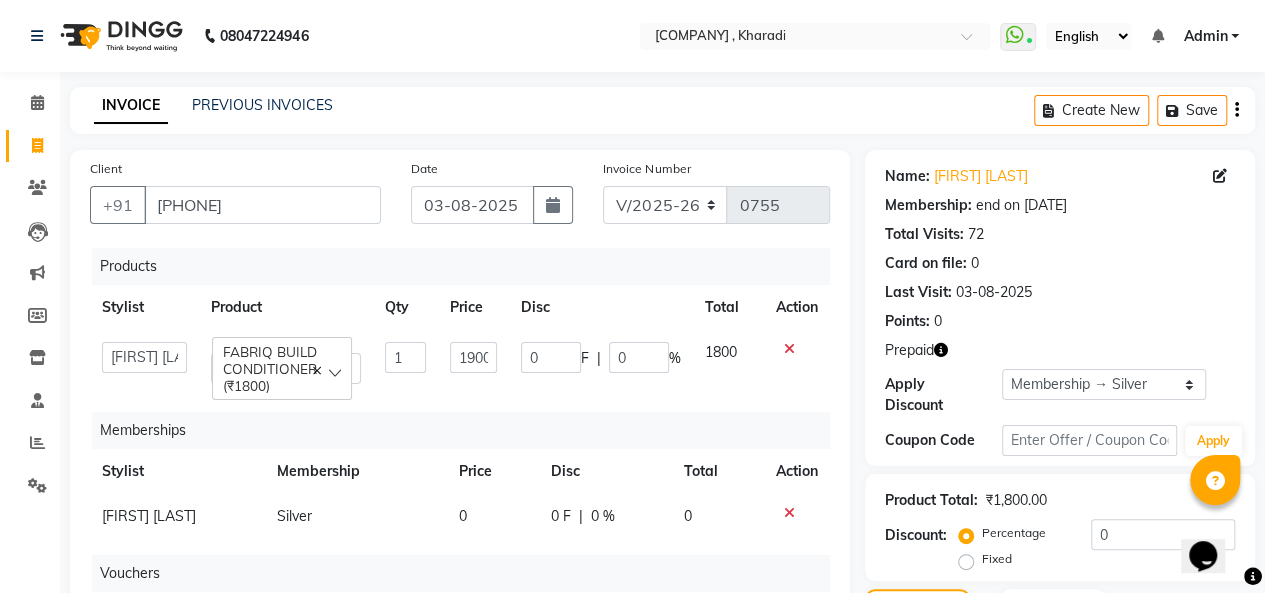 click on "Points:   0" 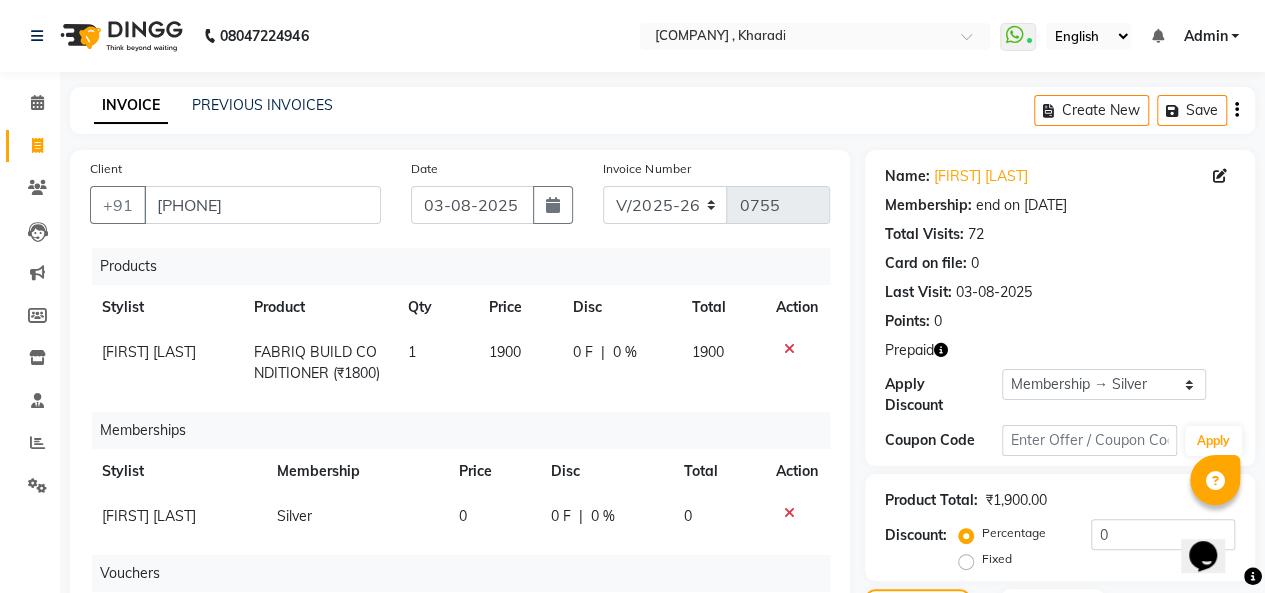 scroll, scrollTop: 400, scrollLeft: 0, axis: vertical 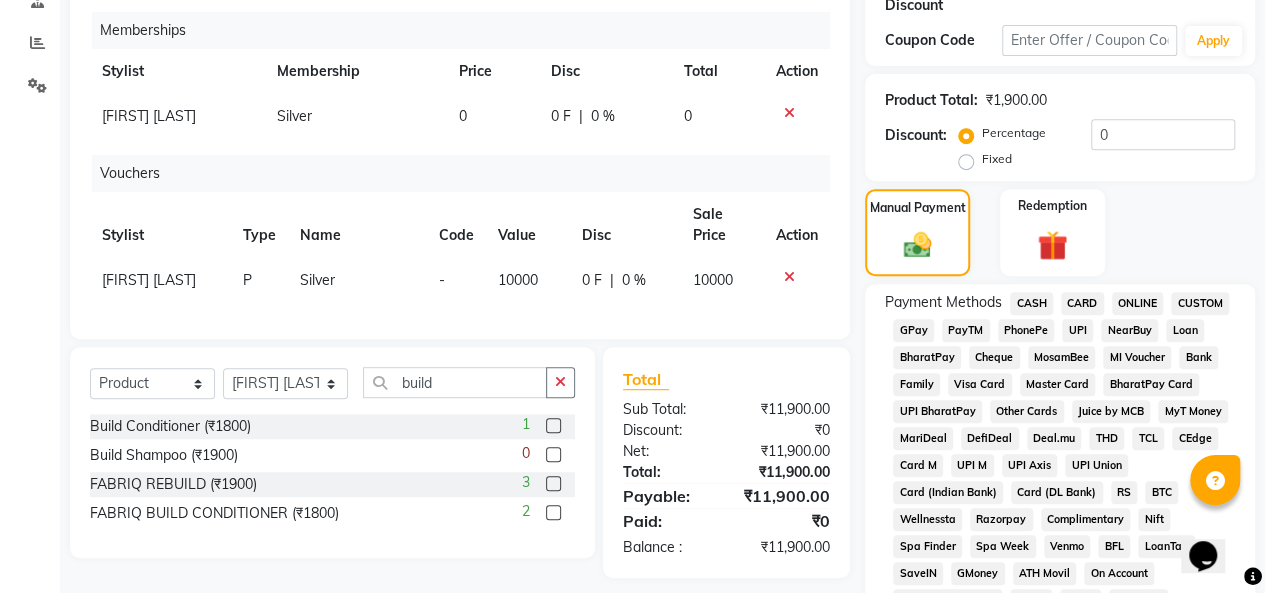 click on "UPI" 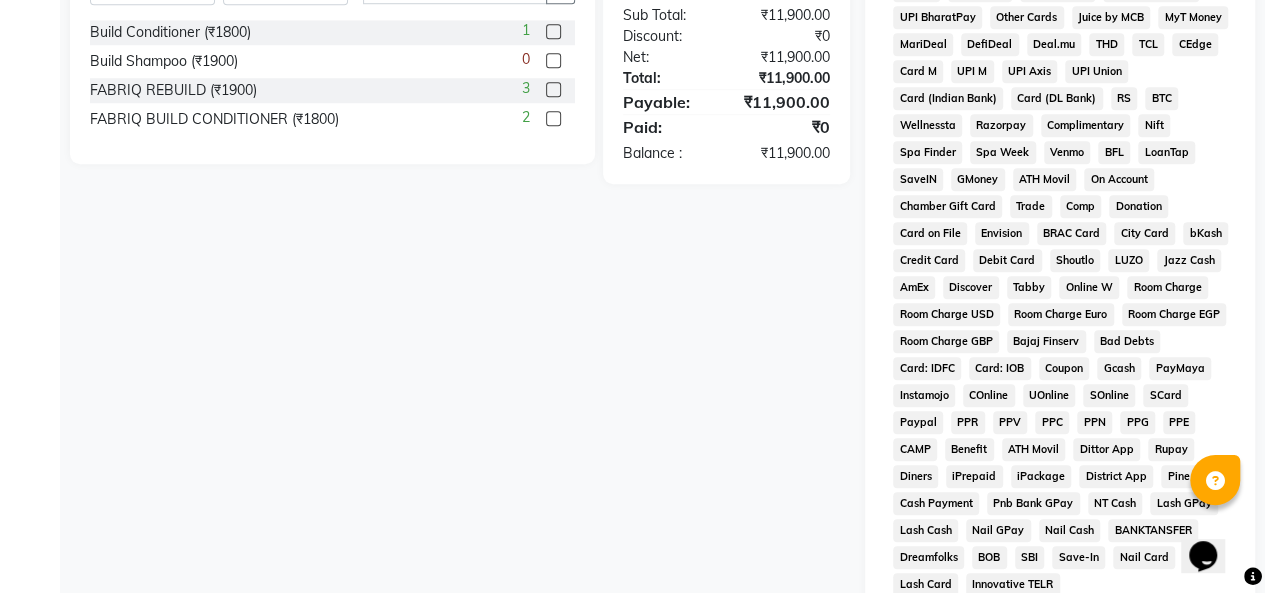 scroll, scrollTop: 1067, scrollLeft: 0, axis: vertical 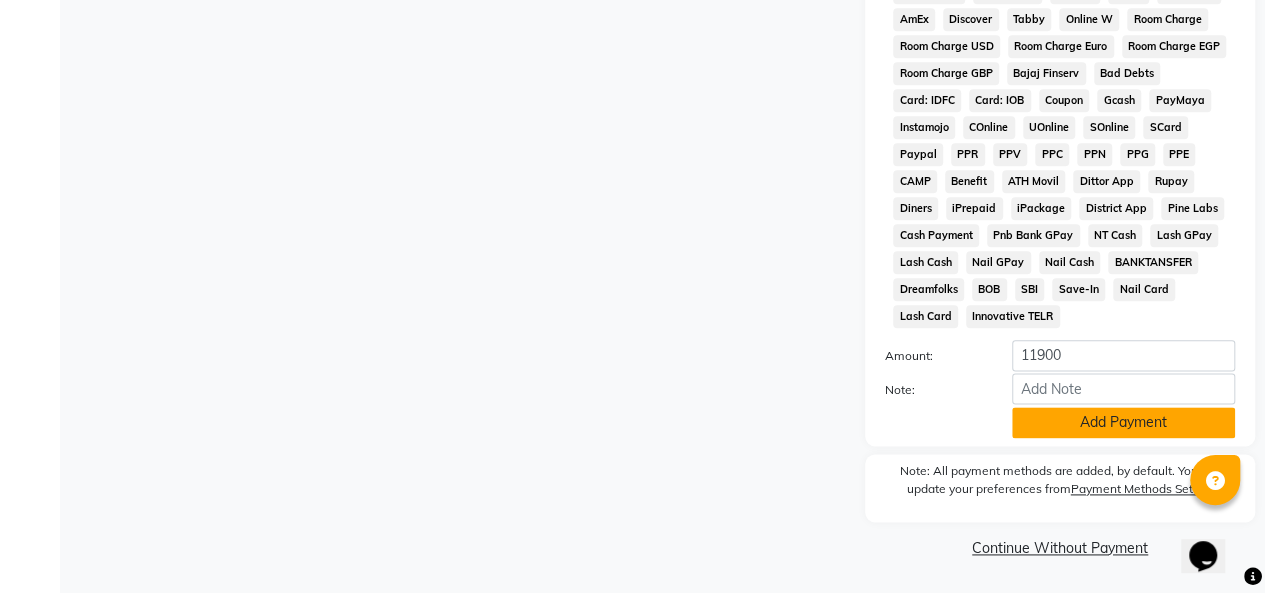 click on "Add Payment" 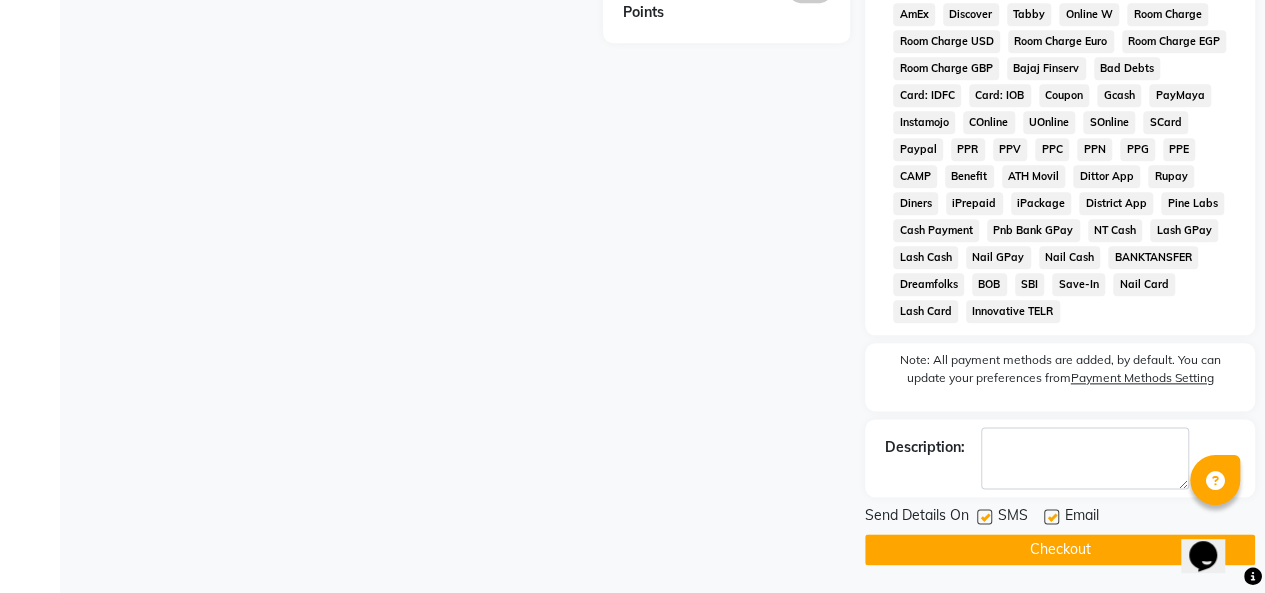 scroll, scrollTop: 1074, scrollLeft: 0, axis: vertical 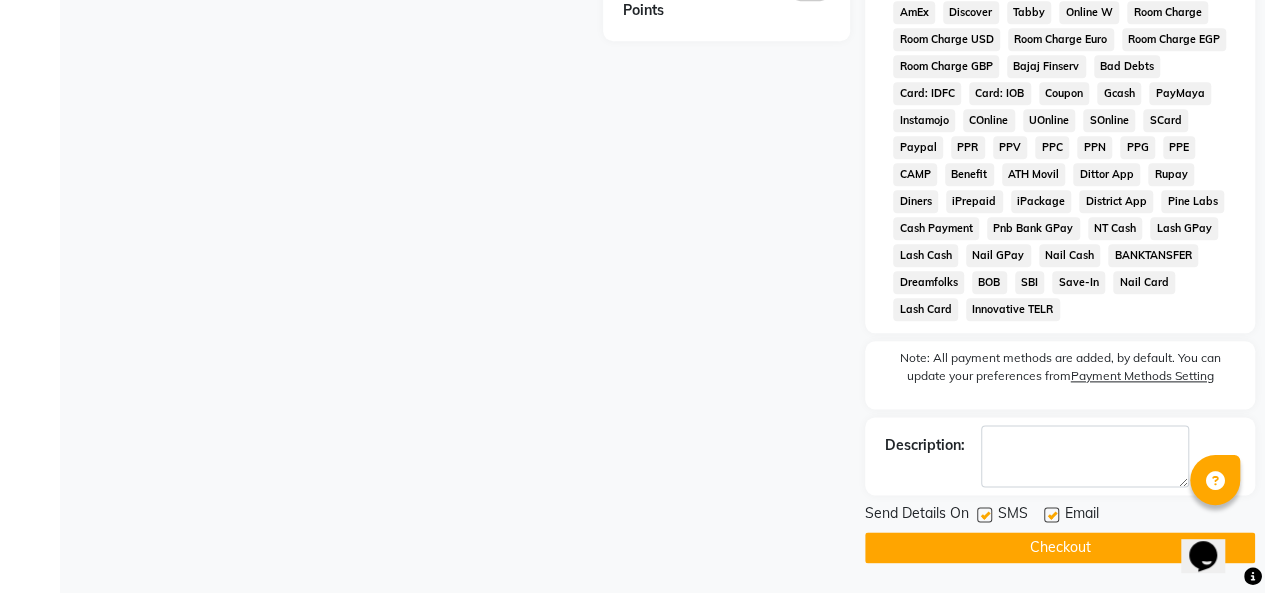 click on "Checkout" 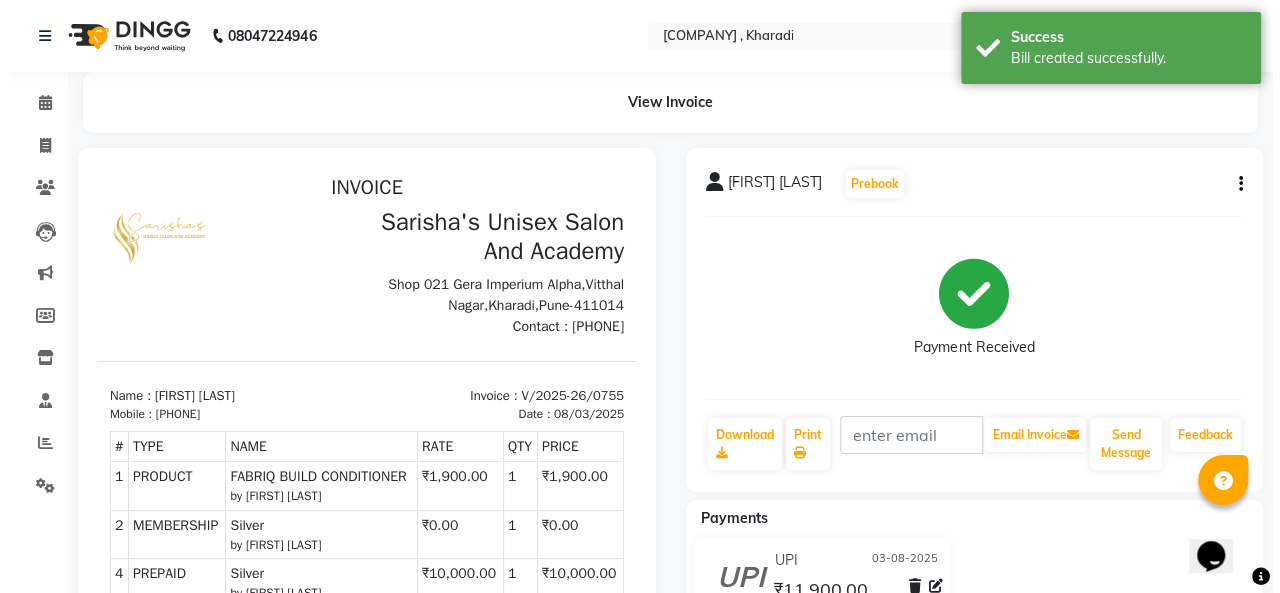 scroll, scrollTop: 0, scrollLeft: 0, axis: both 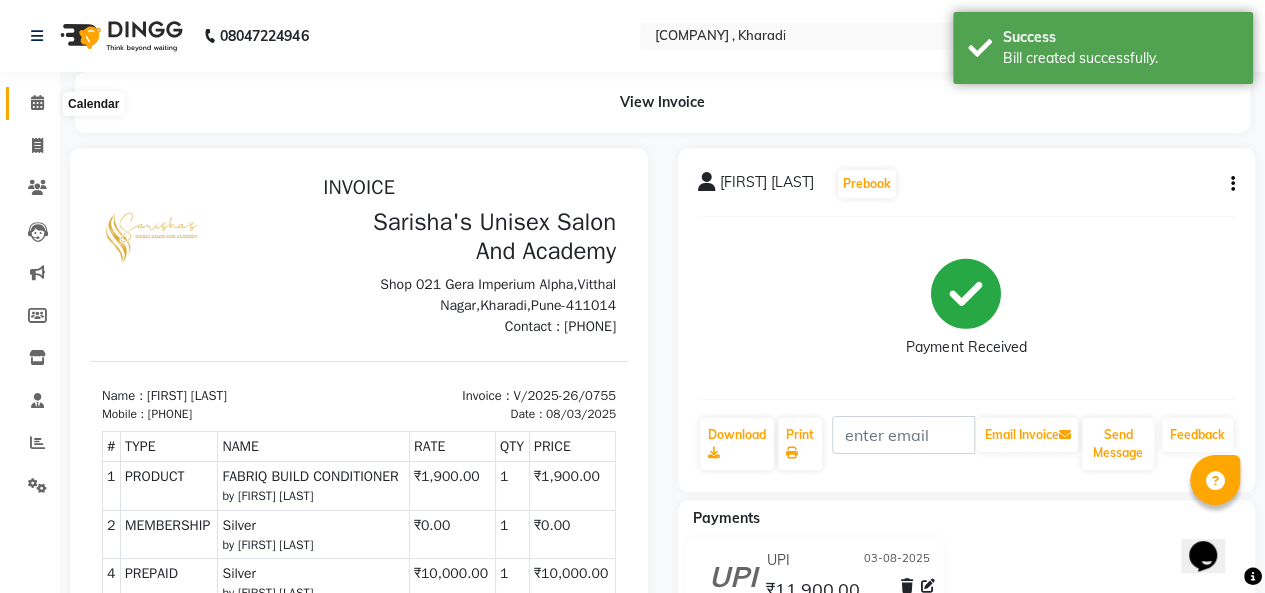 click 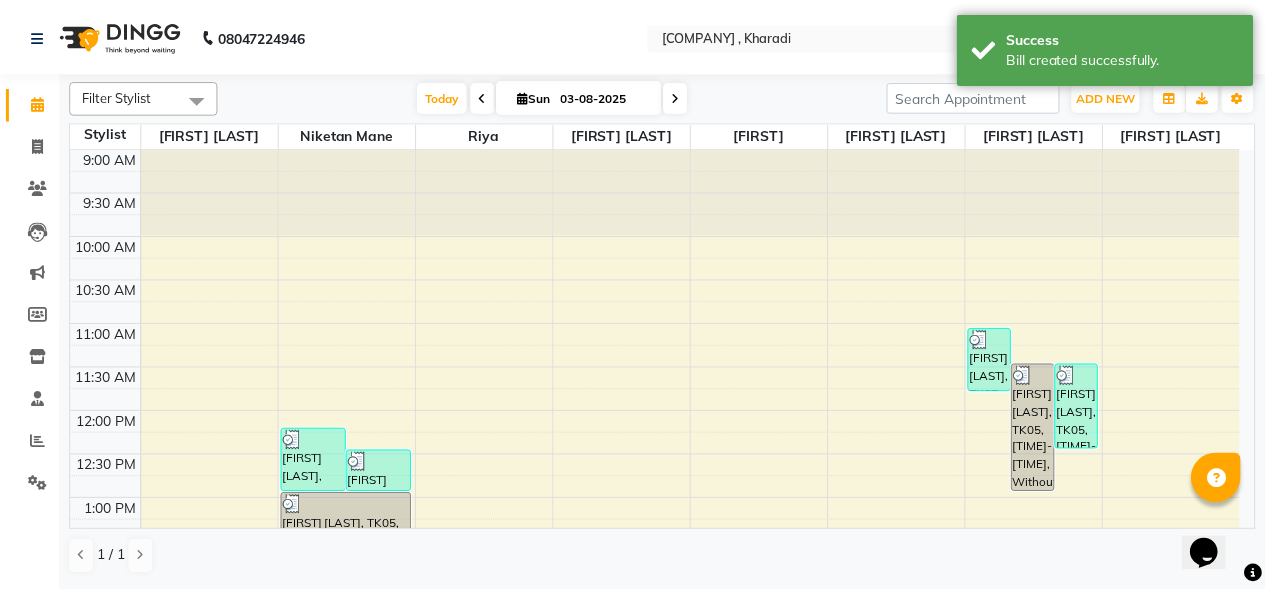 scroll, scrollTop: 400, scrollLeft: 0, axis: vertical 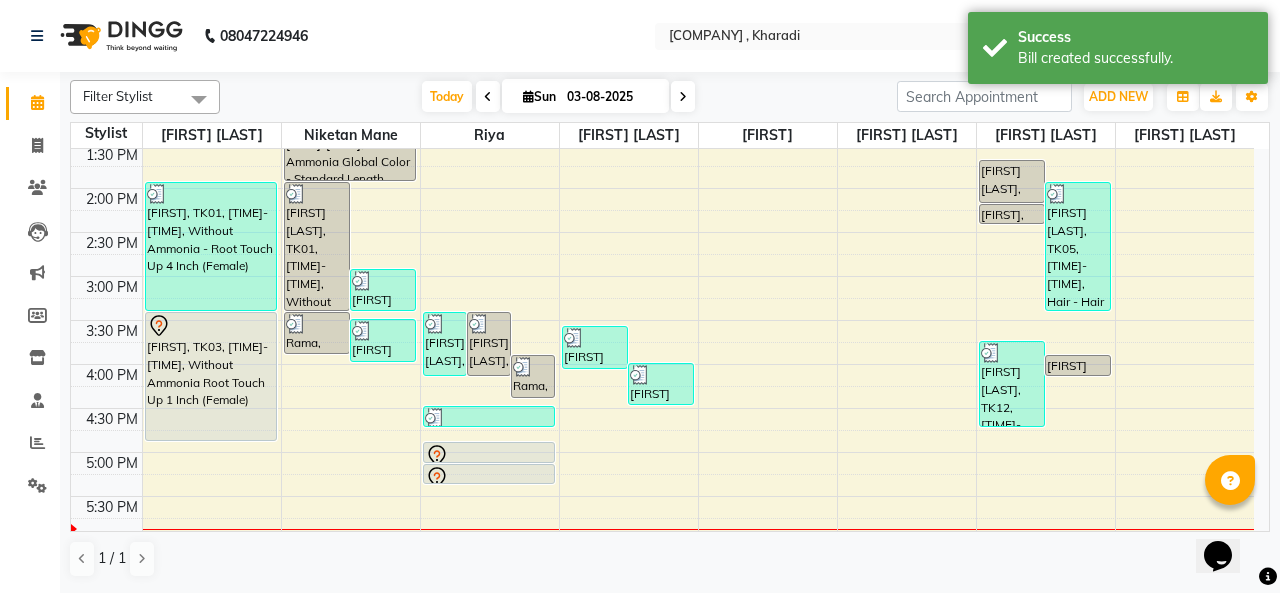 click on "[FIRST], TK03, [TIME]-[TIME], Without Ammonia Root Touch Up 1 Inch (Female)" at bounding box center (211, 376) 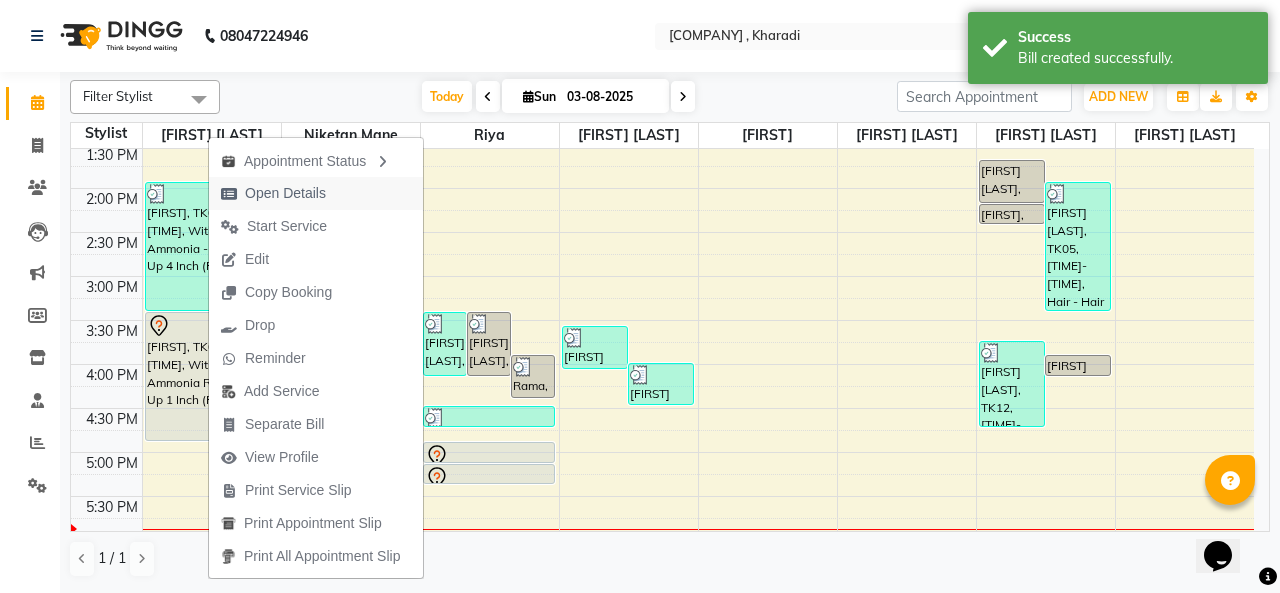 click on "Open Details" at bounding box center (285, 193) 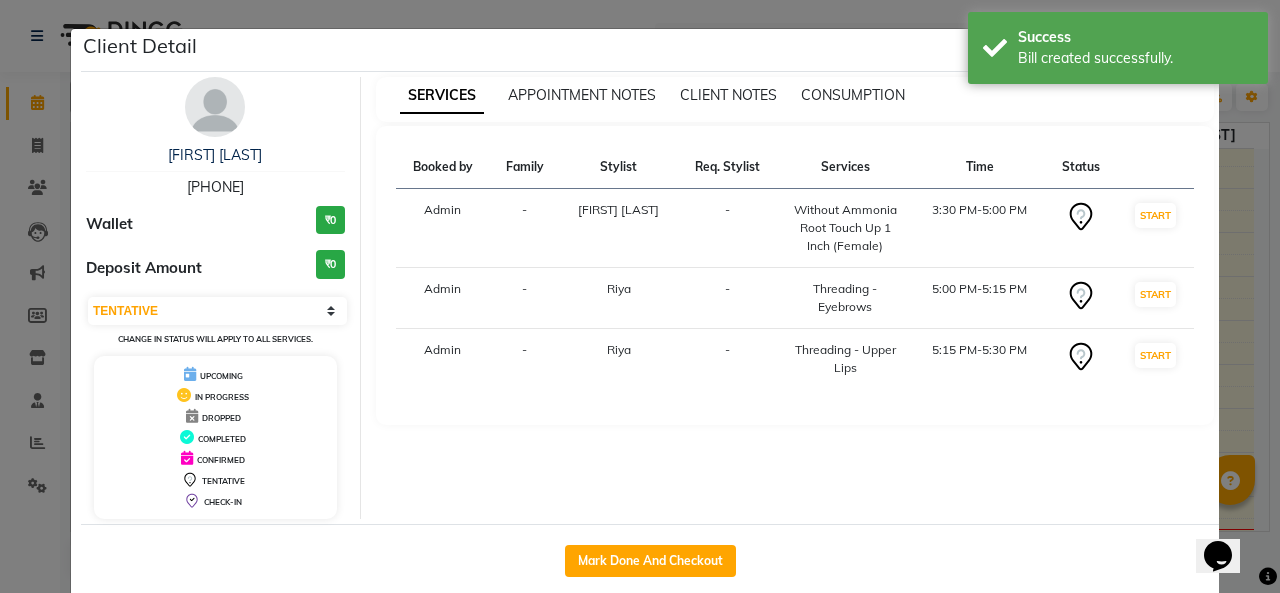 click on "Mark Done And Checkout" 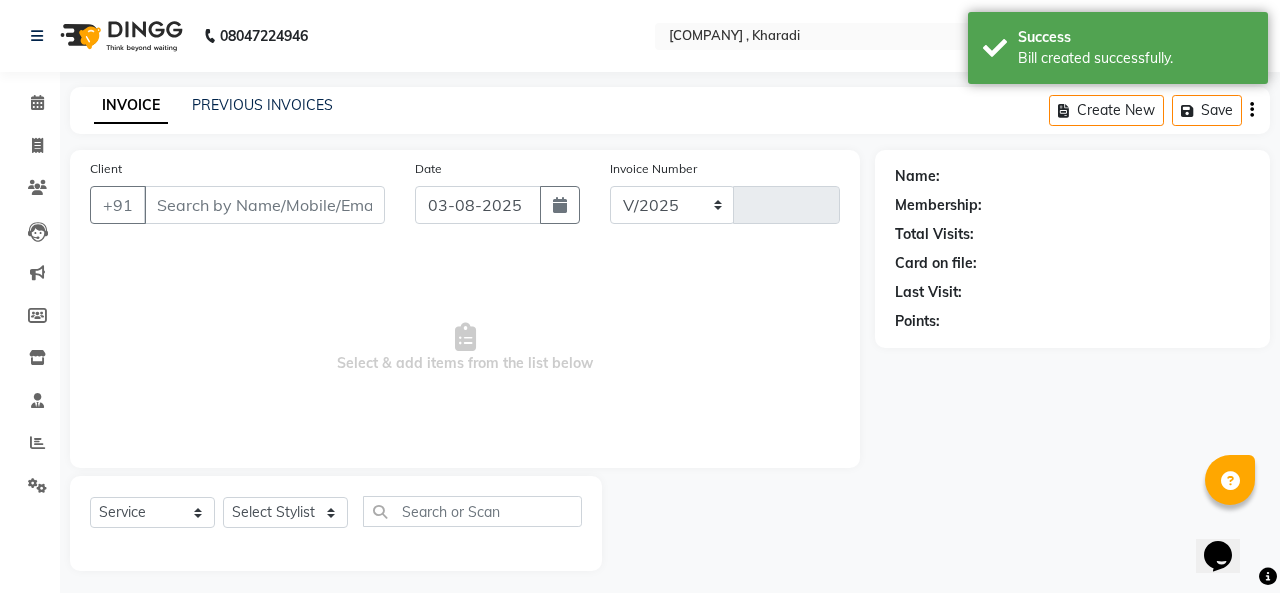 select on "665" 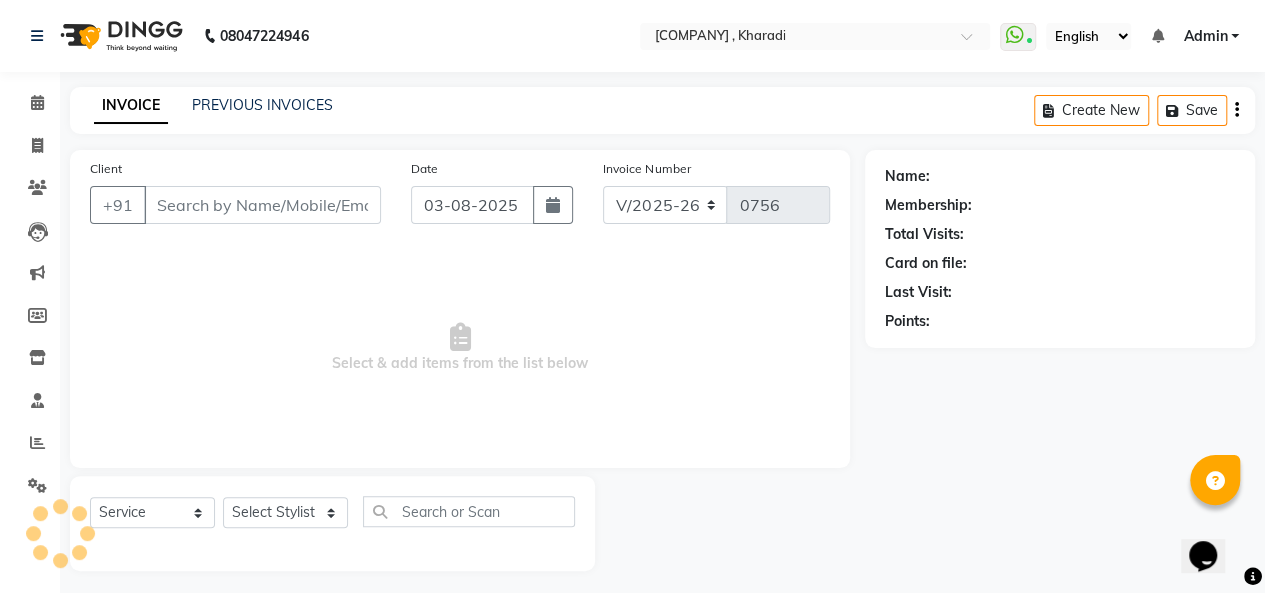 type on "[PHONE]" 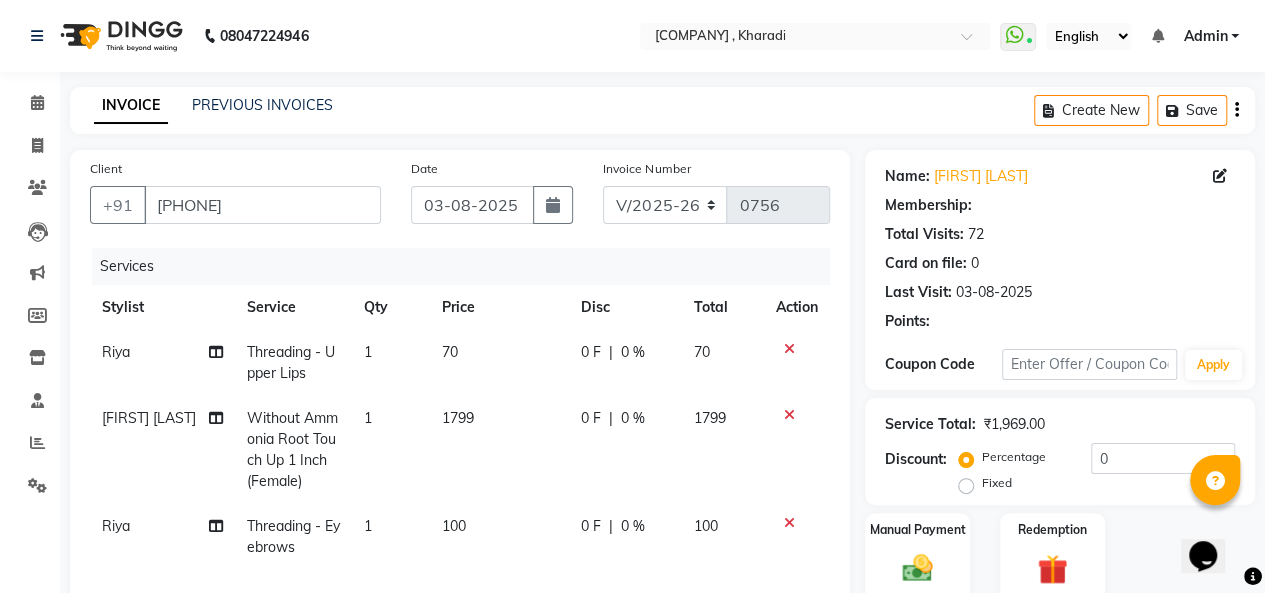select on "2: Object" 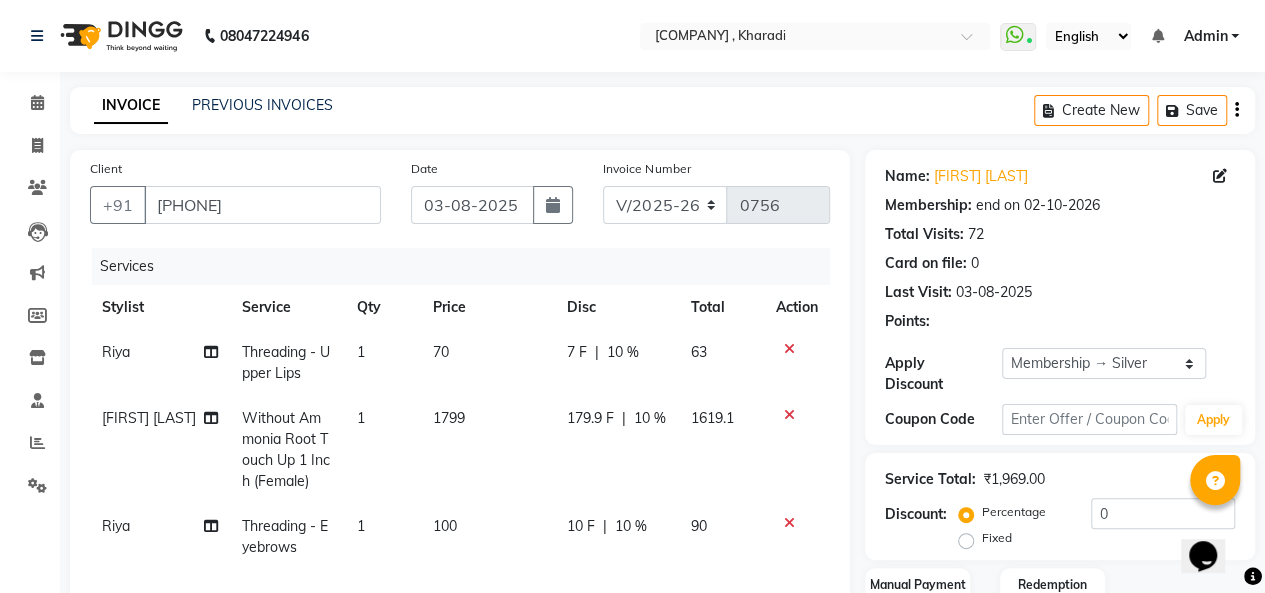 type on "10" 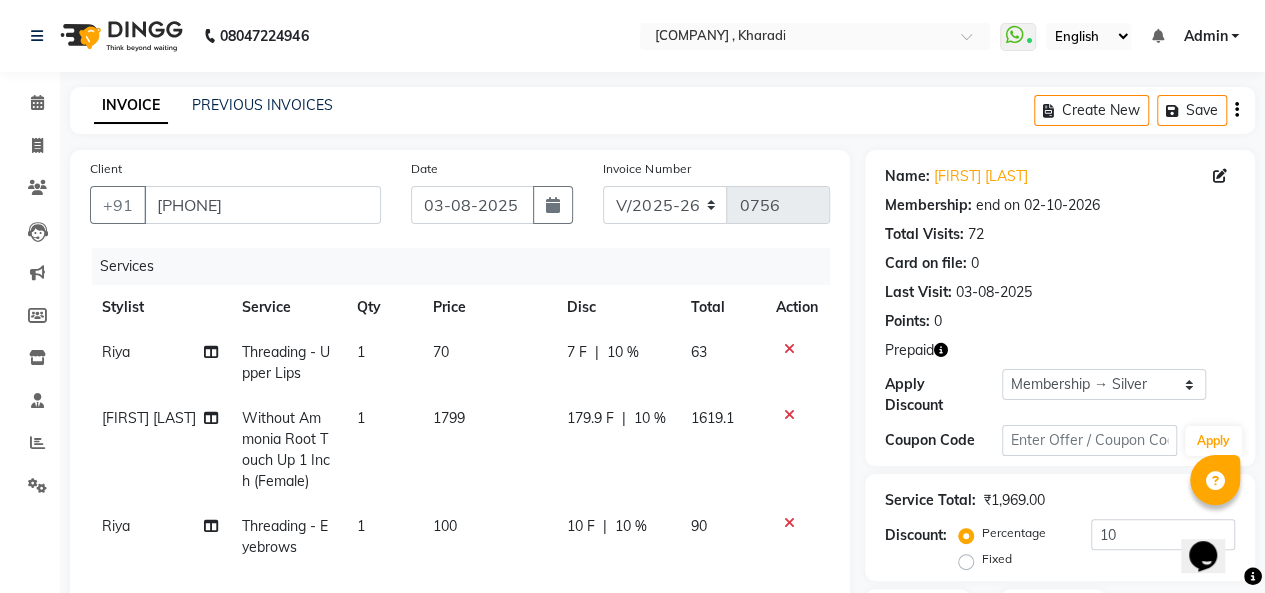 scroll, scrollTop: 300, scrollLeft: 0, axis: vertical 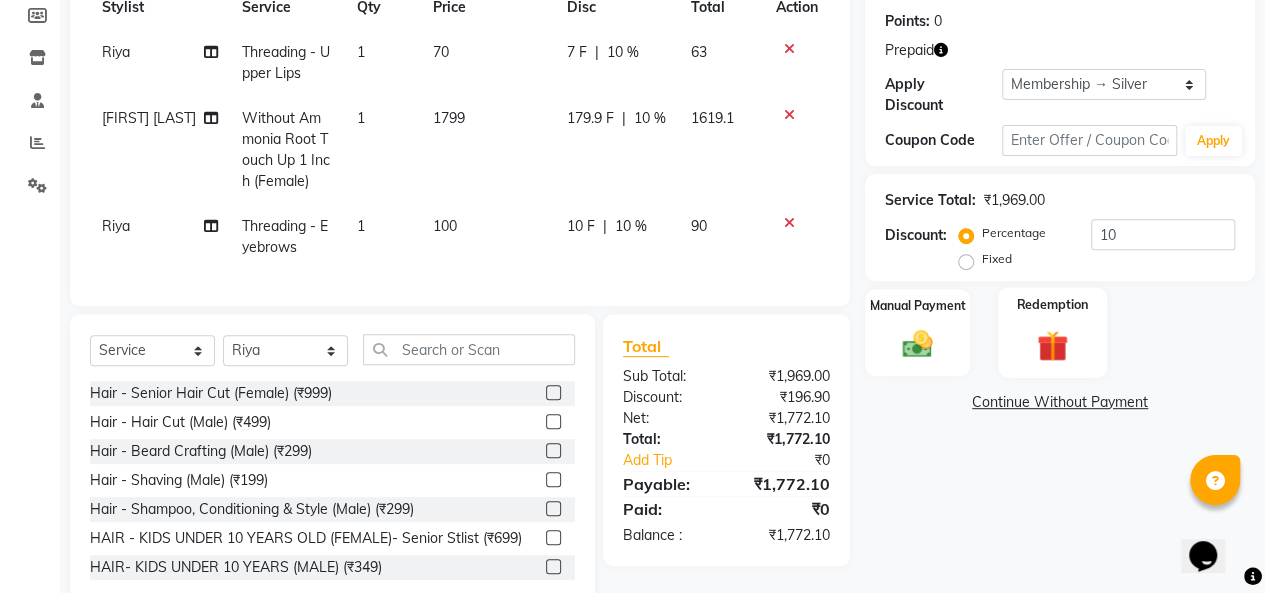 click 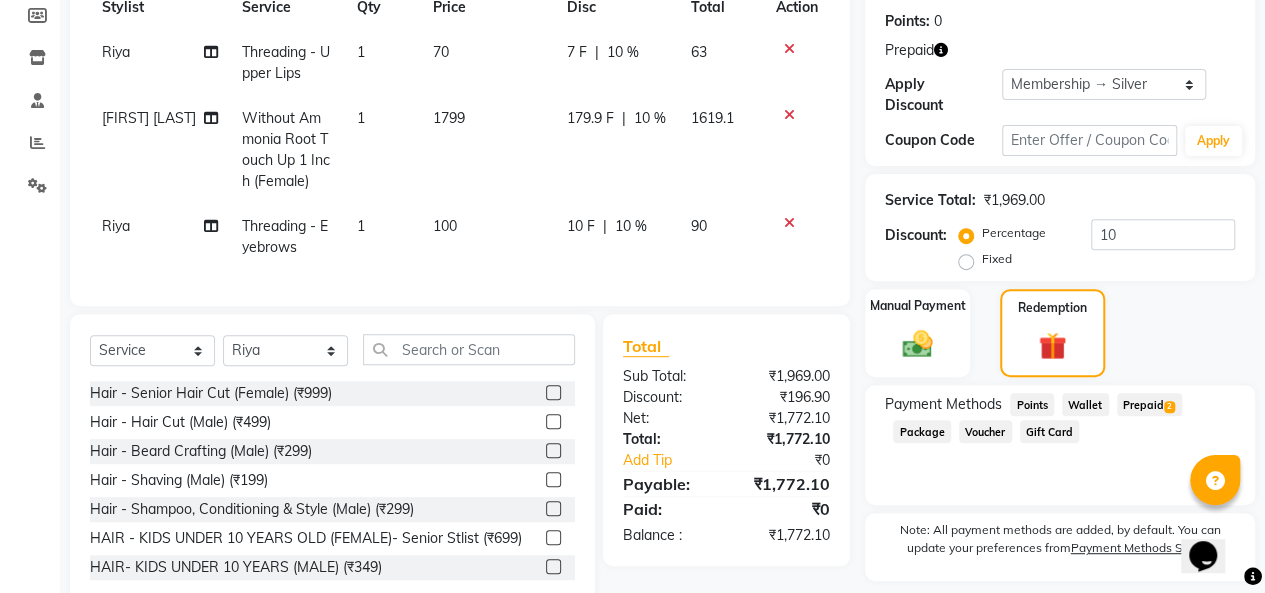 click on "Prepaid  2" 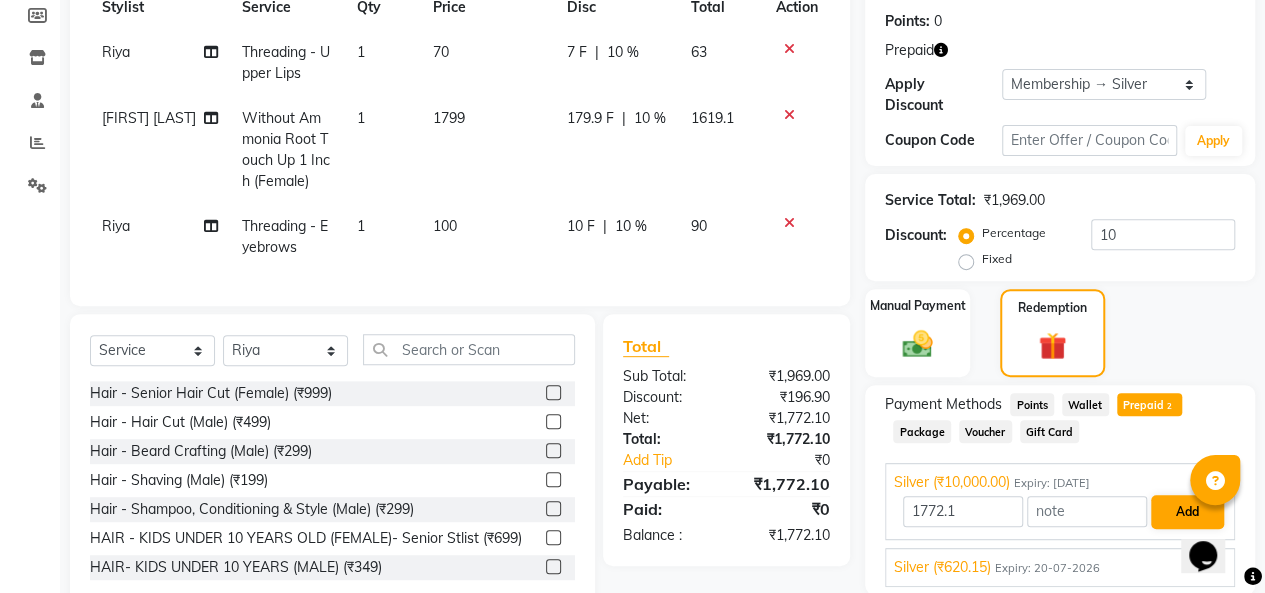 scroll, scrollTop: 448, scrollLeft: 0, axis: vertical 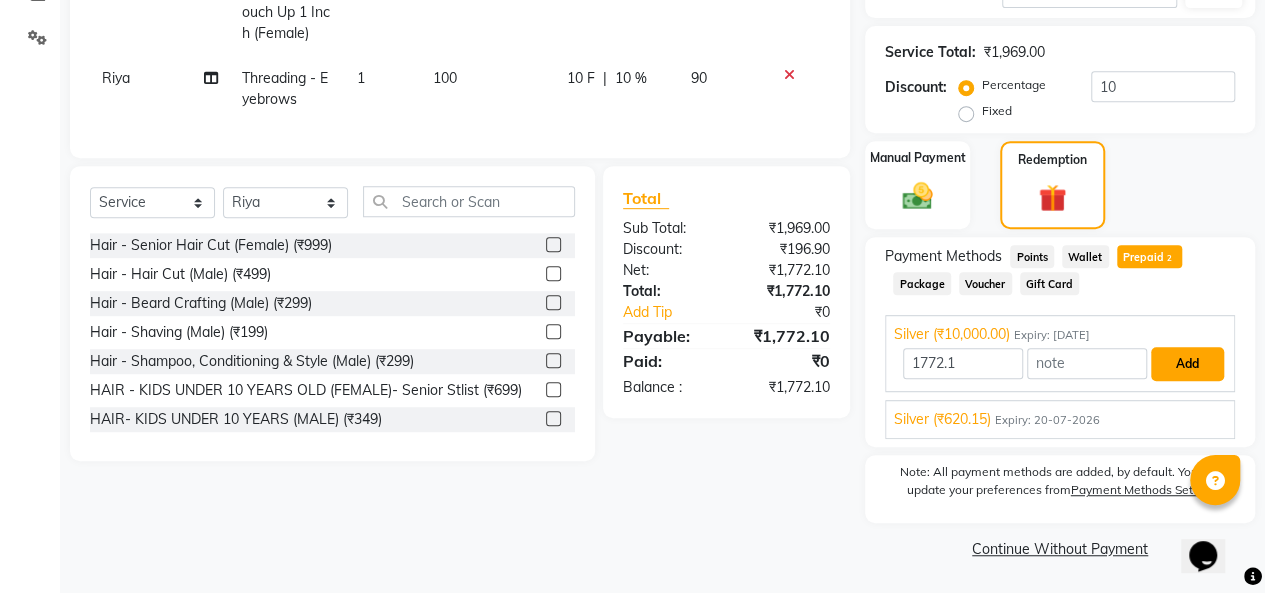 click on "Add" at bounding box center (1187, 364) 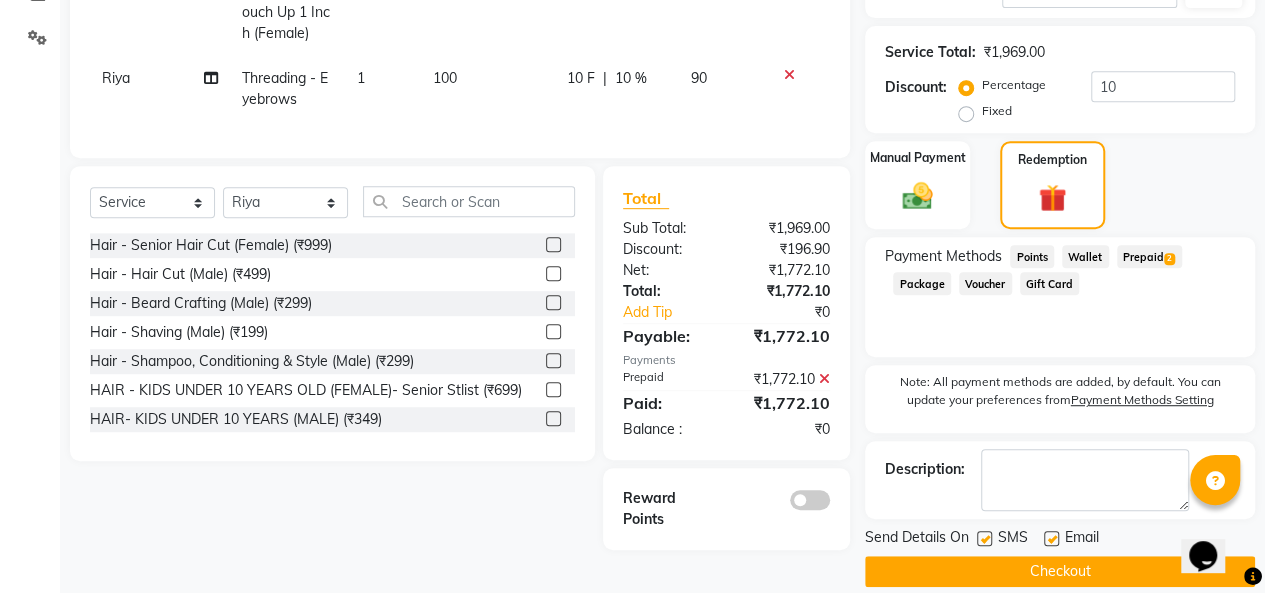 scroll, scrollTop: 470, scrollLeft: 0, axis: vertical 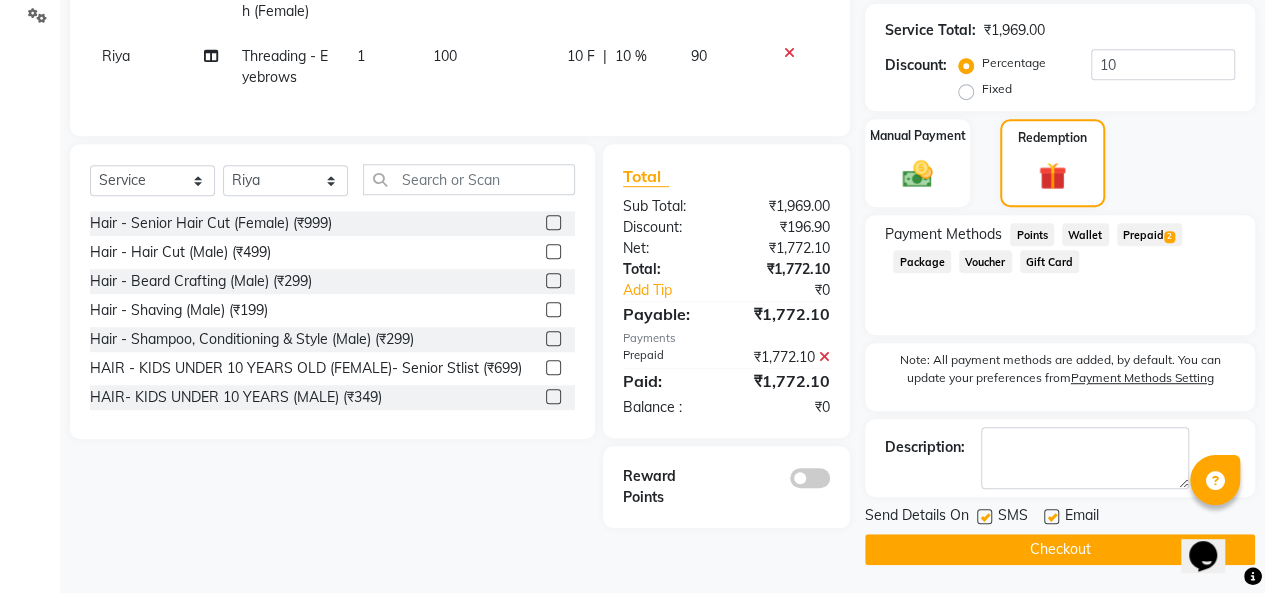 click on "Checkout" 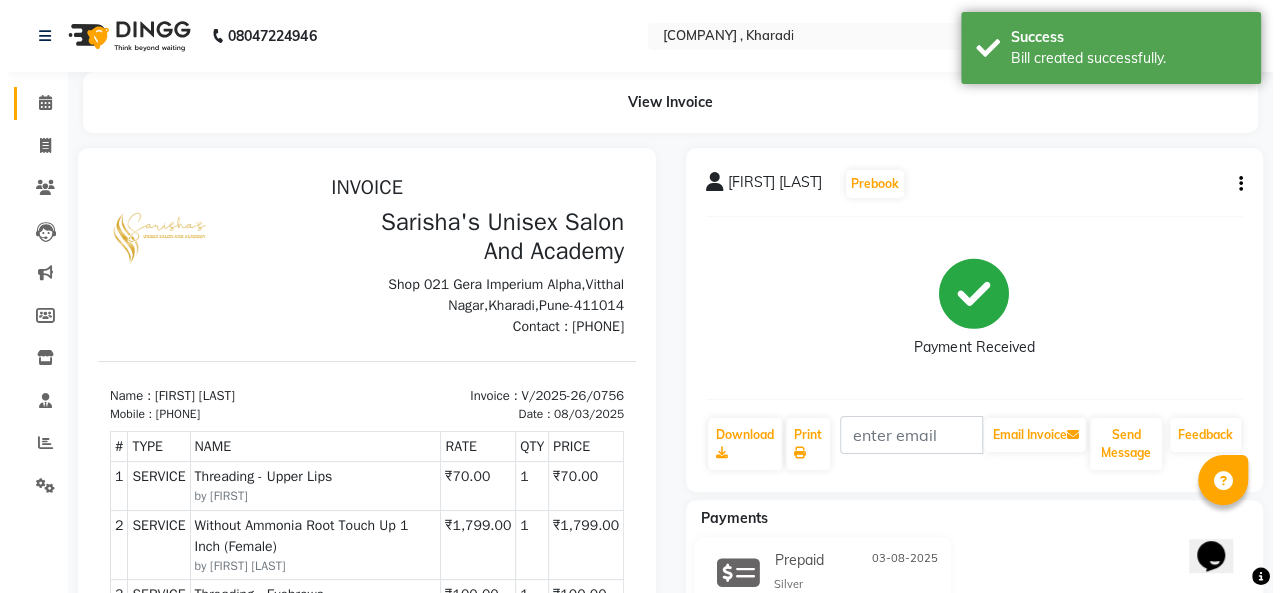 scroll, scrollTop: 0, scrollLeft: 0, axis: both 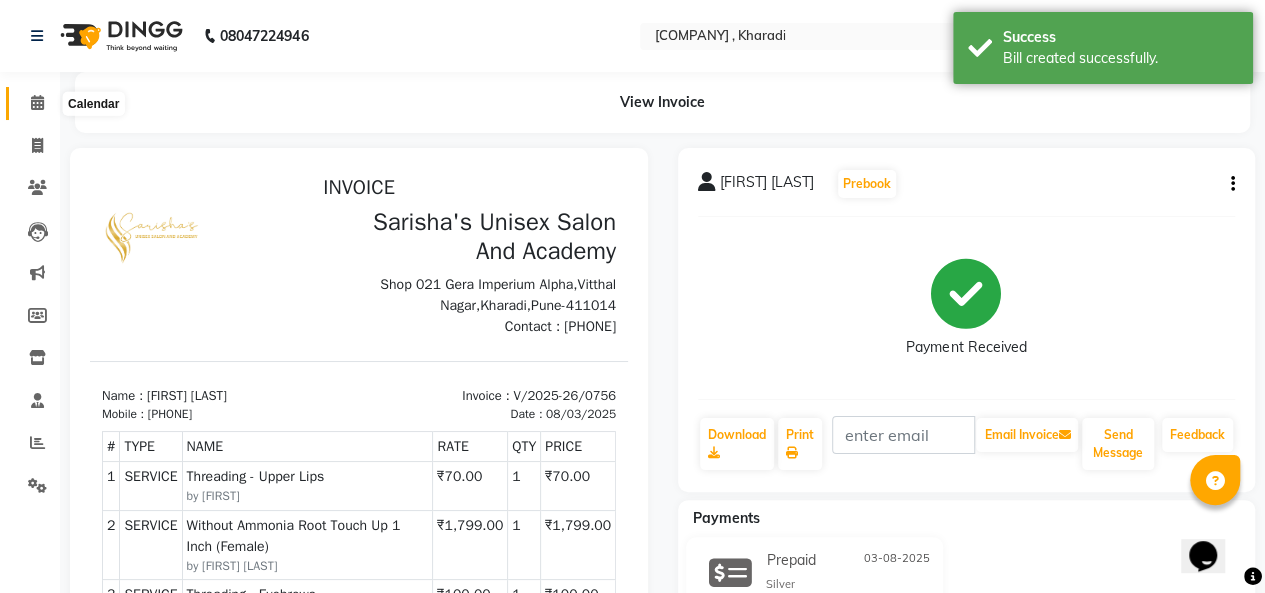 click 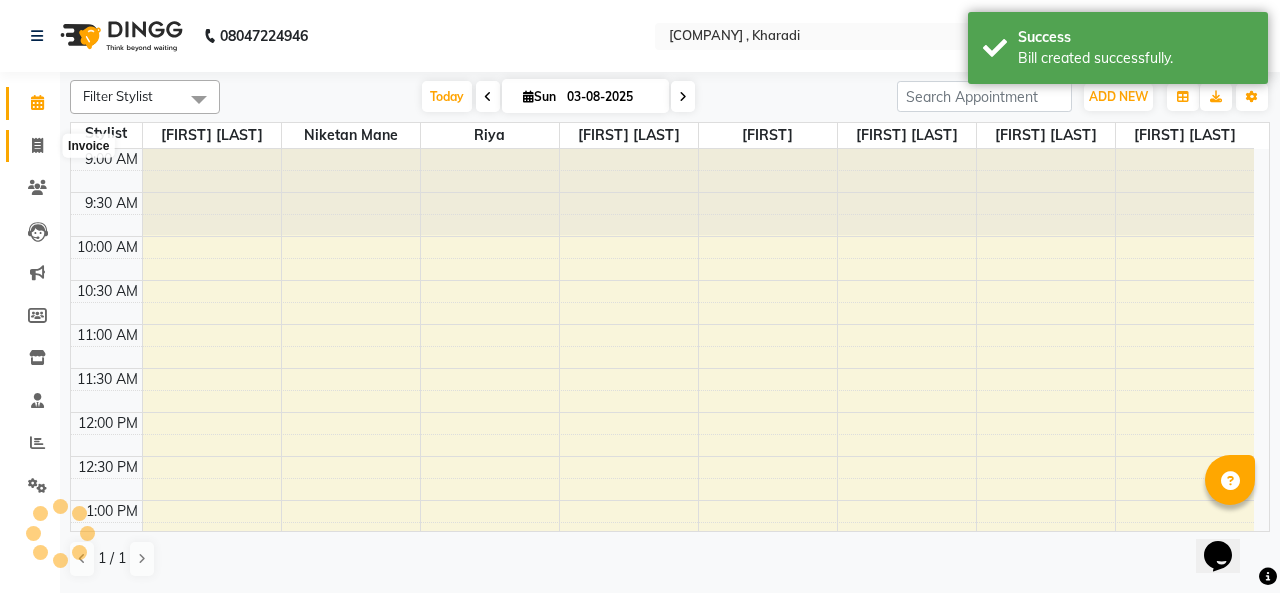 click 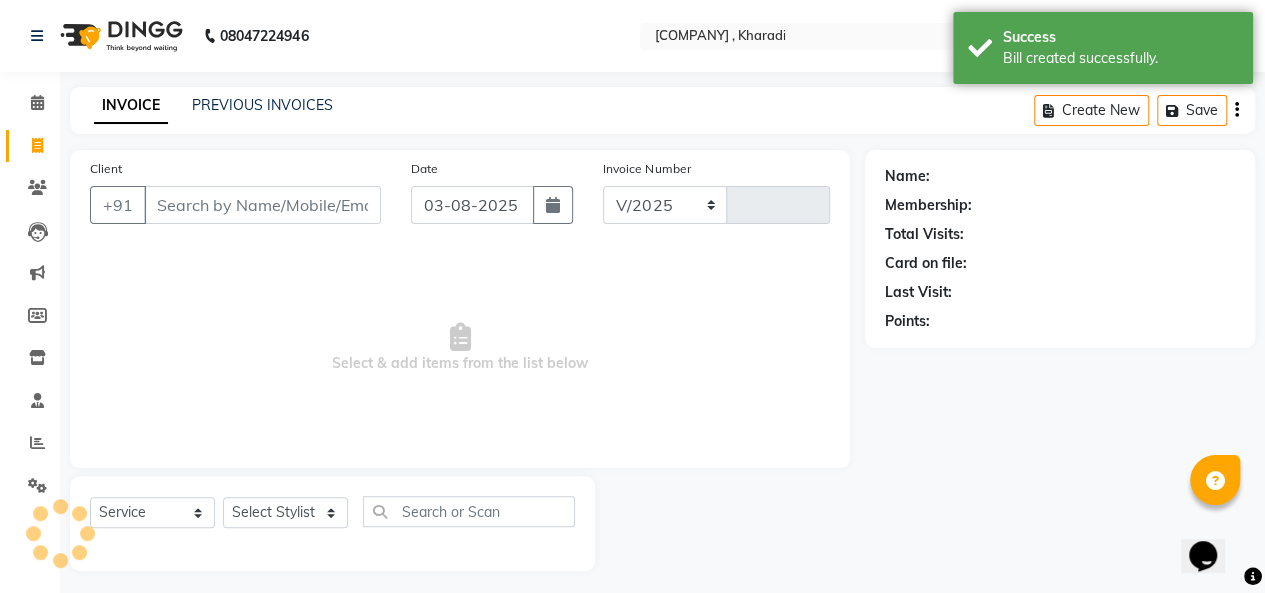 select on "665" 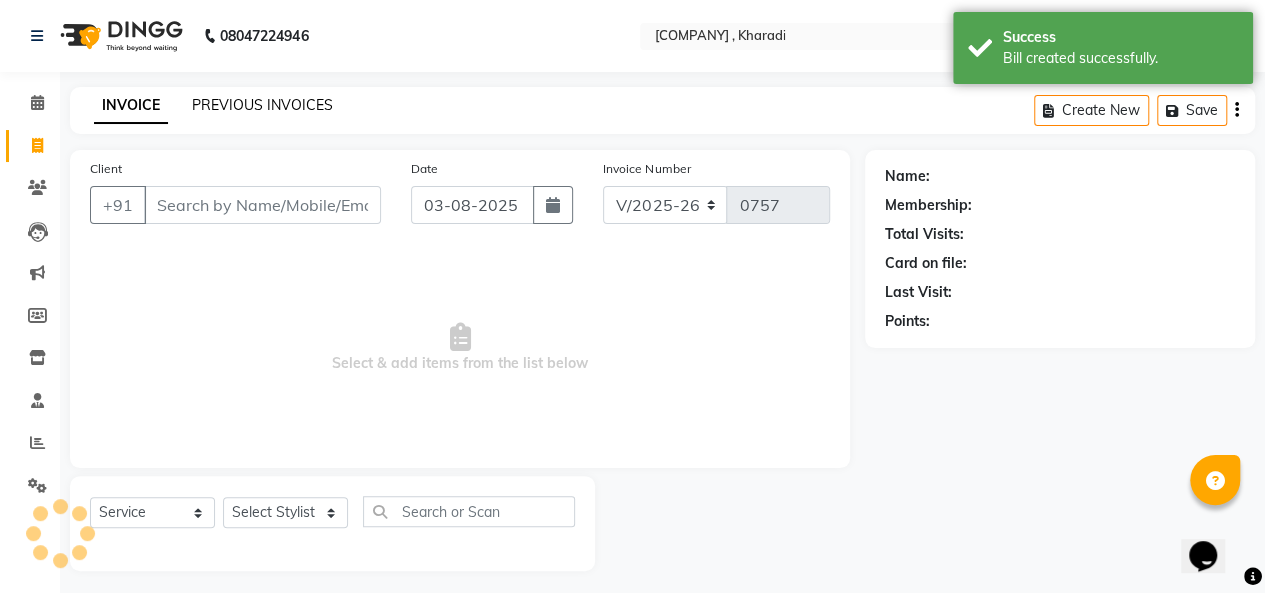 click on "PREVIOUS INVOICES" 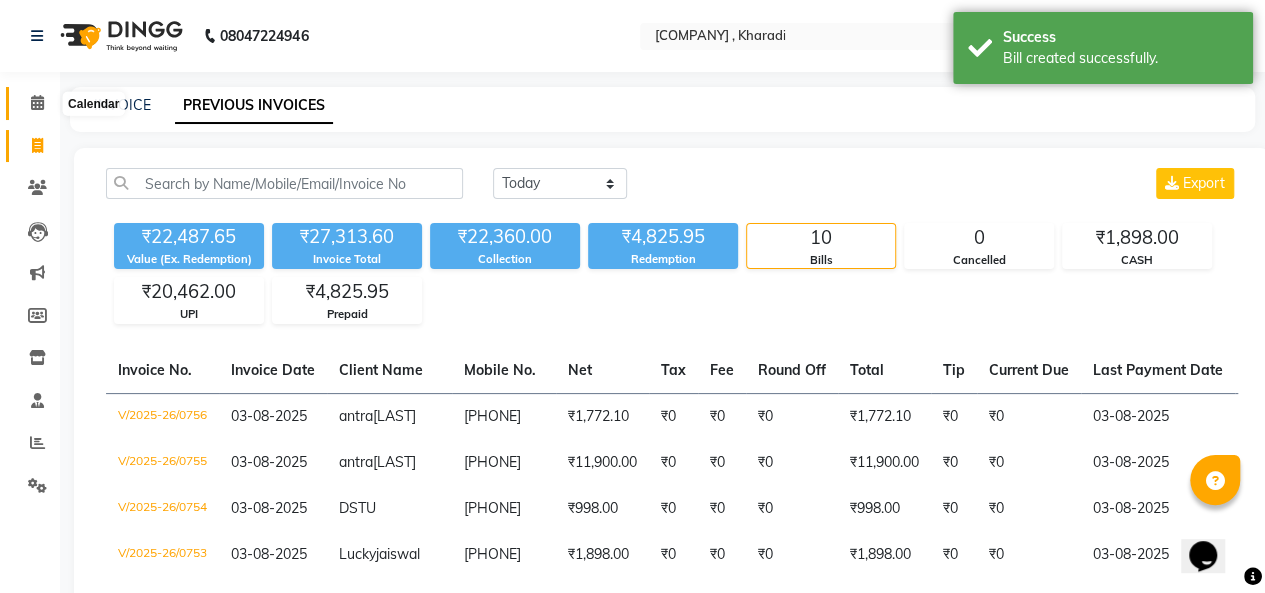 click 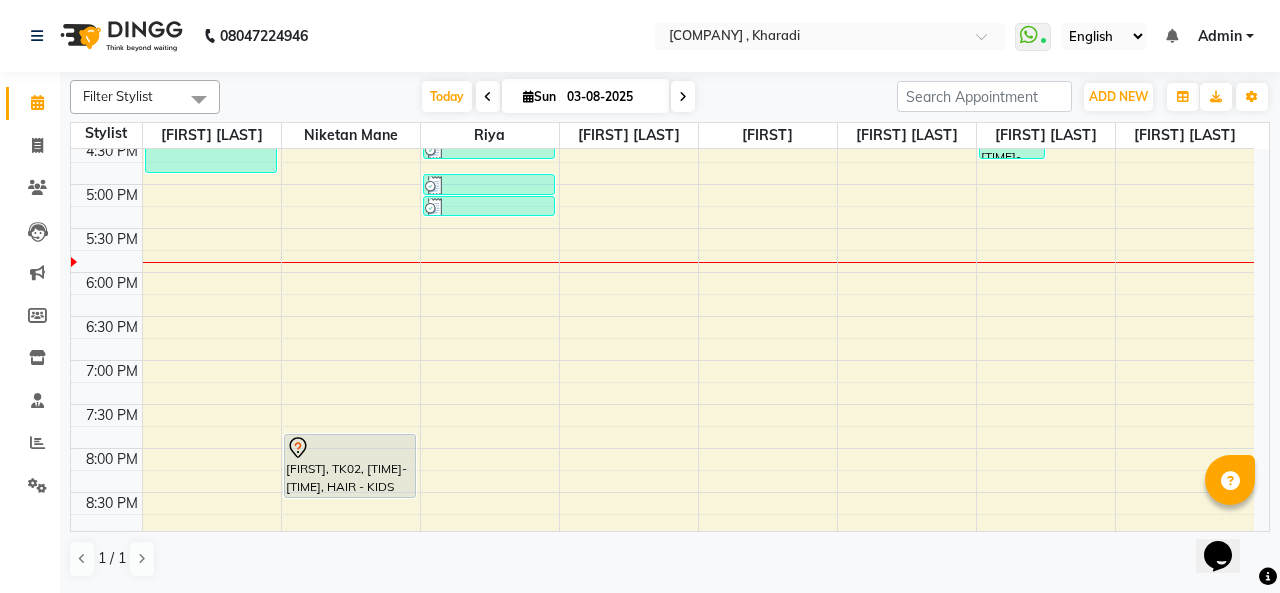 scroll, scrollTop: 700, scrollLeft: 0, axis: vertical 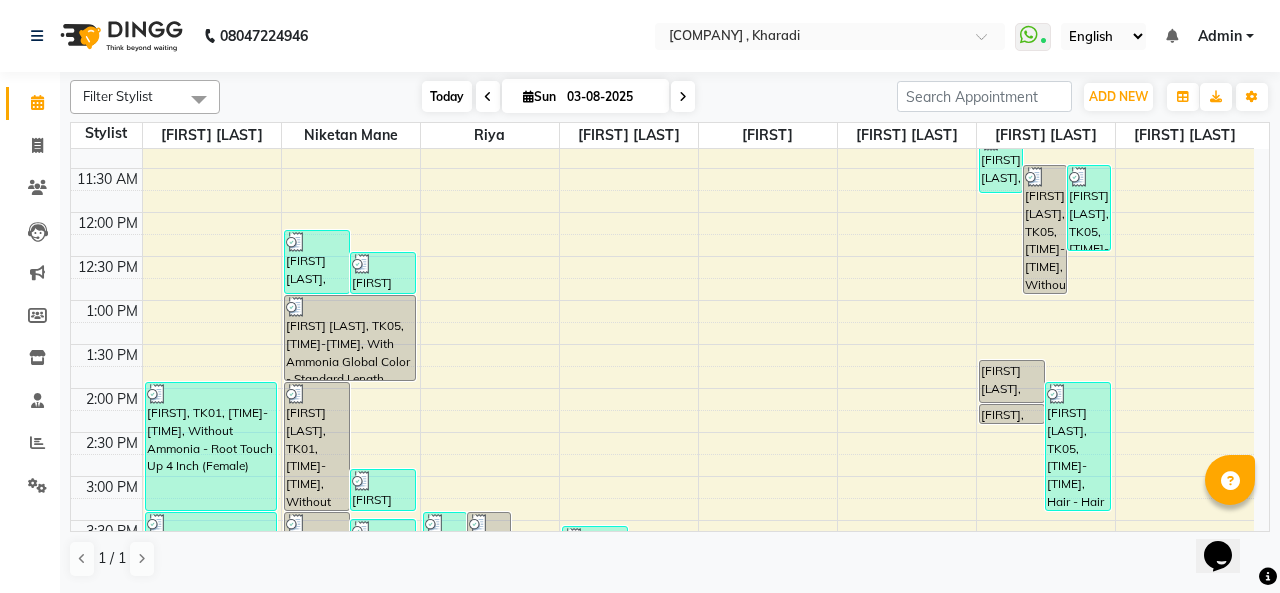 click on "Today" at bounding box center (447, 96) 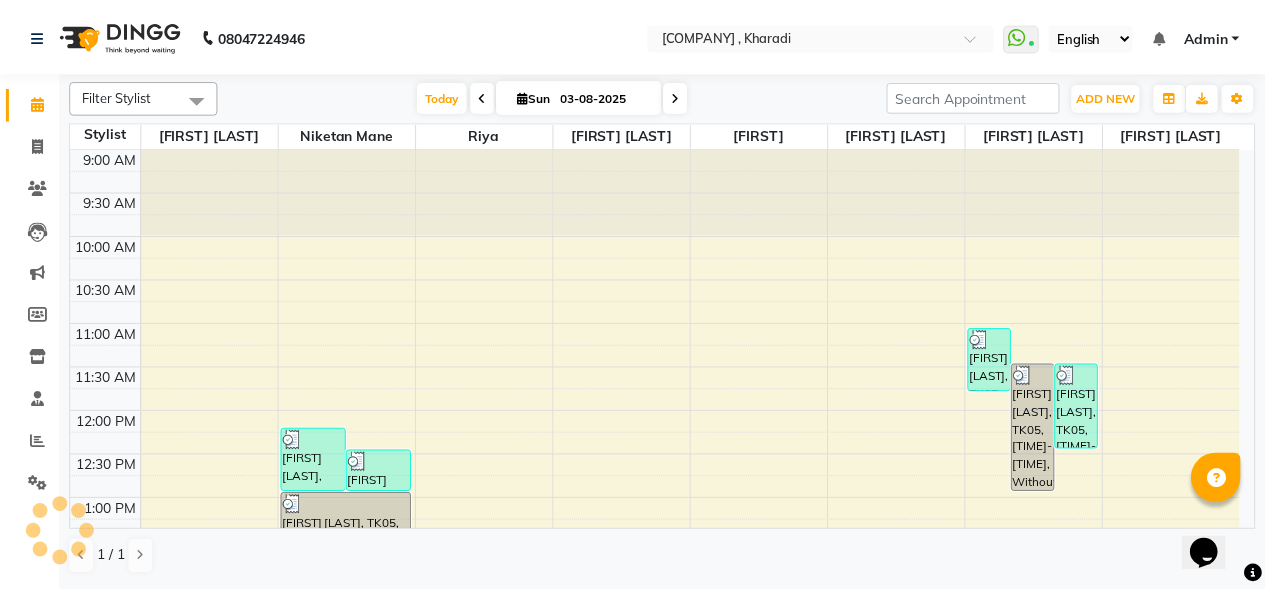 scroll, scrollTop: 781, scrollLeft: 0, axis: vertical 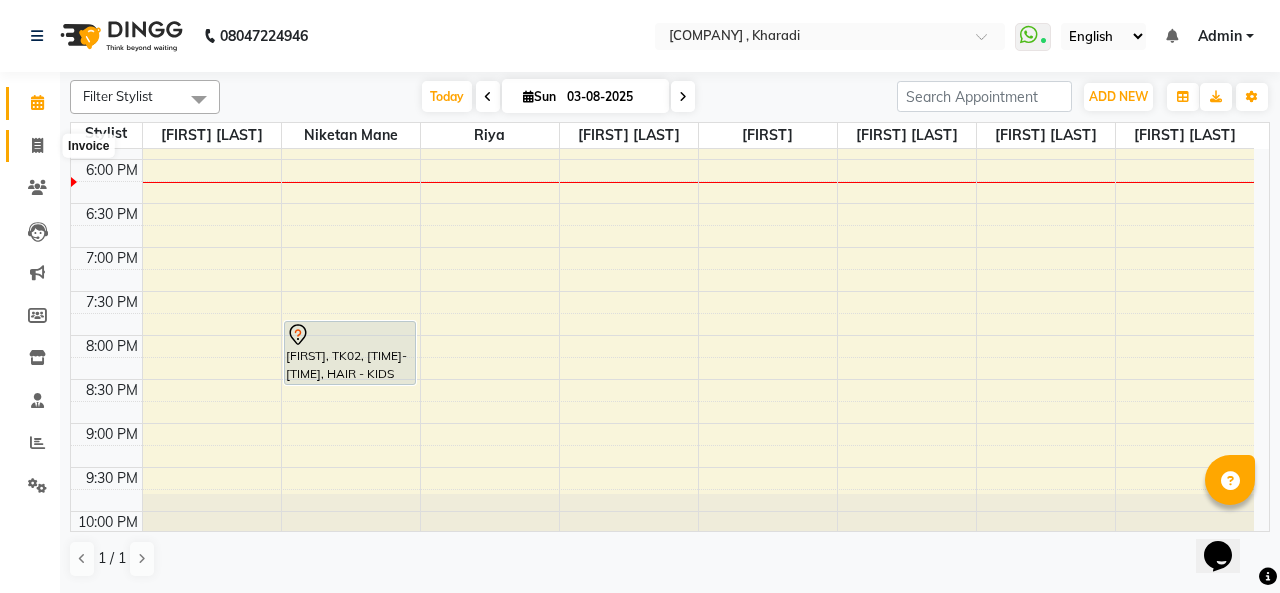click 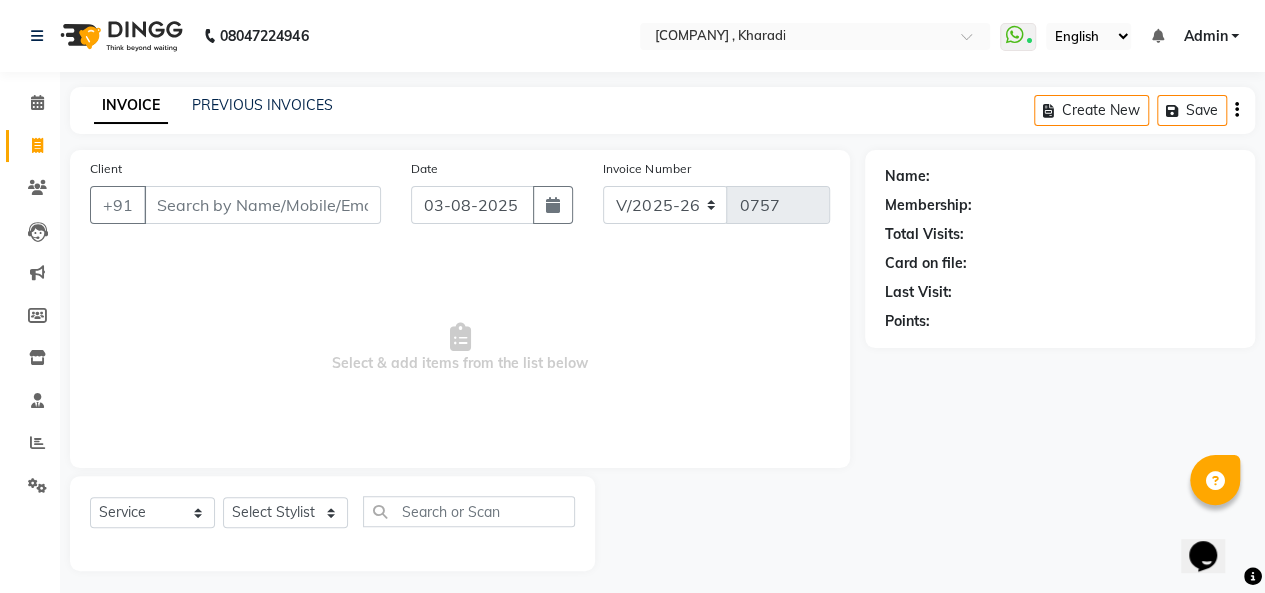 scroll, scrollTop: 7, scrollLeft: 0, axis: vertical 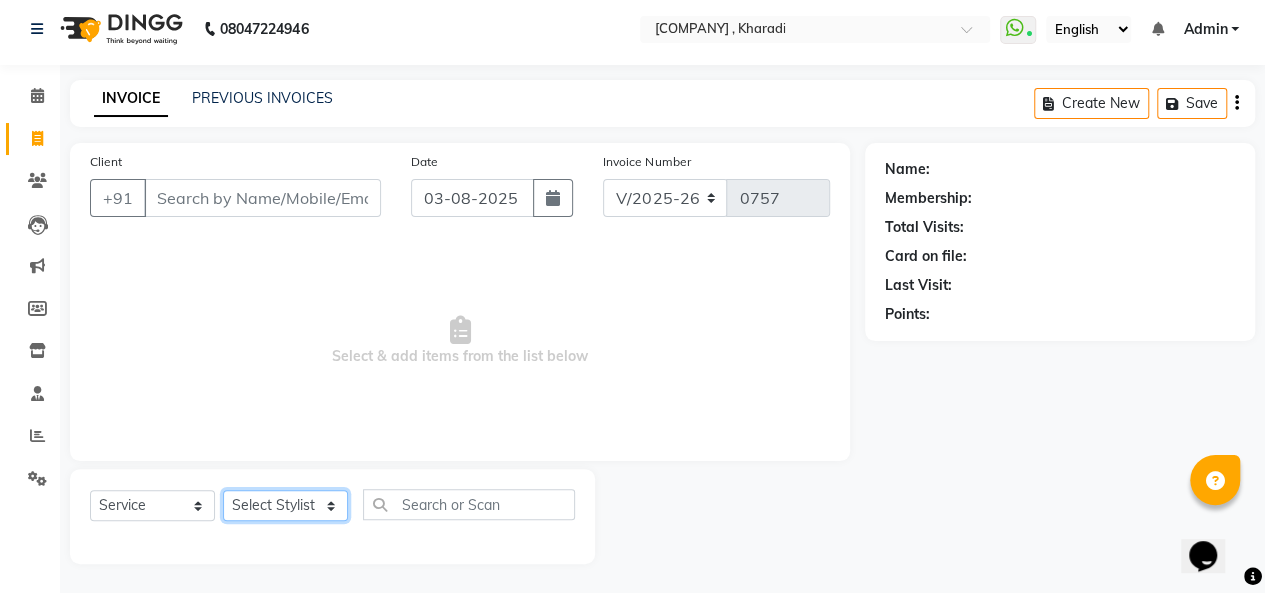 click on "Select Stylist [FIRST] [LAST] [FIRST] [LAST] [FIRST] [LAST] [FIRST] [LAST] [FIRST] [LAST] [FIRST] [LAST] [FIRST] [LAST] [FIRST] [LAST]" 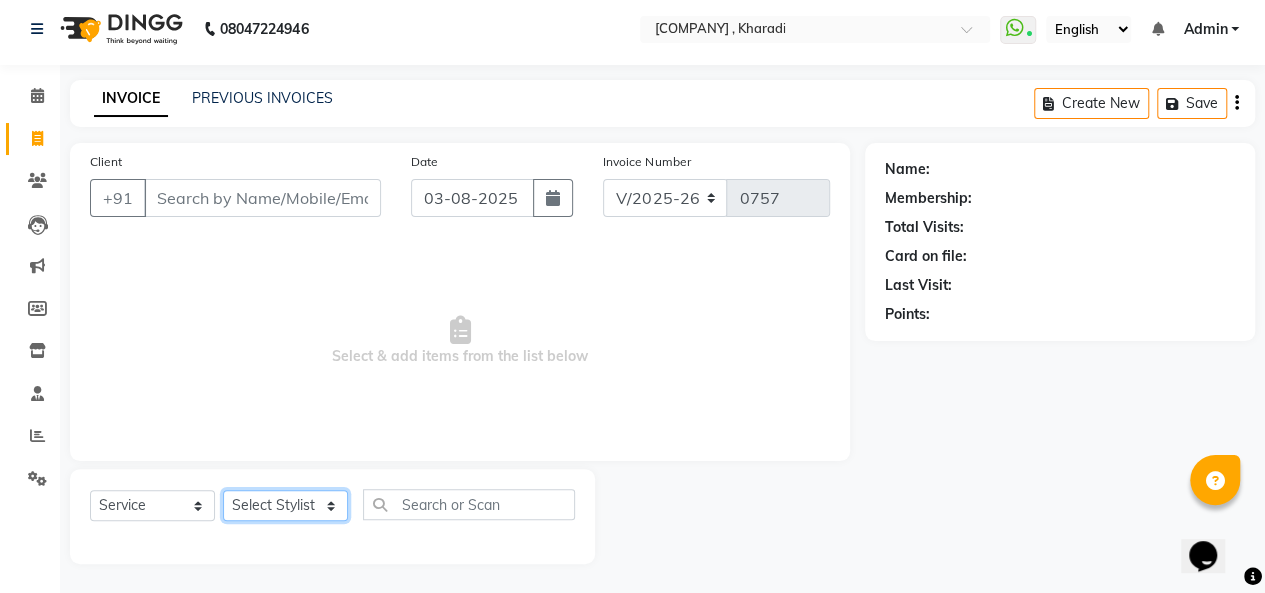 select on "85254" 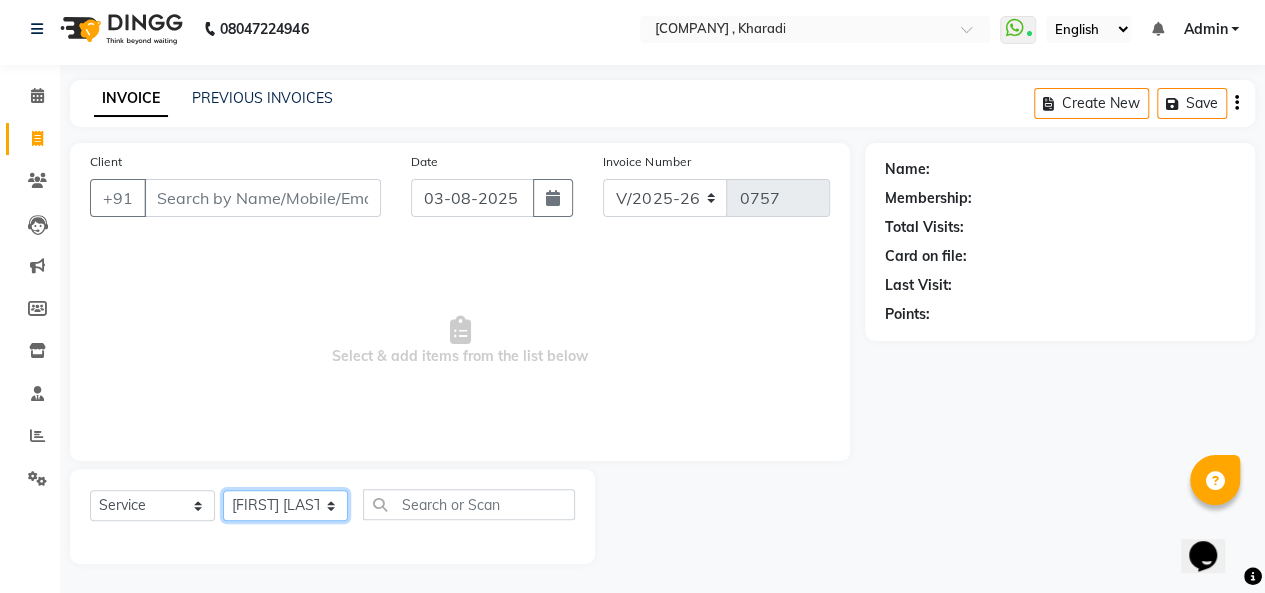 click on "Select Stylist [FIRST] [LAST] [FIRST] [LAST] [FIRST] [LAST] [FIRST] [LAST] [FIRST] [LAST] [FIRST] [LAST] [FIRST] [LAST] [FIRST] [LAST]" 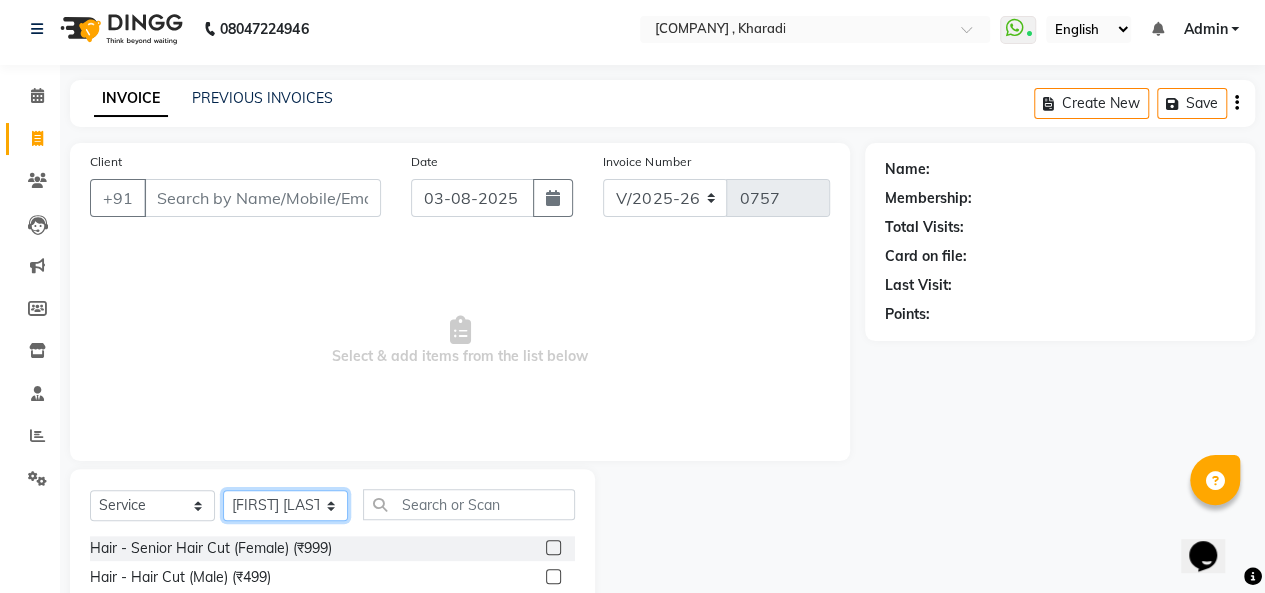 scroll, scrollTop: 207, scrollLeft: 0, axis: vertical 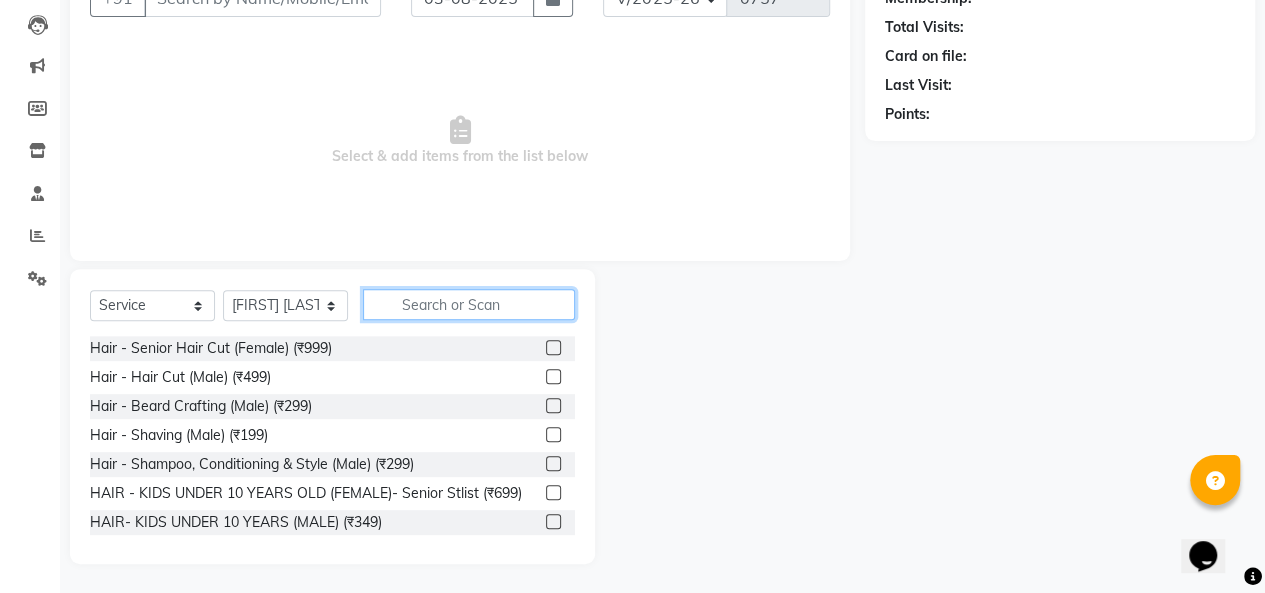 click 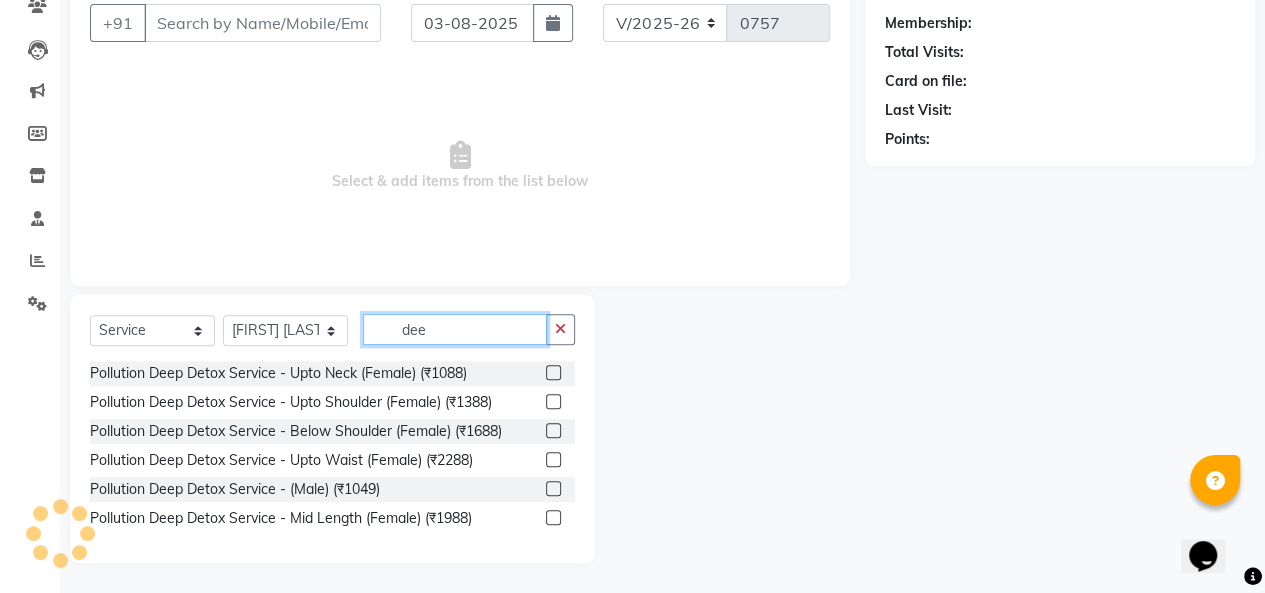 scroll, scrollTop: 181, scrollLeft: 0, axis: vertical 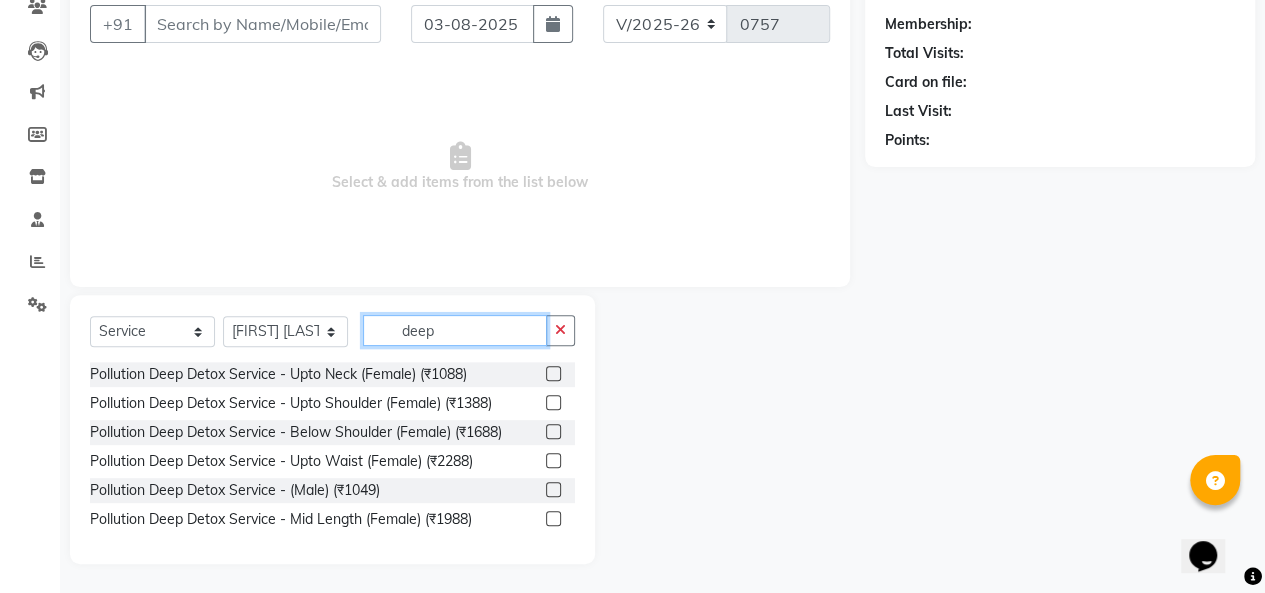 type on "deep" 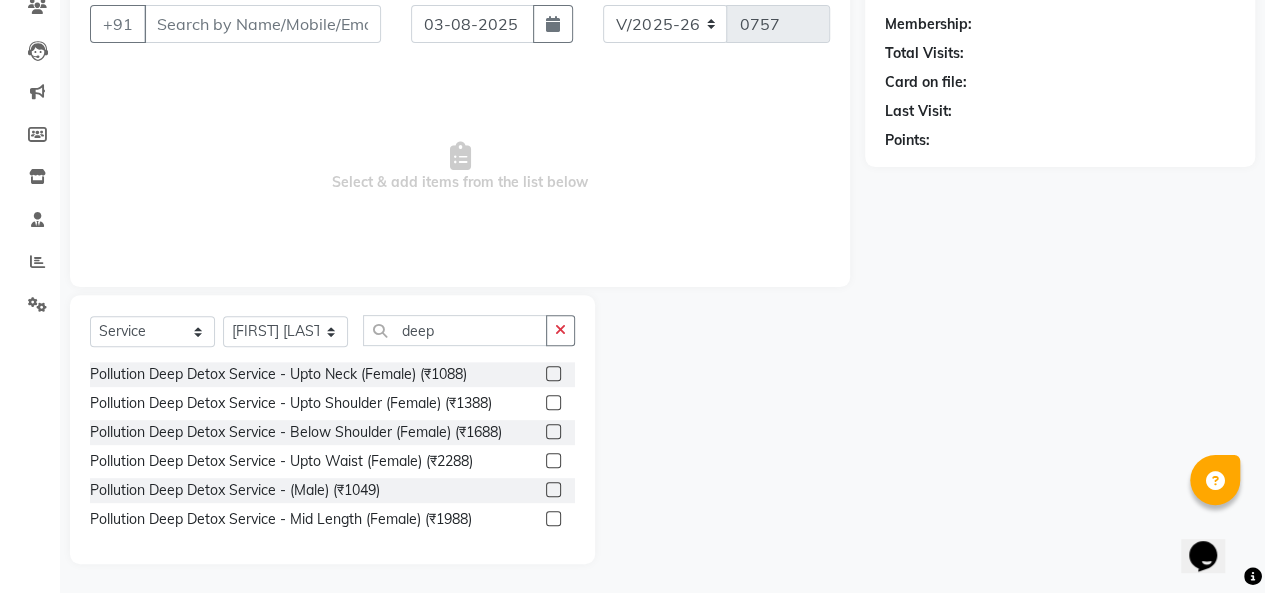 click 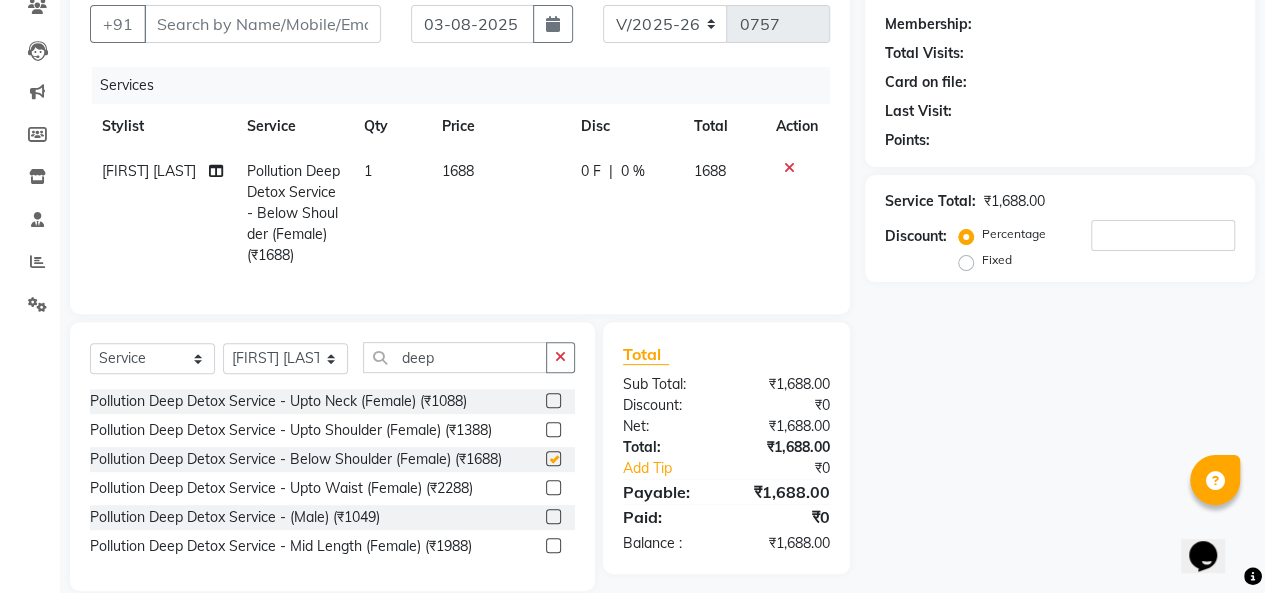 checkbox on "false" 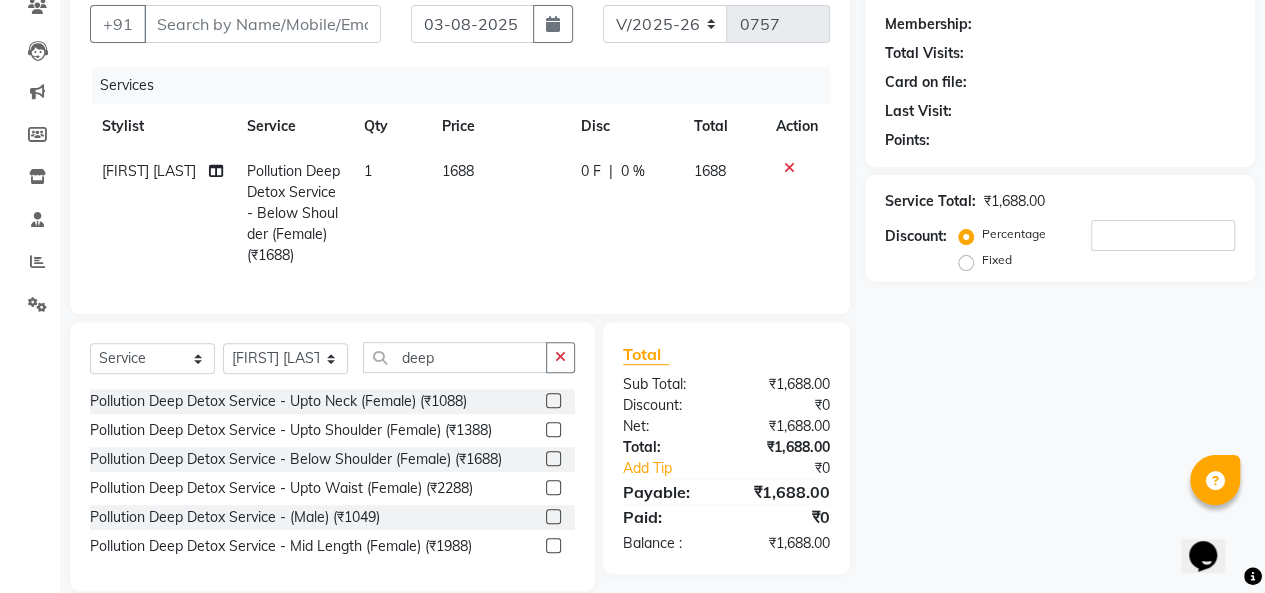 scroll, scrollTop: 0, scrollLeft: 0, axis: both 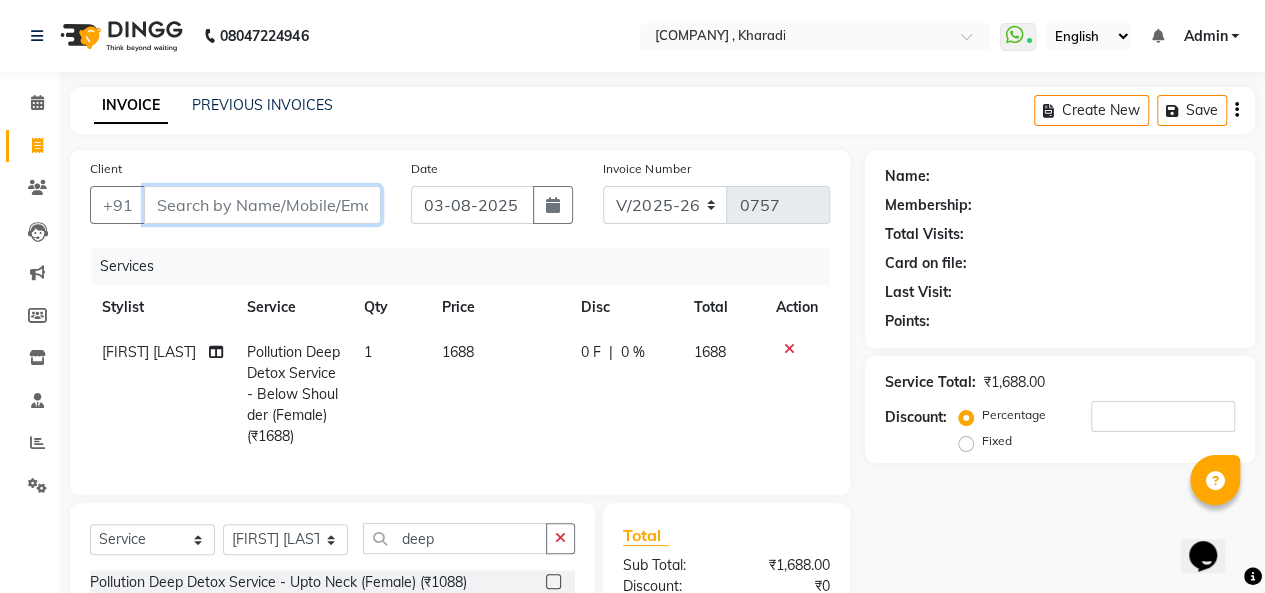 drag, startPoint x: 259, startPoint y: 196, endPoint x: 270, endPoint y: 198, distance: 11.18034 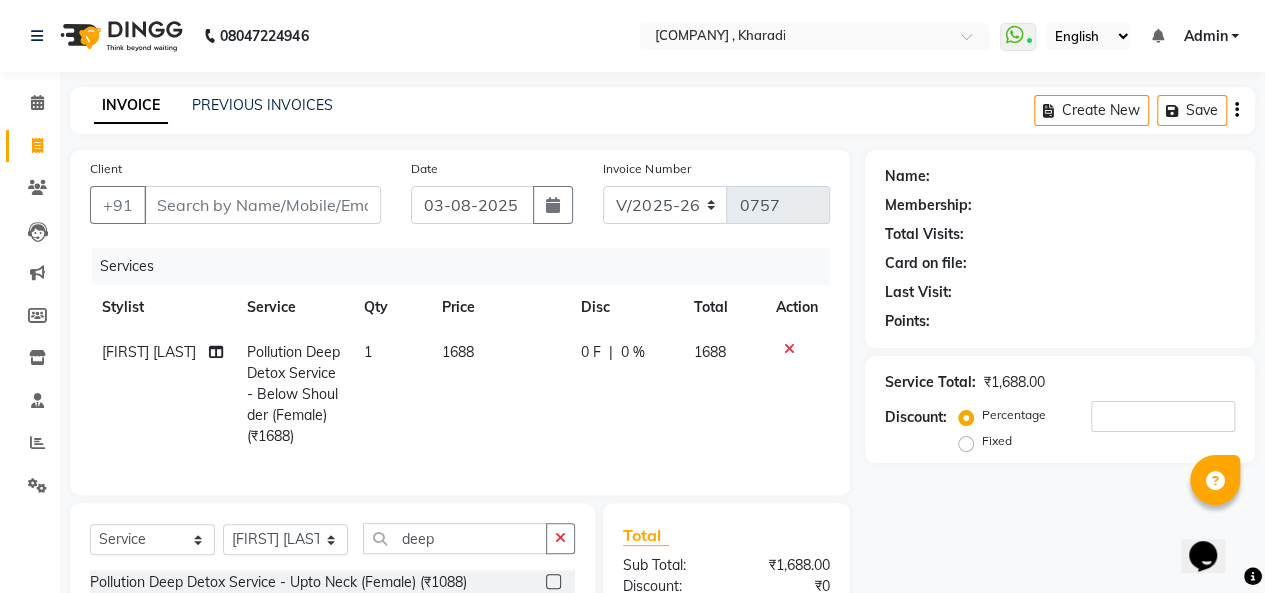 drag, startPoint x: 615, startPoint y: 30, endPoint x: 437, endPoint y: -38, distance: 190.54659 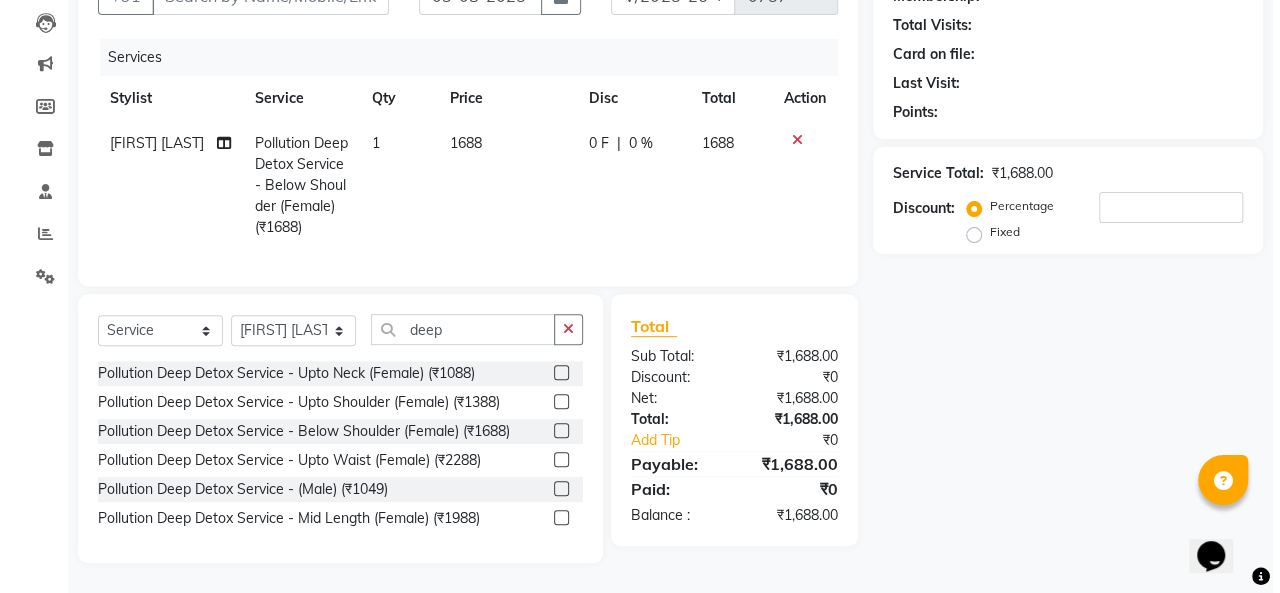 scroll, scrollTop: 0, scrollLeft: 0, axis: both 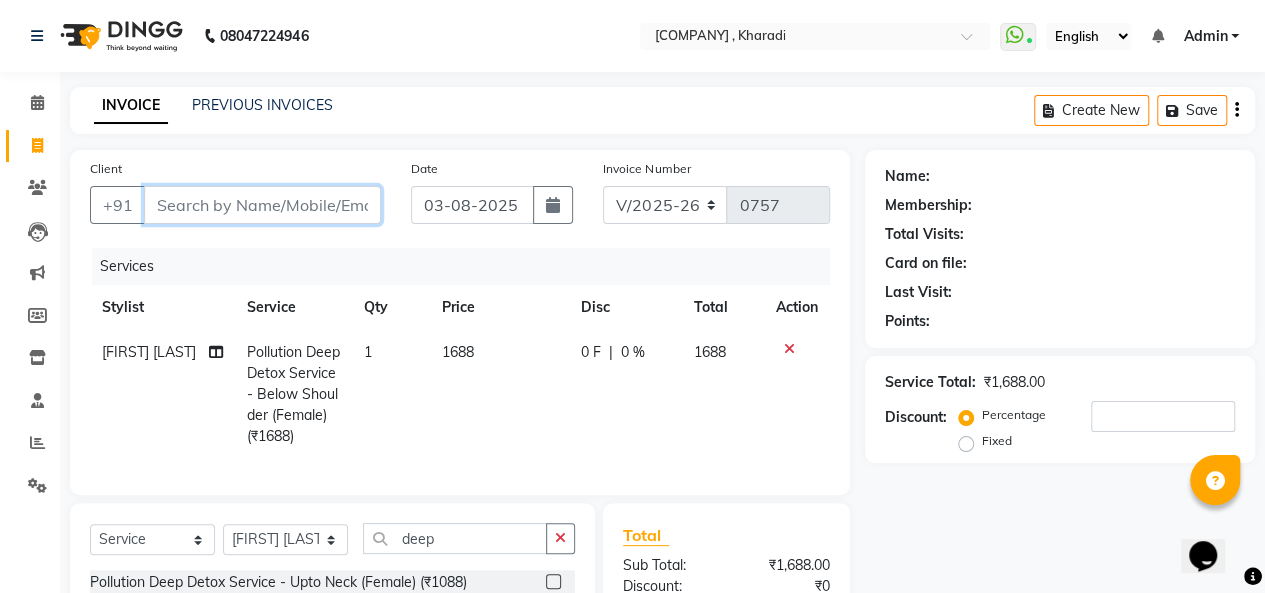 click on "Client" at bounding box center (262, 205) 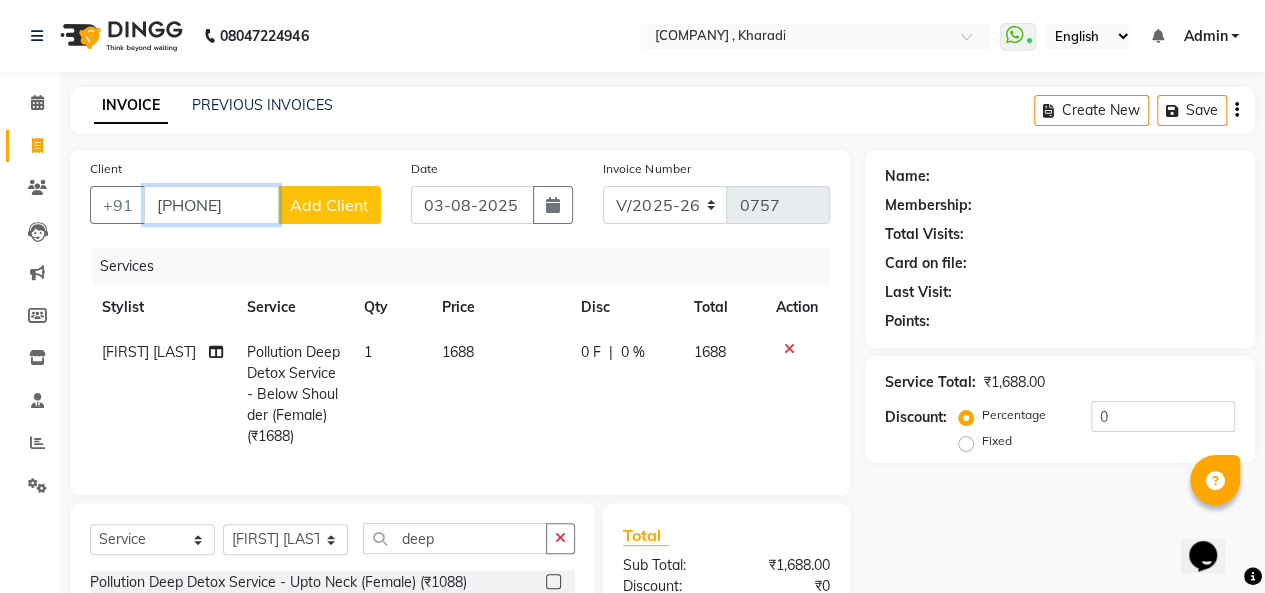 click on "[PHONE]" at bounding box center (211, 205) 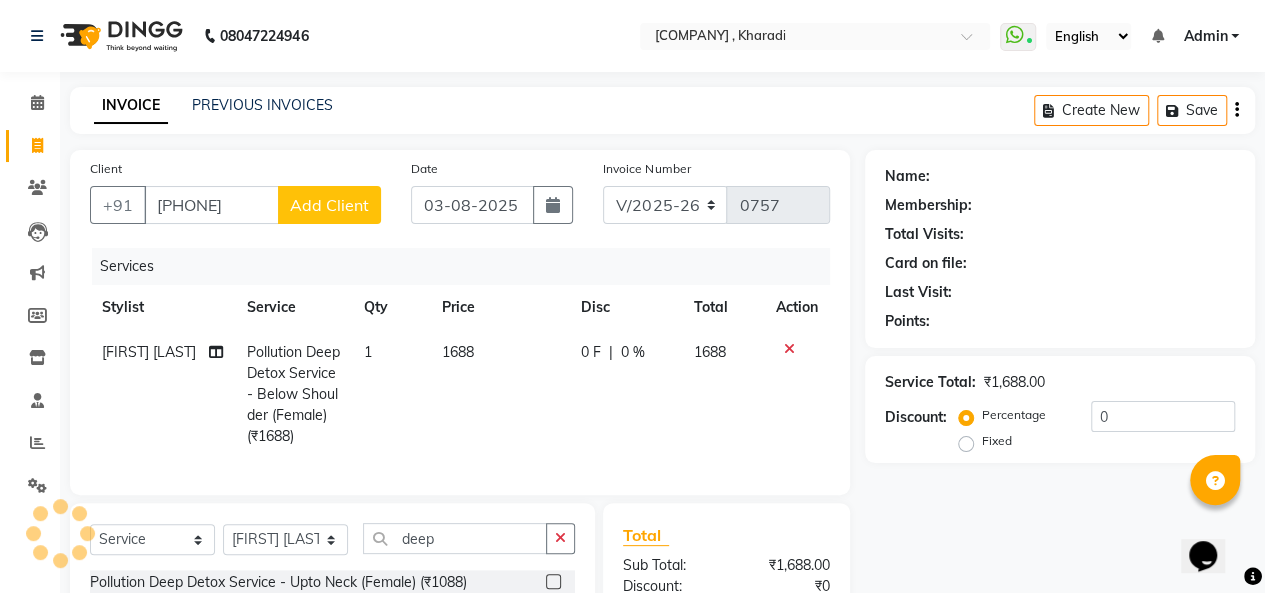 click on "Add Client" 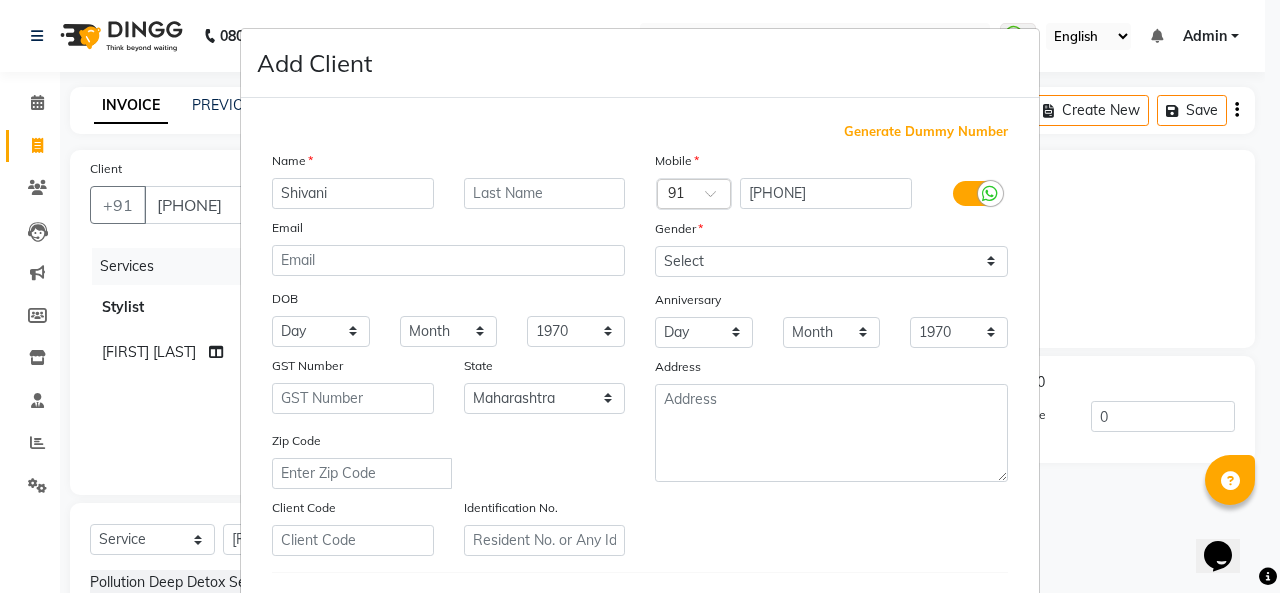 type on "Shivani" 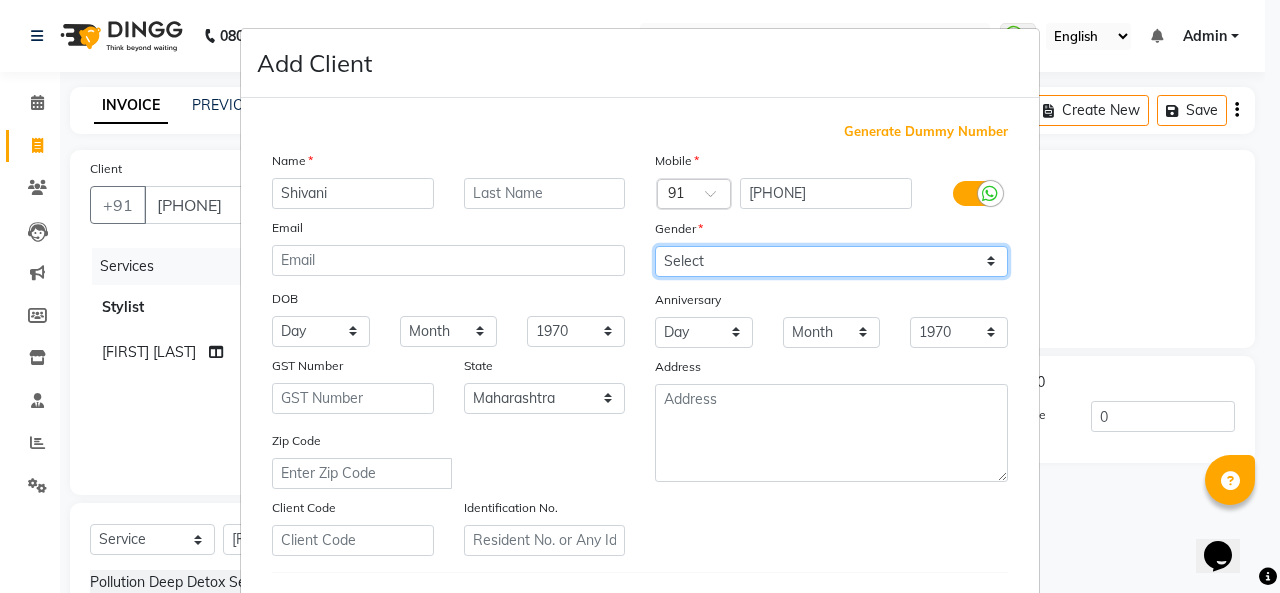 click on "Select Male Female Other Prefer Not To Say" at bounding box center (831, 261) 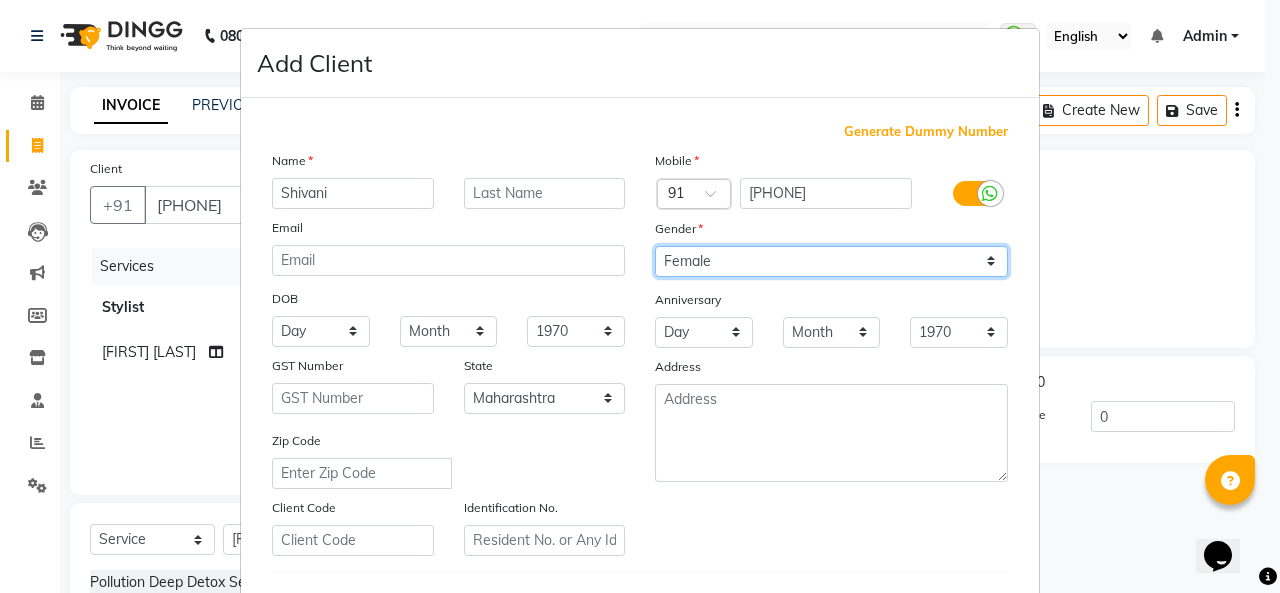 click on "Select Male Female Other Prefer Not To Say" at bounding box center (831, 261) 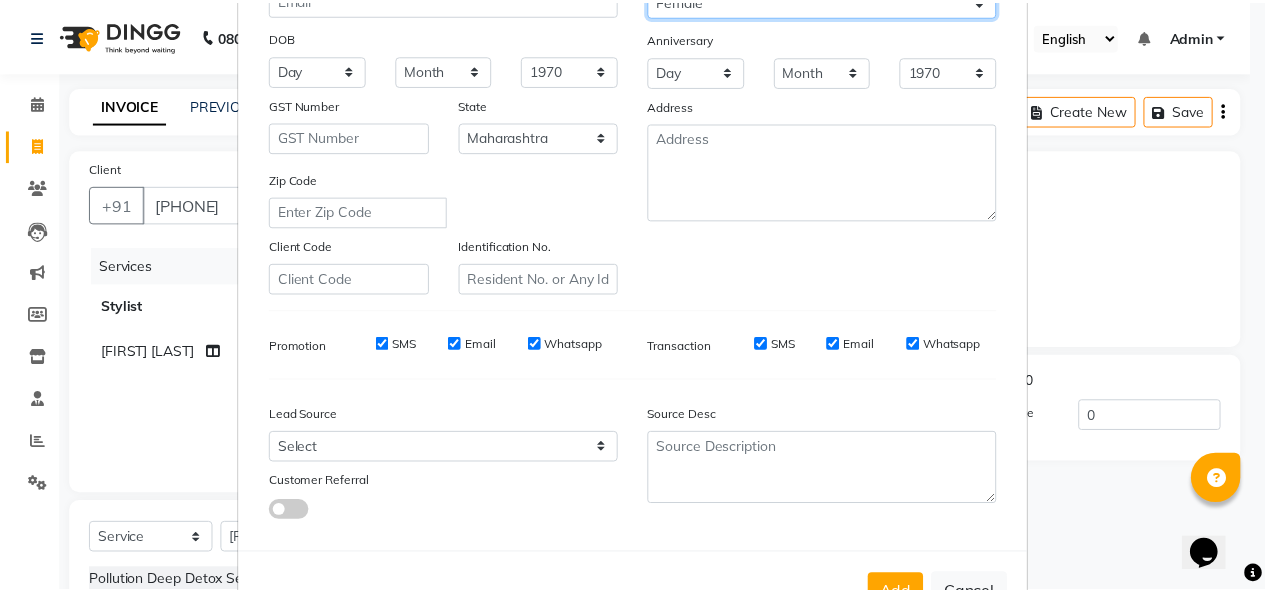 scroll, scrollTop: 326, scrollLeft: 0, axis: vertical 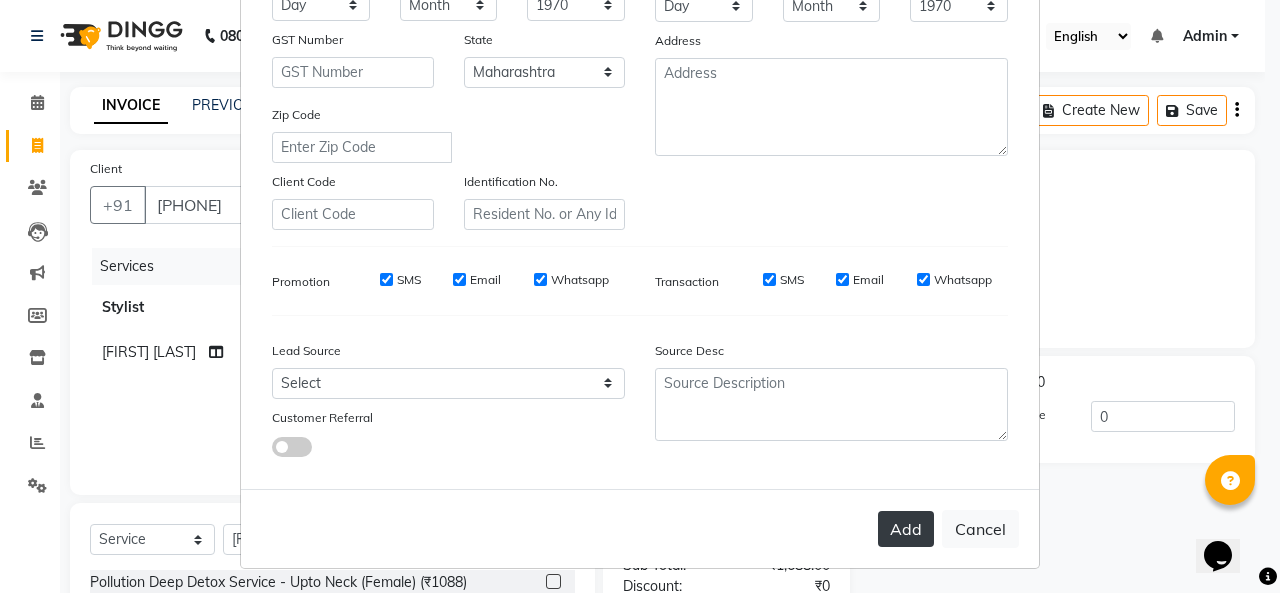 click on "Add" at bounding box center (906, 529) 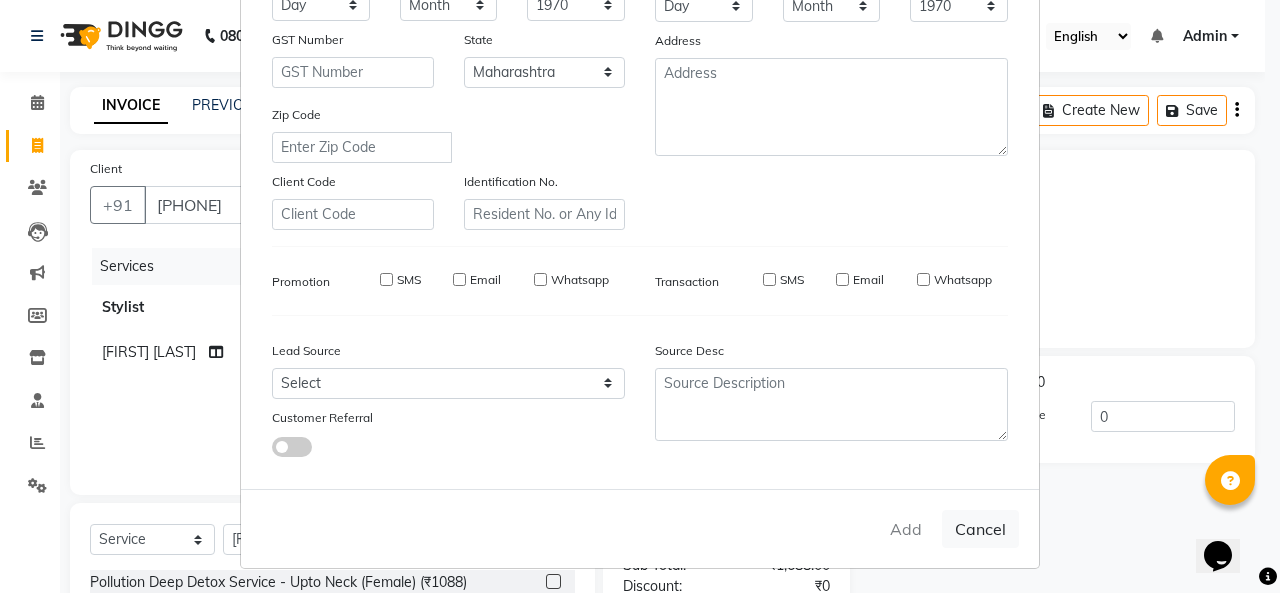 type 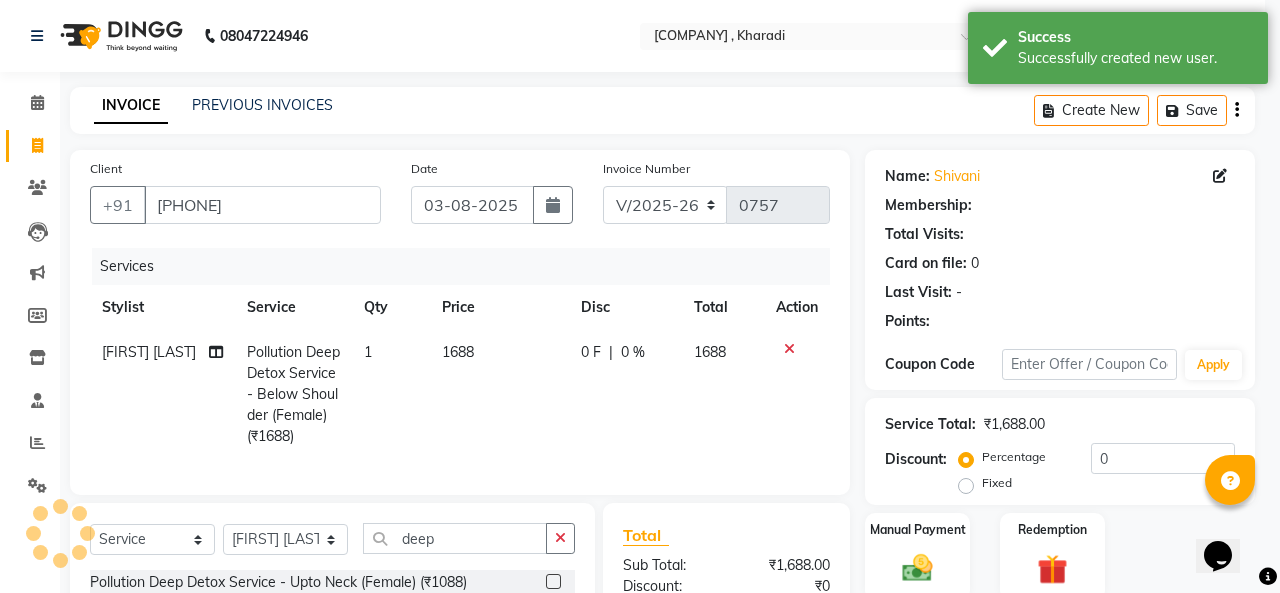 select on "1: Object" 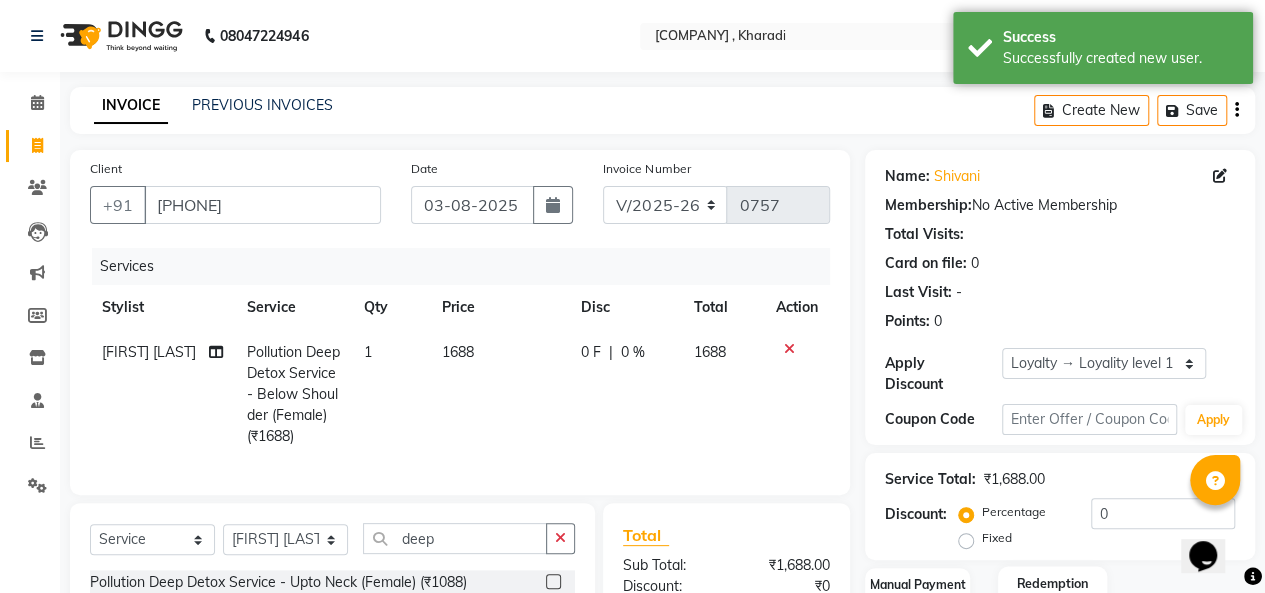 scroll, scrollTop: 223, scrollLeft: 0, axis: vertical 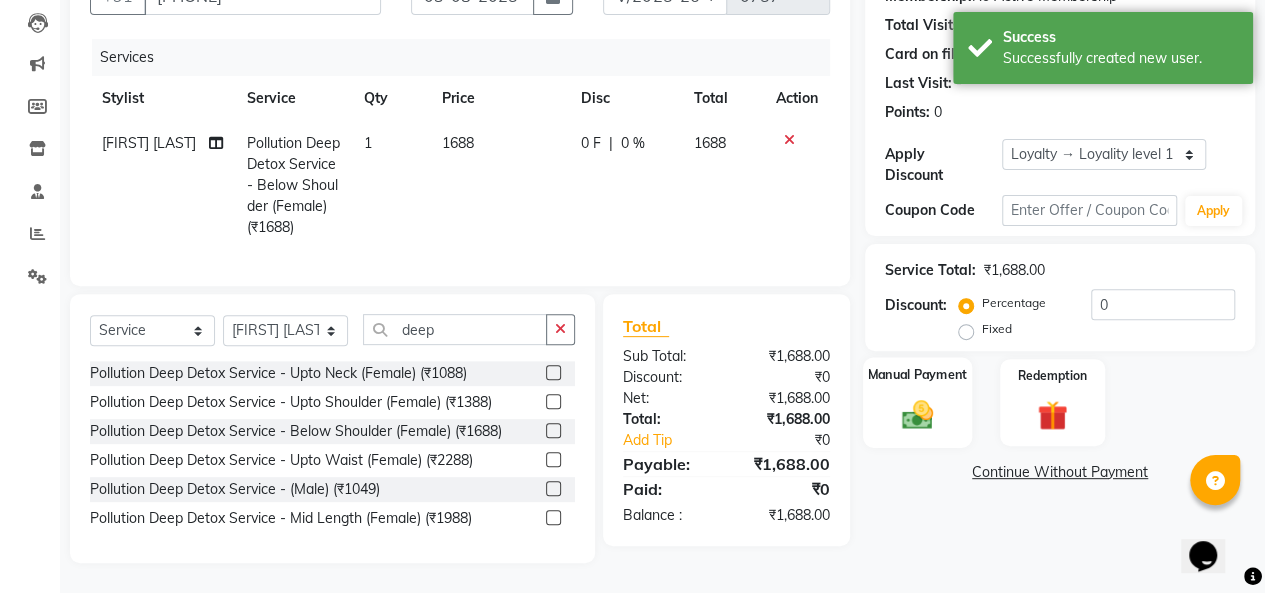 click 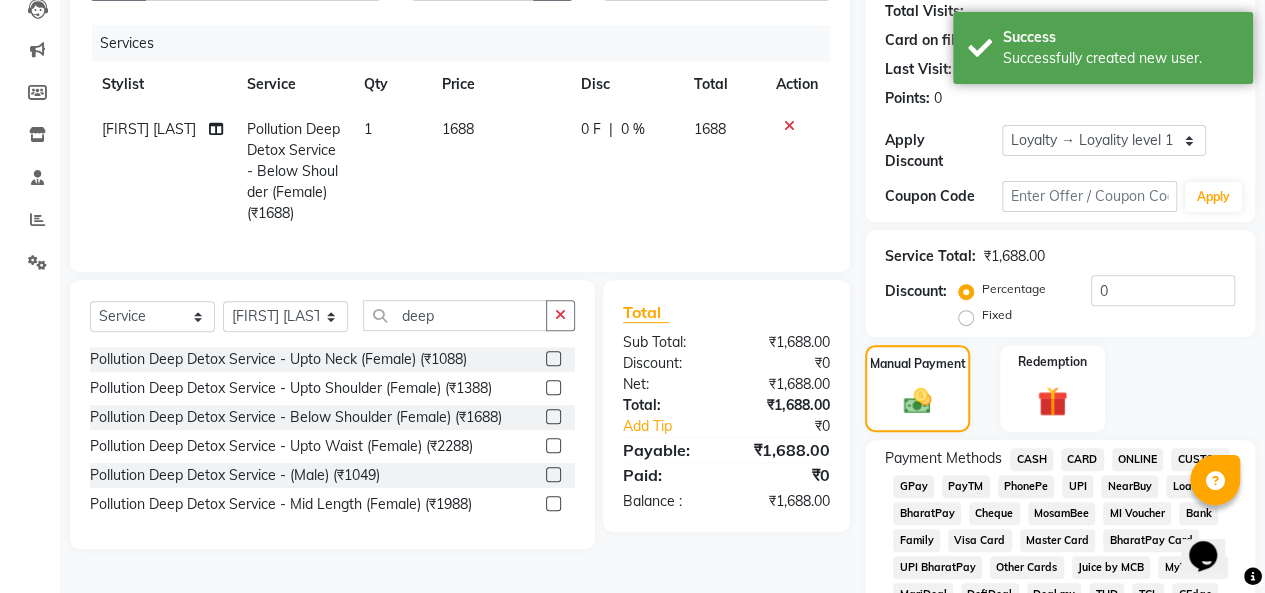 scroll, scrollTop: 423, scrollLeft: 0, axis: vertical 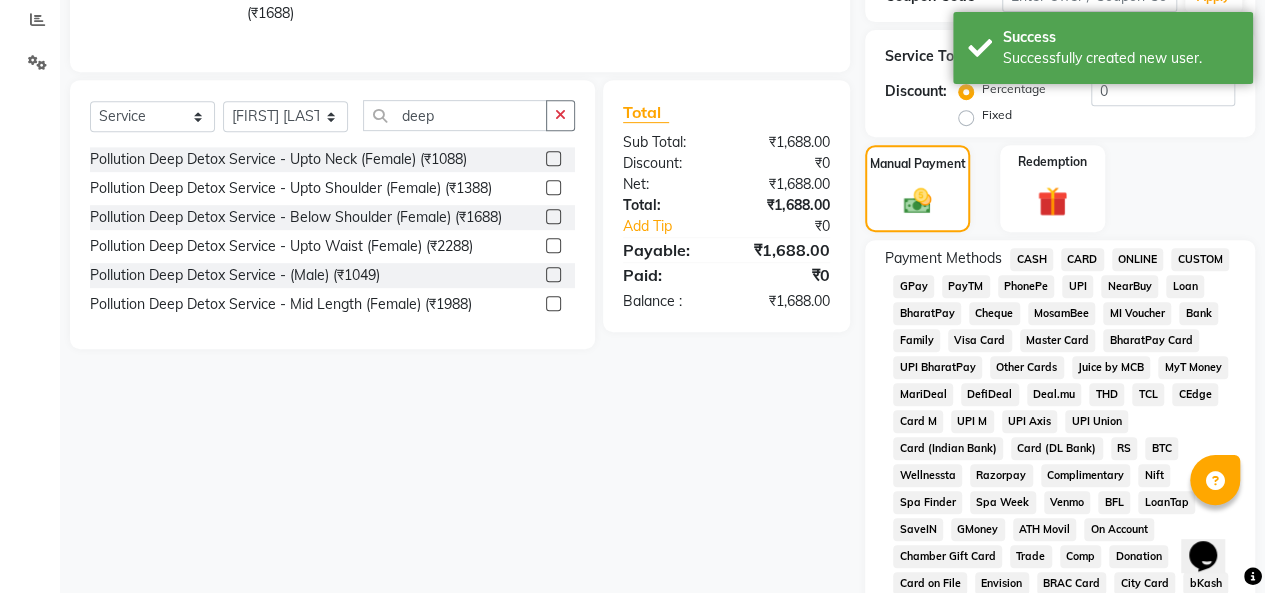 click on "UPI" 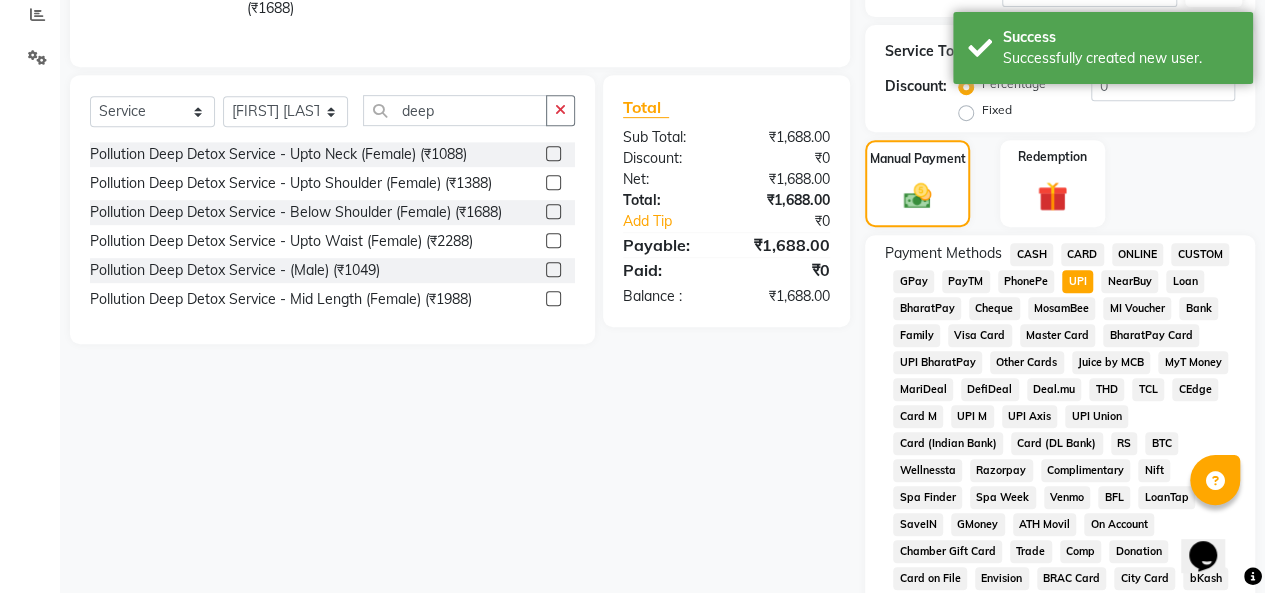 scroll, scrollTop: 1046, scrollLeft: 0, axis: vertical 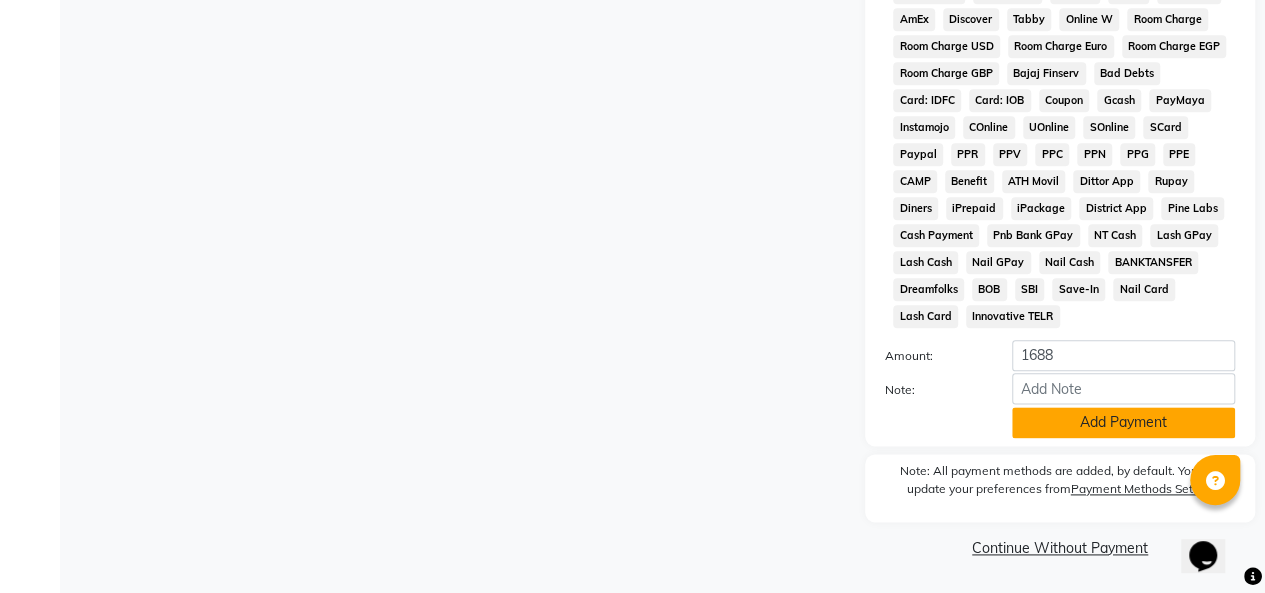 click on "Add Payment" 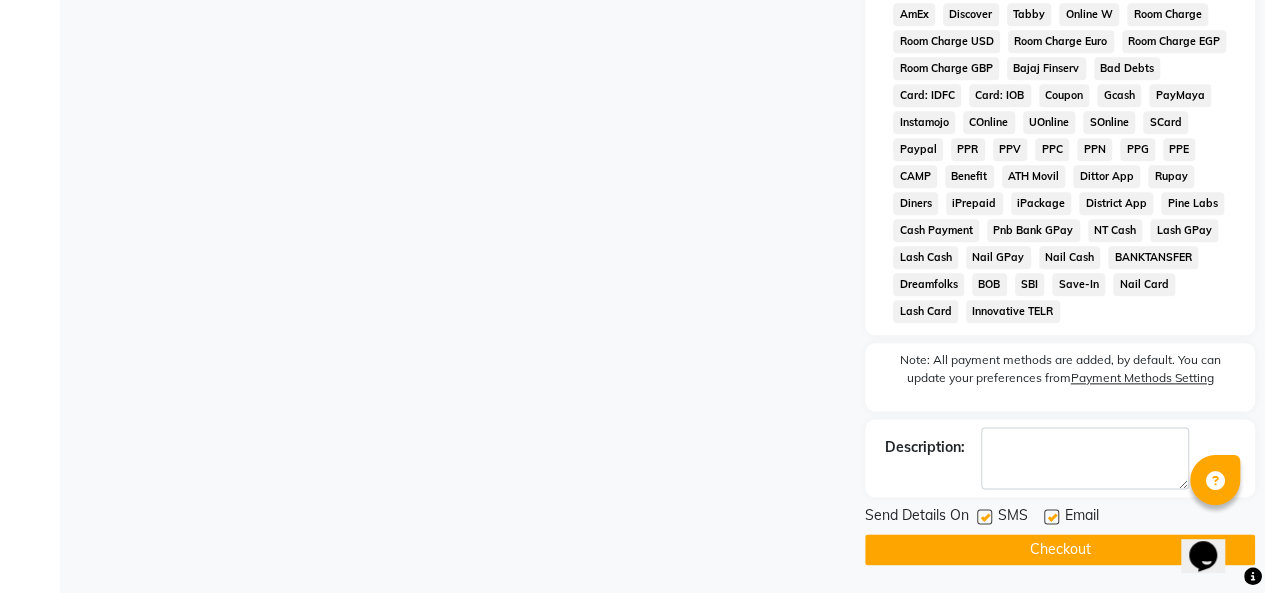 click on "Checkout" 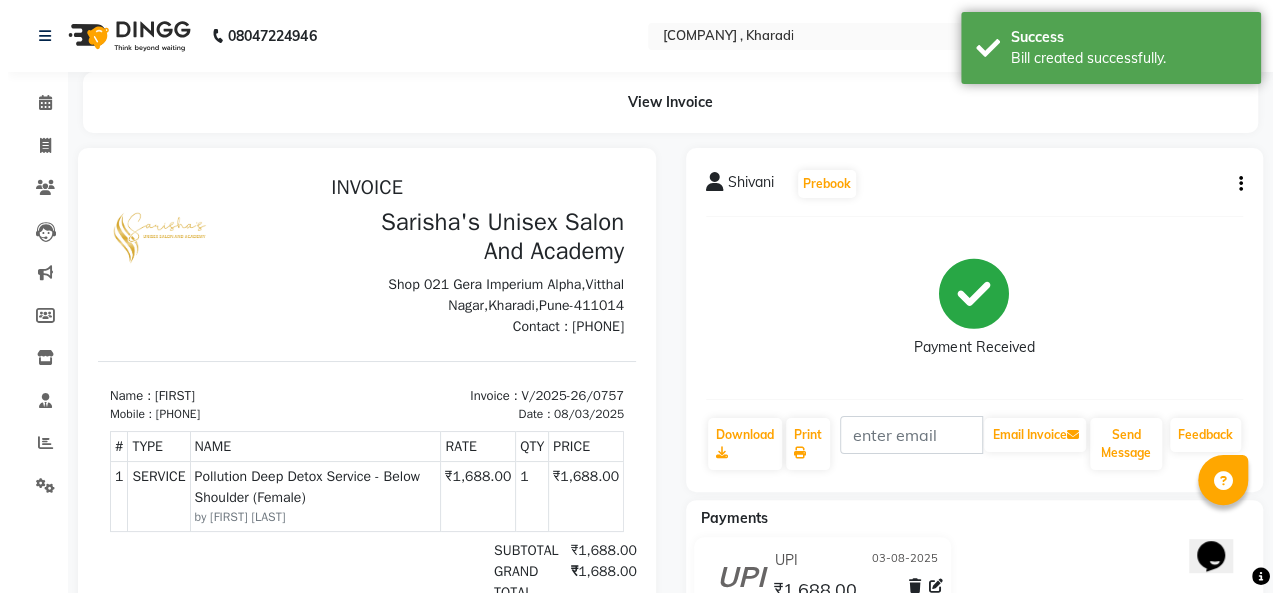 scroll, scrollTop: 0, scrollLeft: 0, axis: both 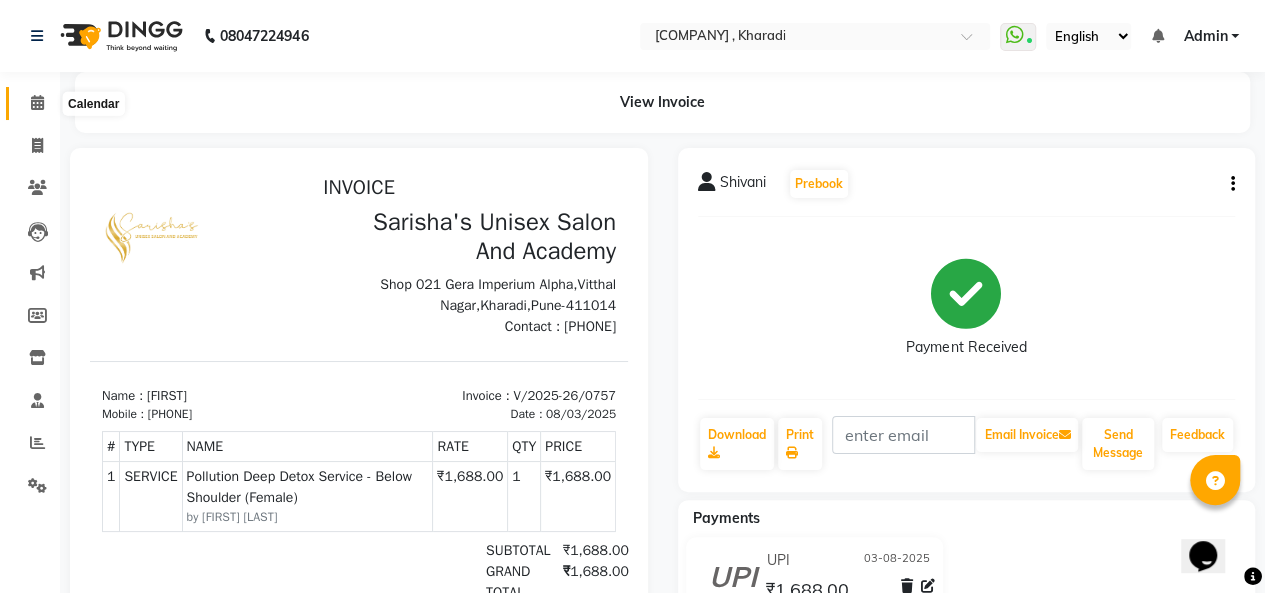 click 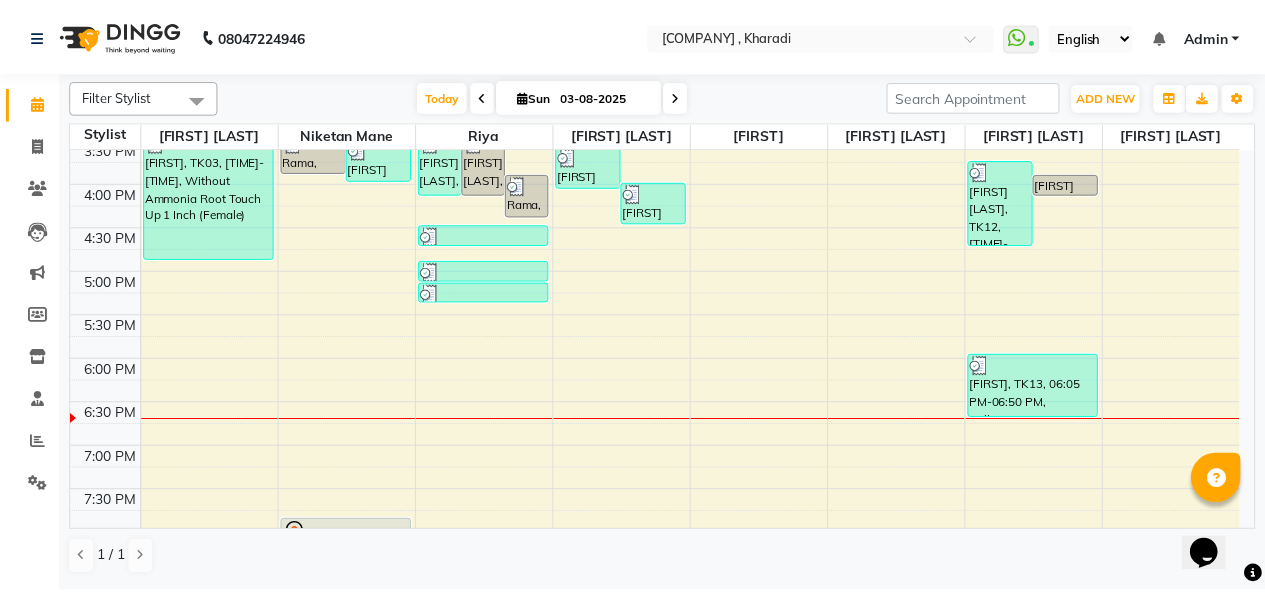 scroll, scrollTop: 681, scrollLeft: 0, axis: vertical 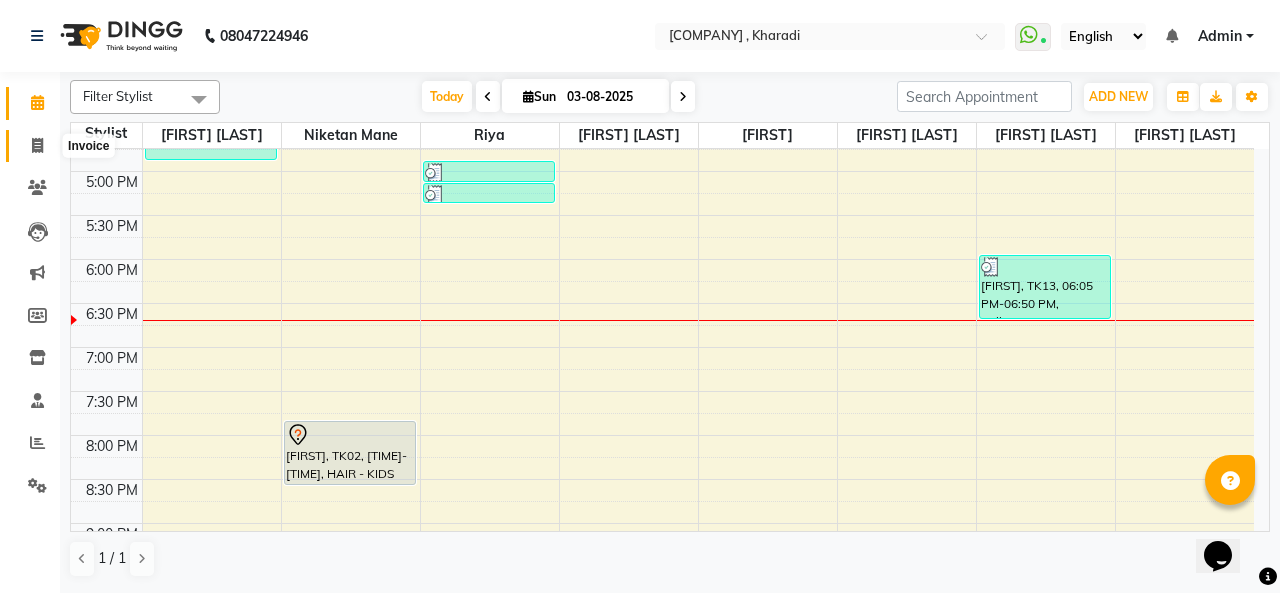 click 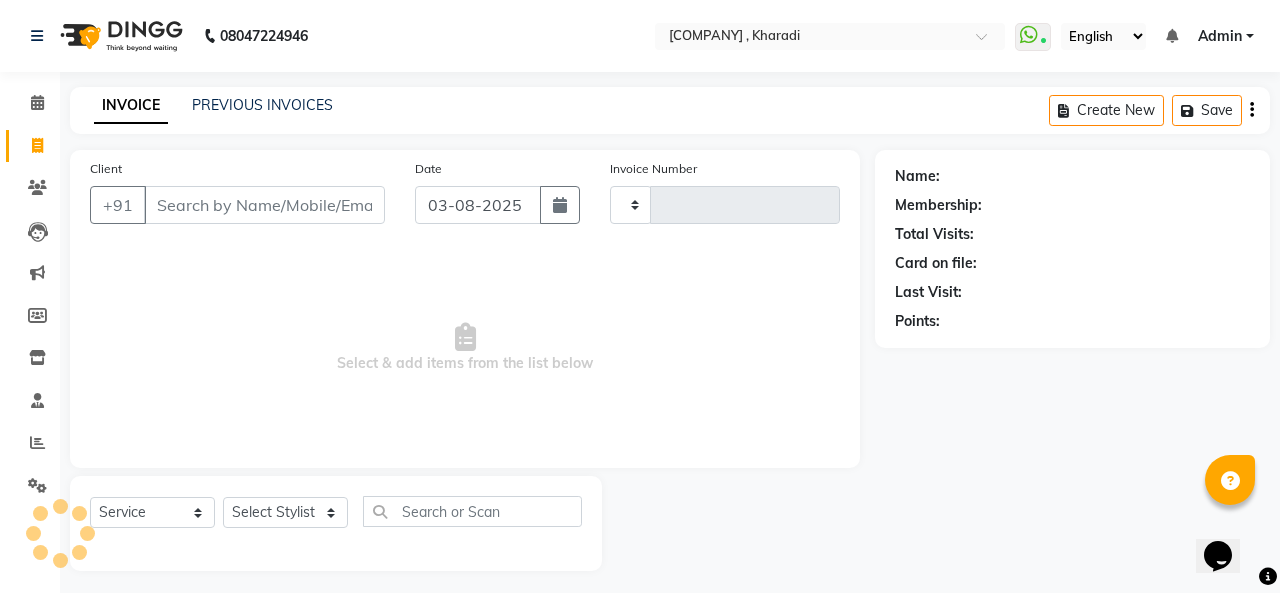type on "0758" 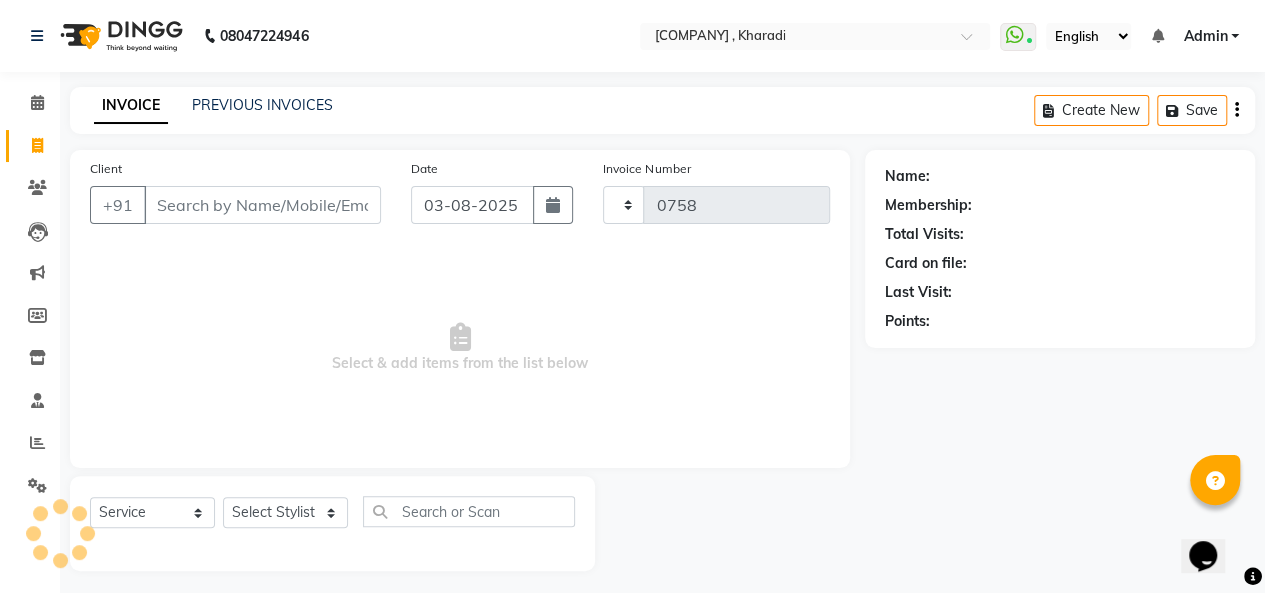 select on "665" 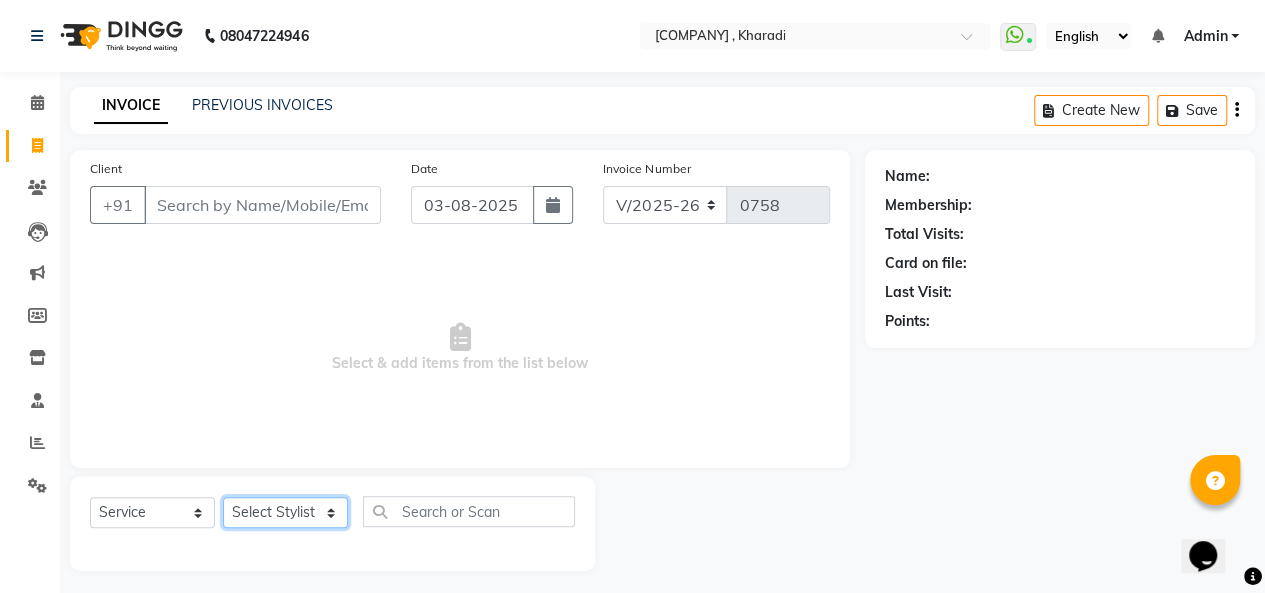 click on "Select Stylist [FIRST] [LAST] [FIRST] [LAST] [FIRST] [LAST] [FIRST] [LAST] [FIRST] [LAST] [FIRST] [LAST] [FIRST] [LAST] [FIRST] [LAST]" 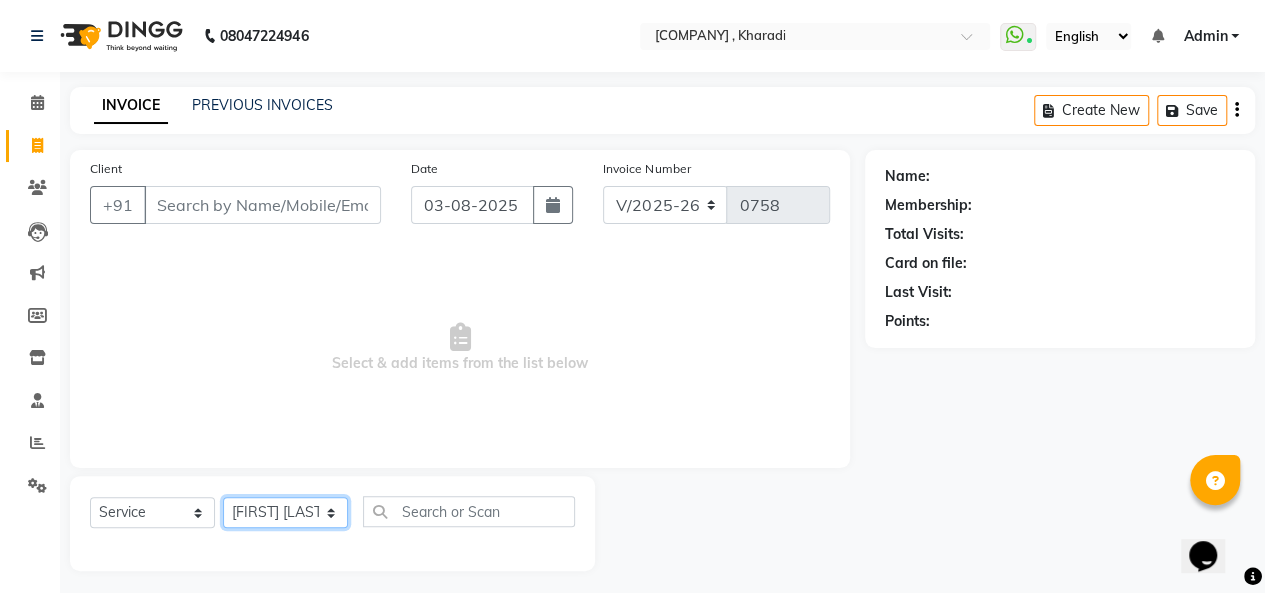 click on "Select Stylist [FIRST] [LAST] [FIRST] [LAST] [FIRST] [LAST] [FIRST] [LAST] [FIRST] [LAST] [FIRST] [LAST] [FIRST] [LAST] [FIRST] [LAST]" 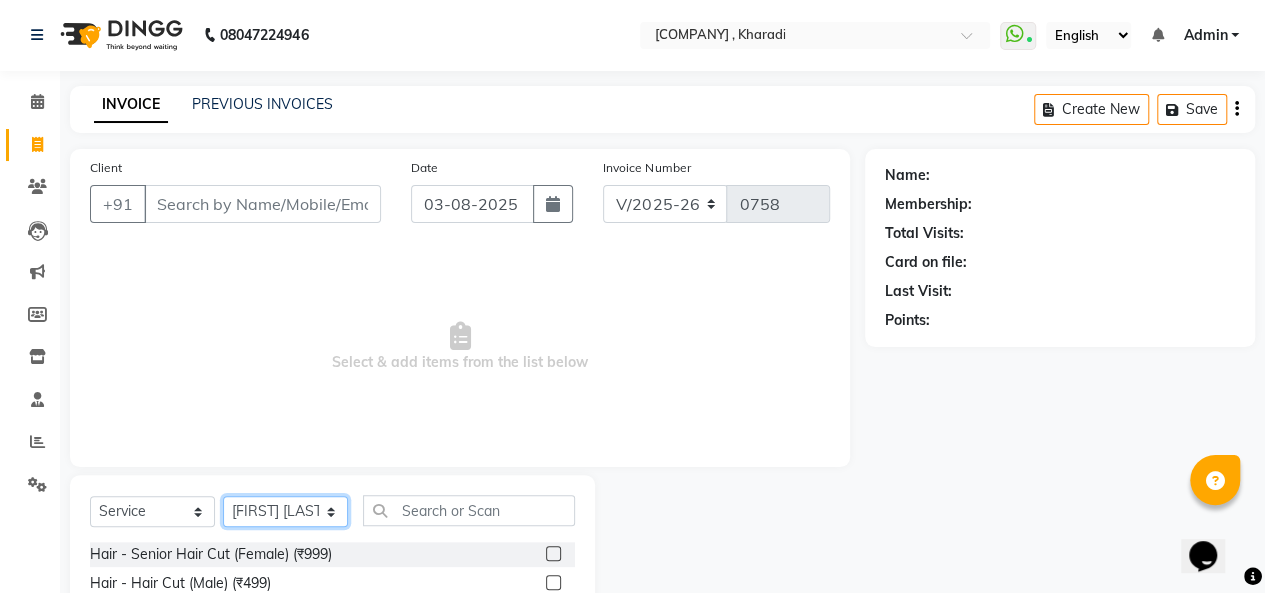scroll, scrollTop: 200, scrollLeft: 0, axis: vertical 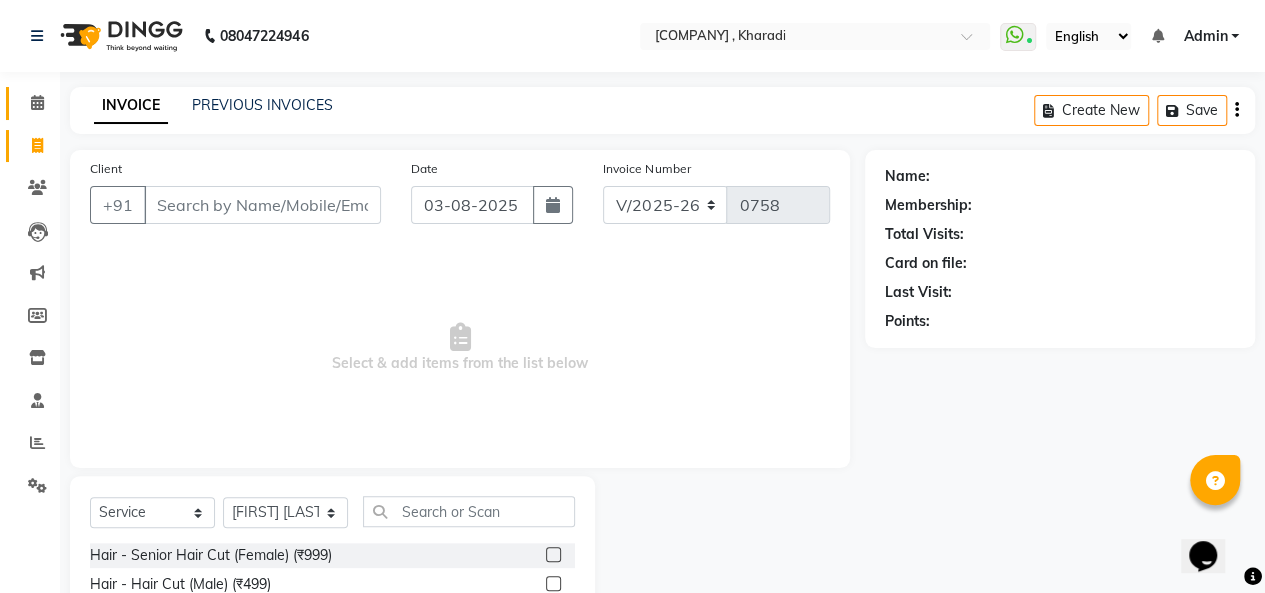click on "Calendar" 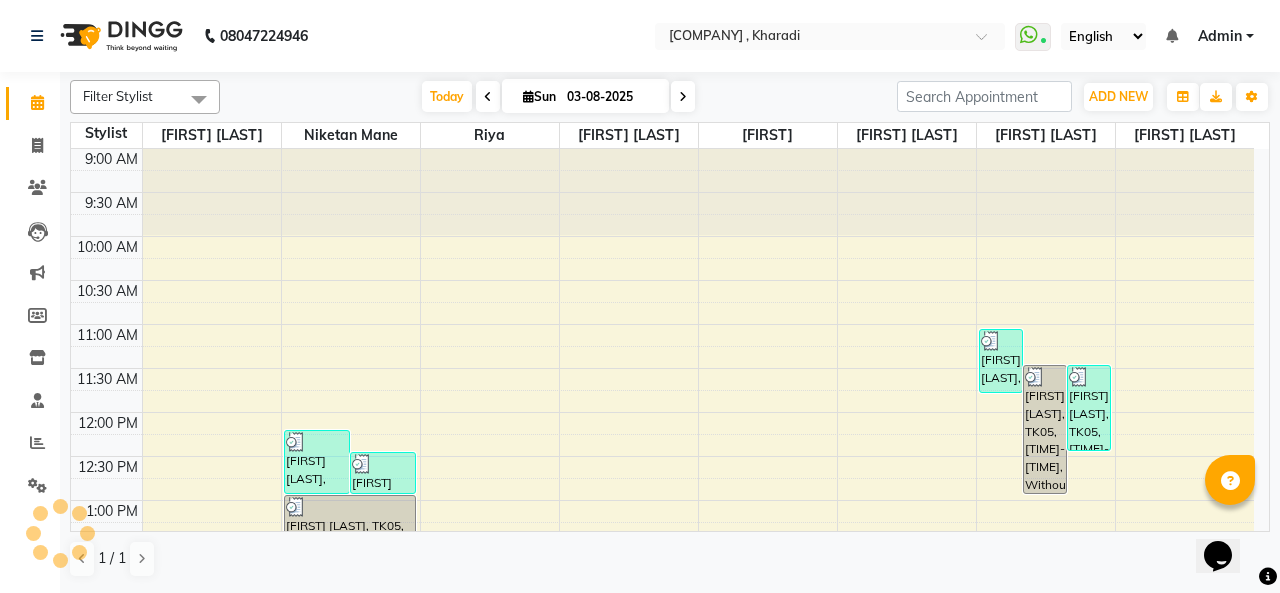 scroll, scrollTop: 0, scrollLeft: 0, axis: both 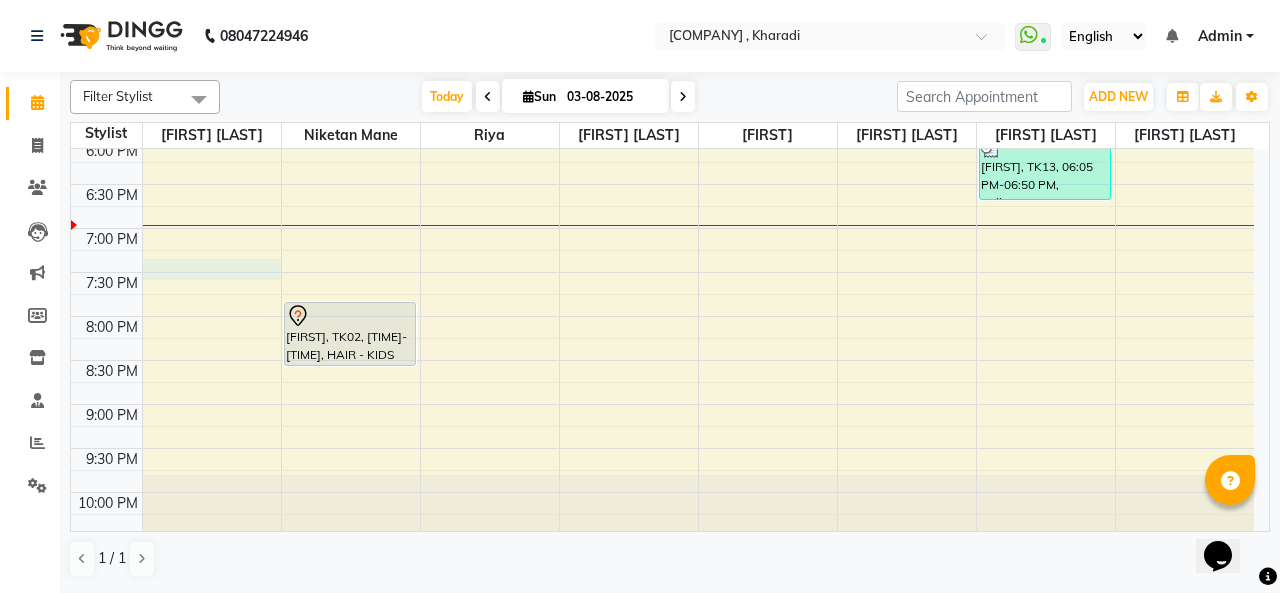 click on "[TIME] [TIME] [TIME] [TIME] [TIME] [TIME] [TIME] [TIME] [TIME] [TIME] [TIME] [TIME] [TIME] [TIME] [TIME] [TIME] [TIME] [TIME] [TIME] [TIME] [TIME] [TIME] [TIME] [TIME] [TIME] [TIME] [TIME] [TIME]     [FIRST] [LAST], TK01, [TIME]-[TIME], Without Ammonia - Root Touch Up 4 Inch (Female)     [FIRST] [LAST], TK03, [TIME]-[TIME], Without Ammonia Root Touch Up 1 Inch (Female)     [FIRST] [LAST], TK06, [TIME]-[TIME], Hair - Hair Cut (Male),Hair - Beard Crafting (Male) (₹299)     [FIRST] [LAST], TK05, [TIME]-[TIME], Hair - Hair Cut (Male) (₹499)     [FIRST] [LAST], TK01, [TIME]-[TIME], Without Ammonia Root Touch Up 1 Inch (Female)     [FIRST] [LAST], TK04, [TIME]-[TIME], Hair - Hair Cut (Male)     [FIRST] [LAST], TK01, [TIME]-[TIME], Hair - Hair Cut (Male)     [FIRST] [LAST], TK10, [TIME]-[TIME], Hair - Hair Cut (Male) (₹499)     [FIRST] [LAST], TK05, [TIME]-[TIME],  With Ammonia  Global Color - Standard Length (Male)" at bounding box center [662, -36] 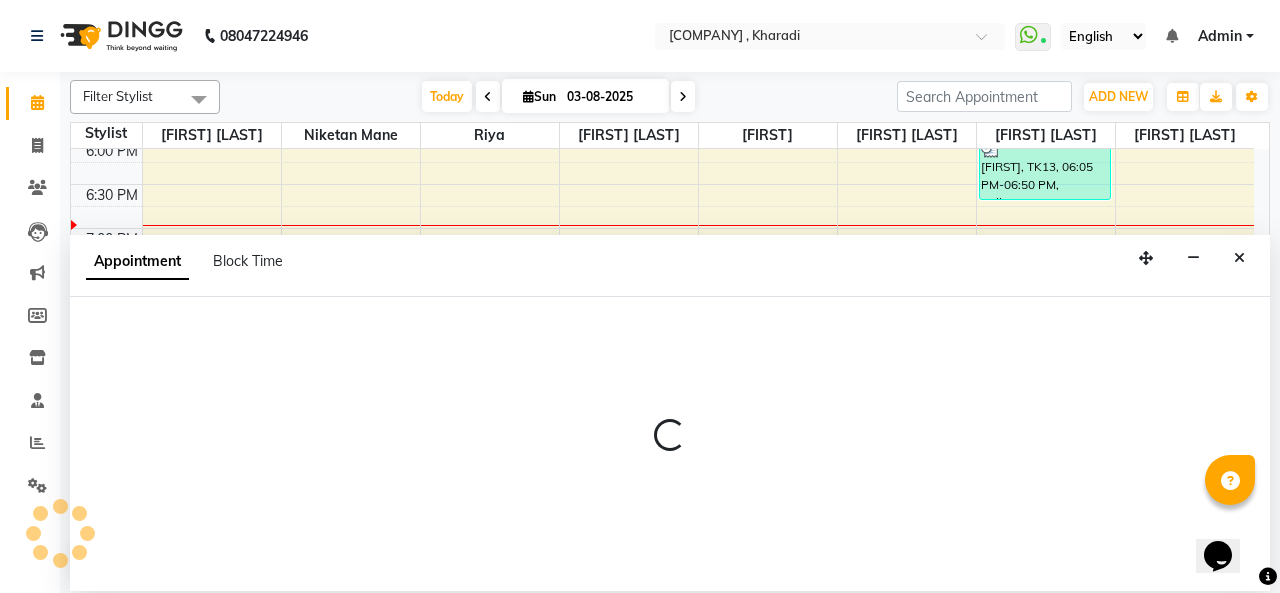 select on "9923" 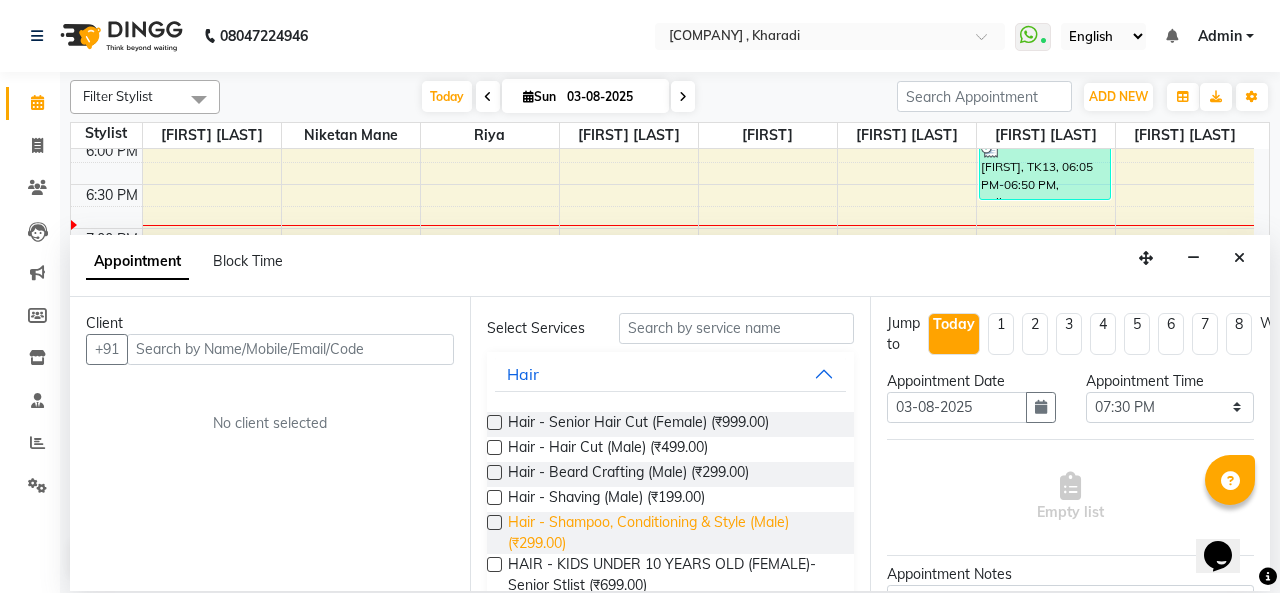 scroll, scrollTop: 100, scrollLeft: 0, axis: vertical 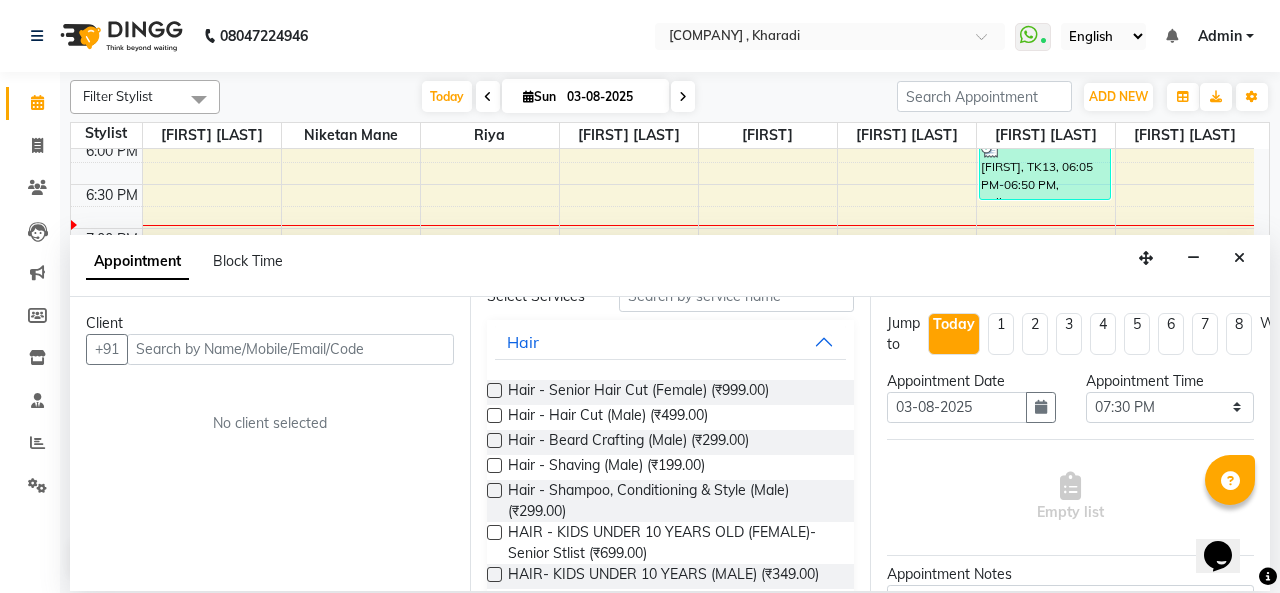 click at bounding box center [494, 532] 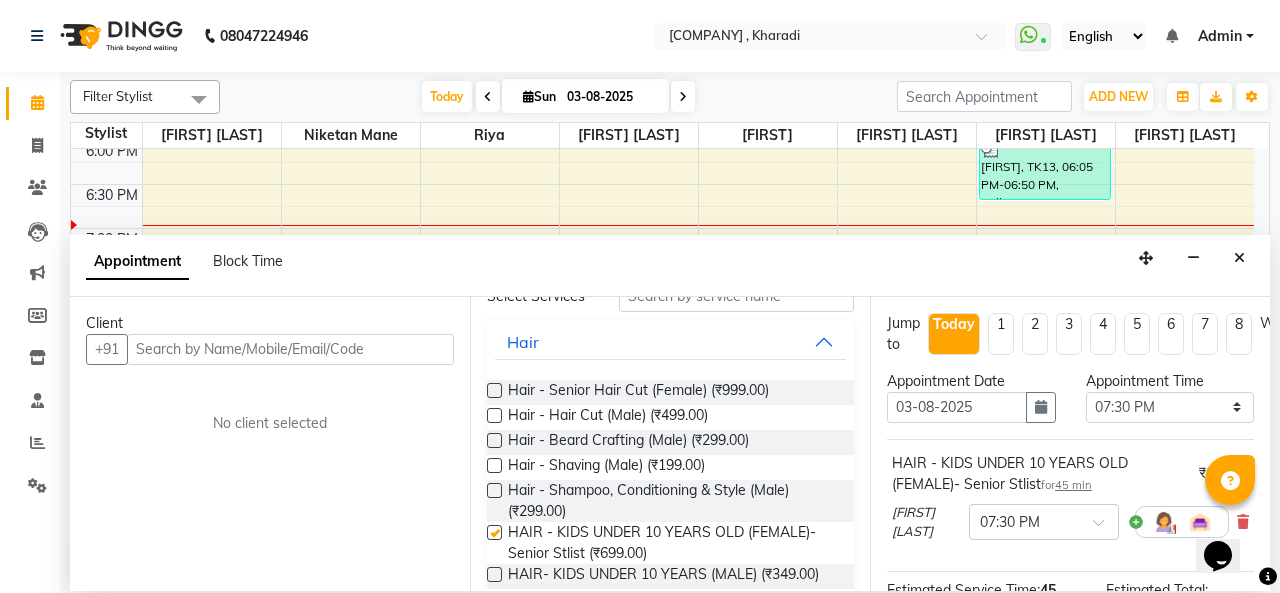 checkbox on "false" 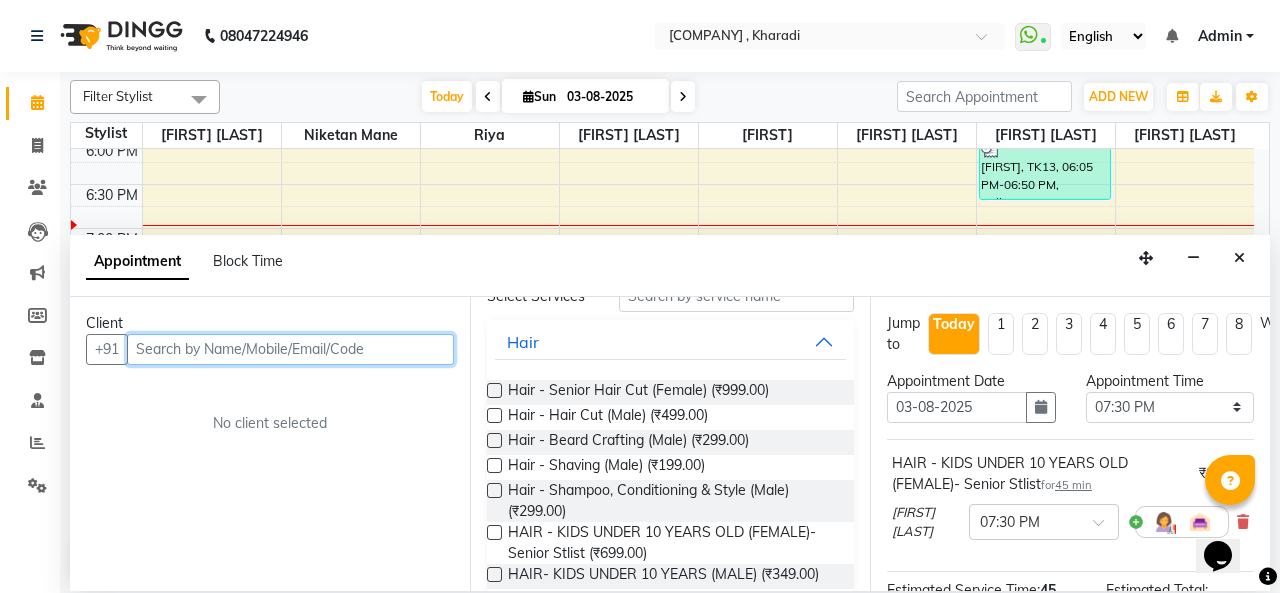 click at bounding box center (290, 349) 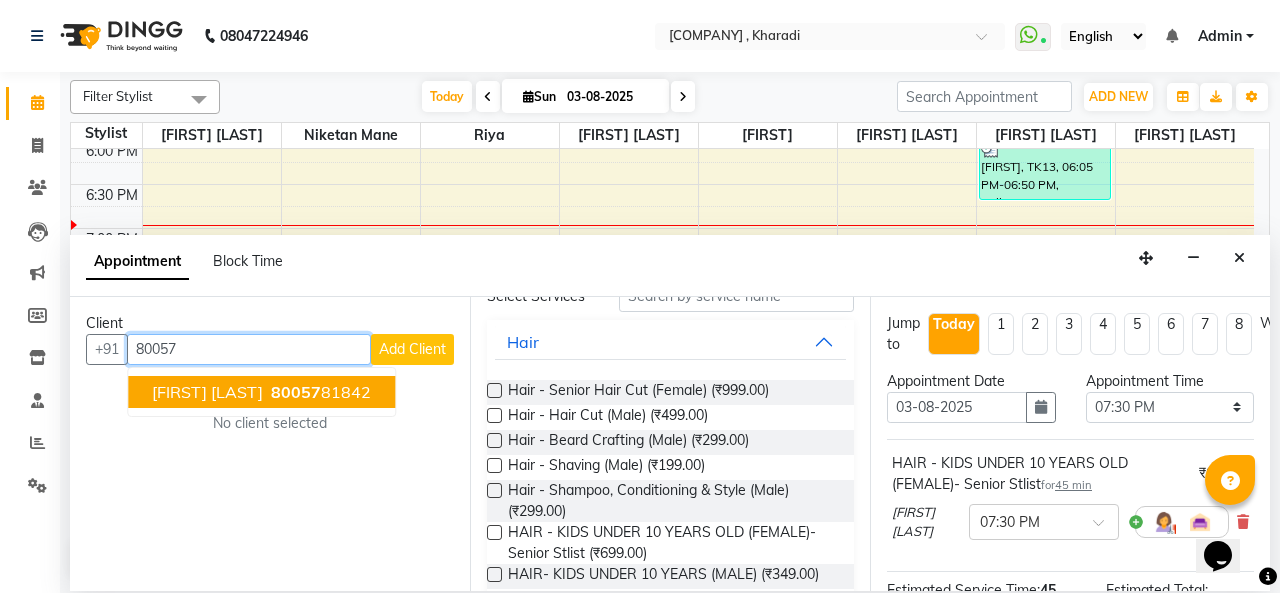 click on "[PHONE]" at bounding box center [319, 392] 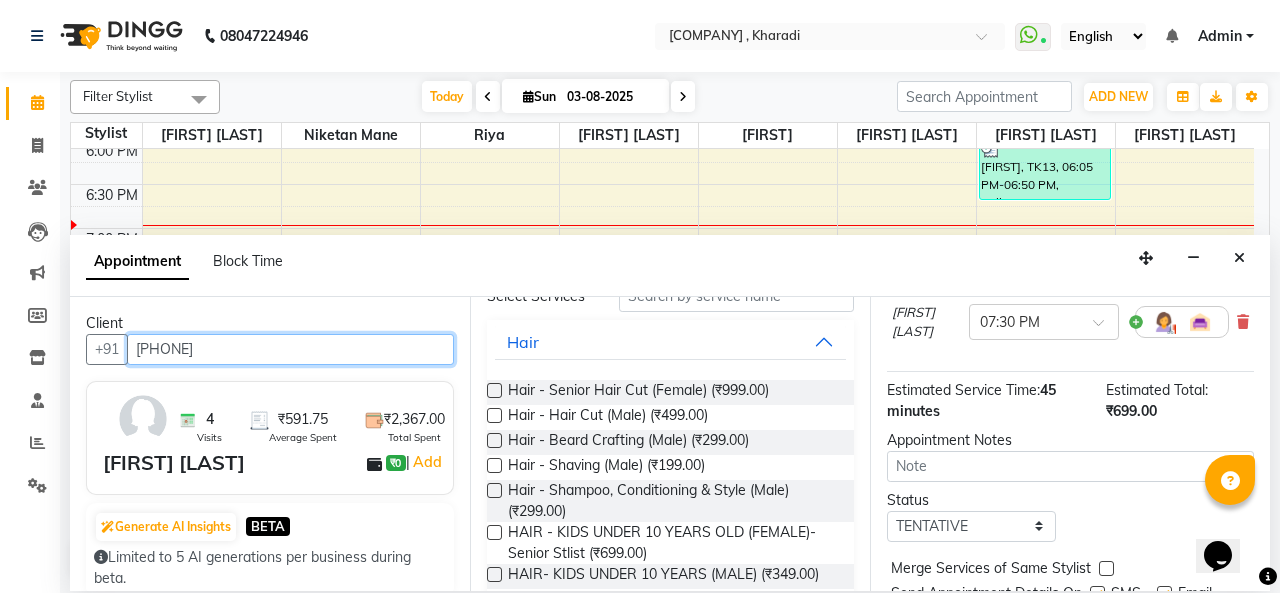 scroll, scrollTop: 291, scrollLeft: 0, axis: vertical 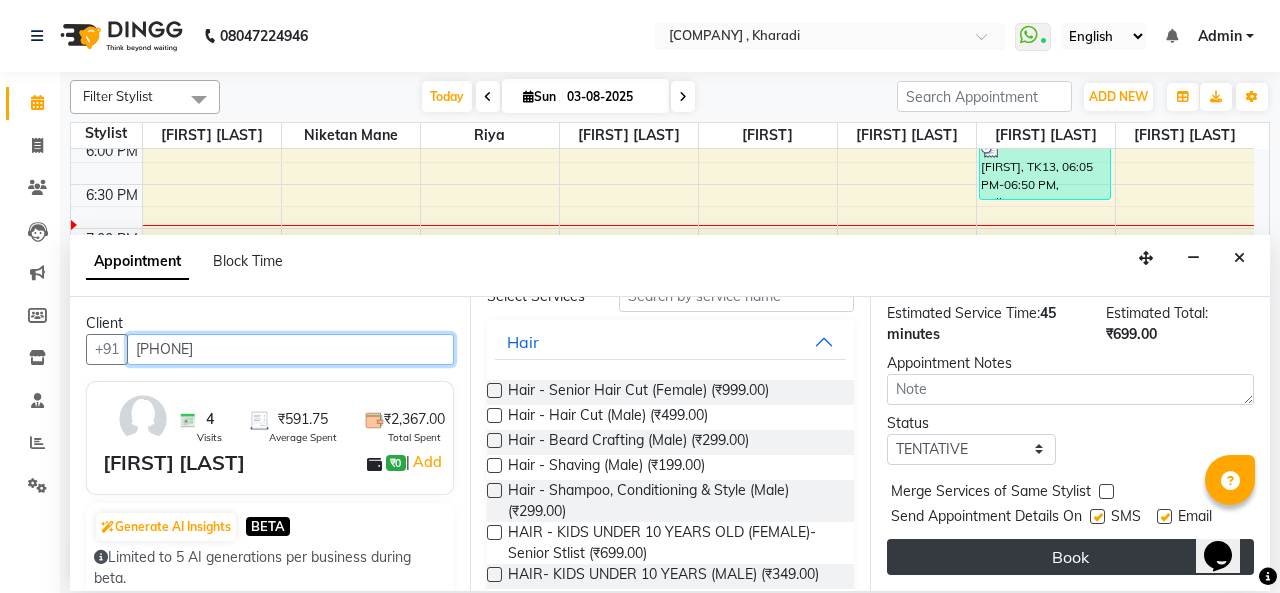 type on "[PHONE]" 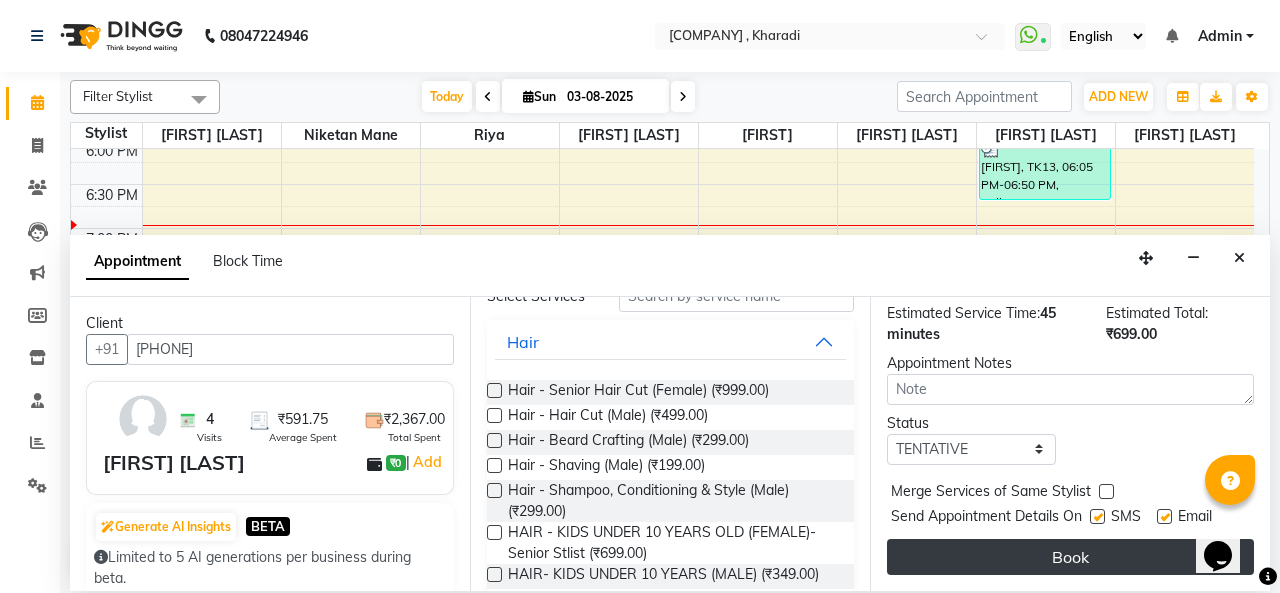 click on "Book" at bounding box center (1070, 557) 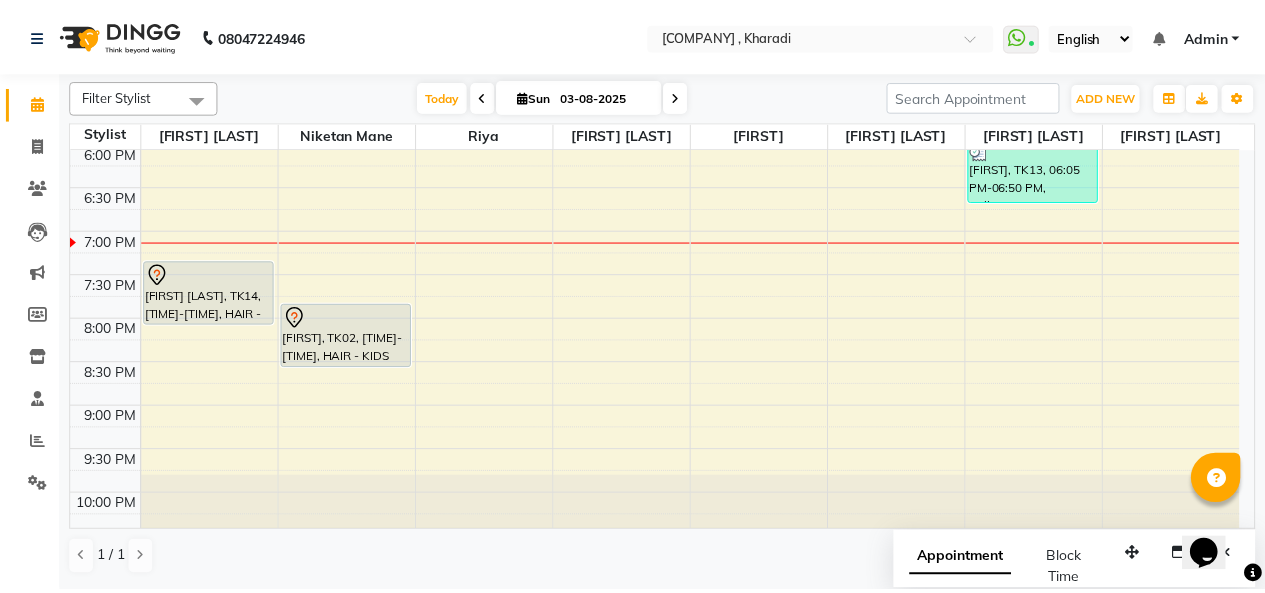 scroll, scrollTop: 830, scrollLeft: 0, axis: vertical 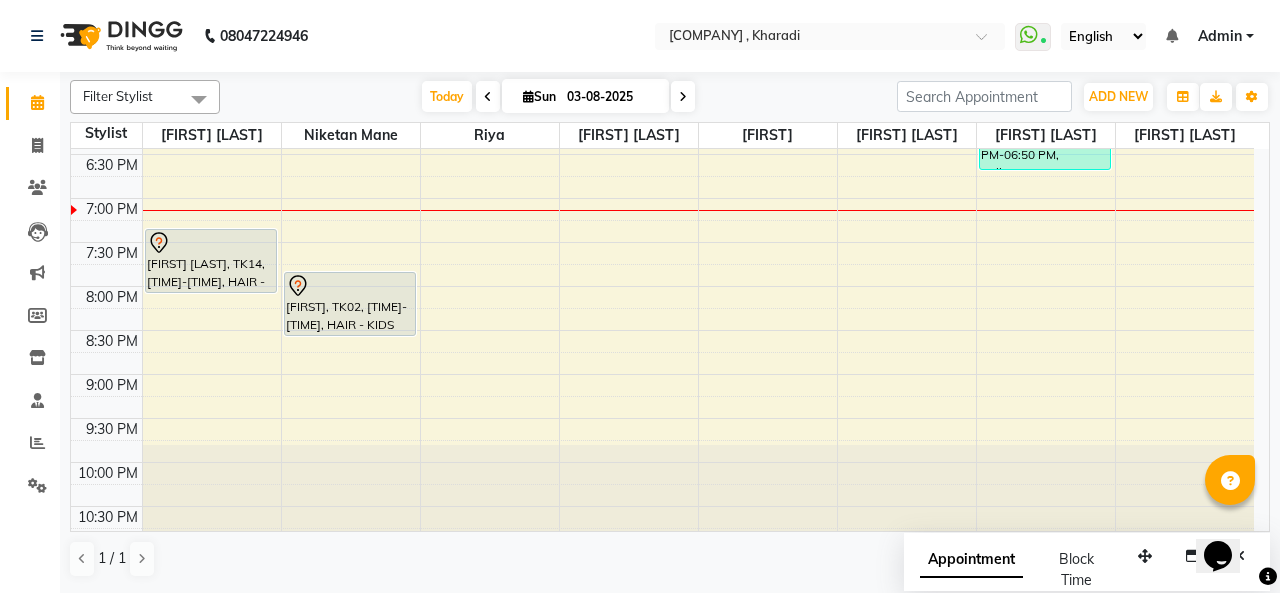click on "[FIRST], TK02, [TIME]-[TIME], HAIR - KIDS UNDER 10 YEARS OLD (FEMALE)- Senior Stlist" at bounding box center (350, 304) 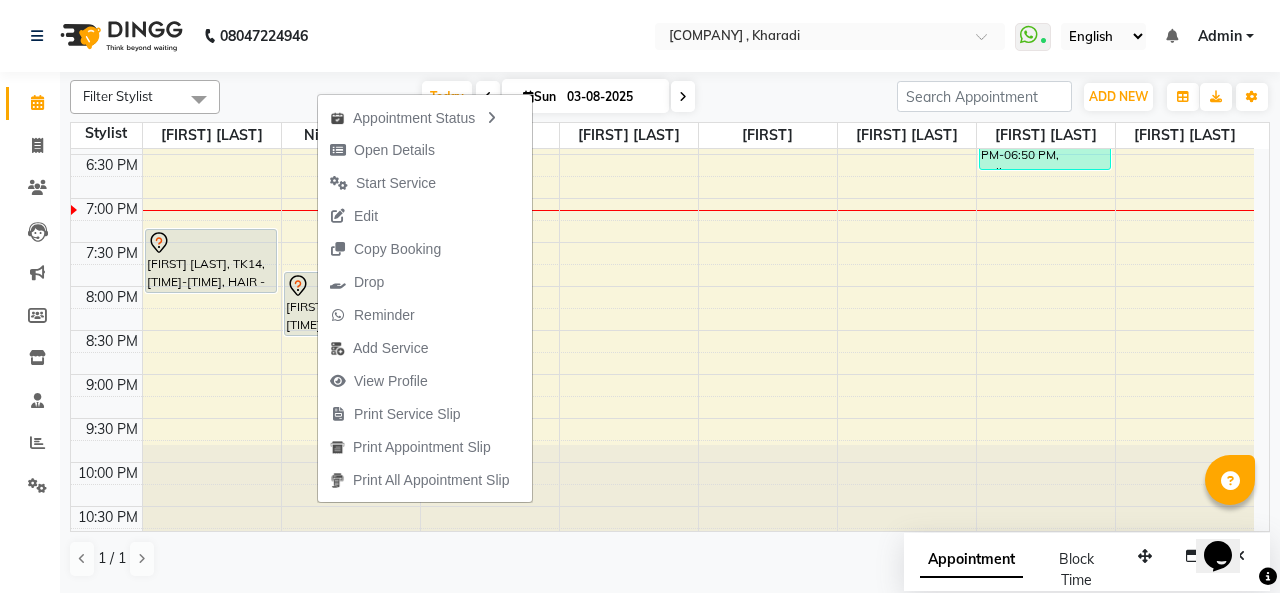 click on "Today  Sun 03-08-2025" at bounding box center (558, 97) 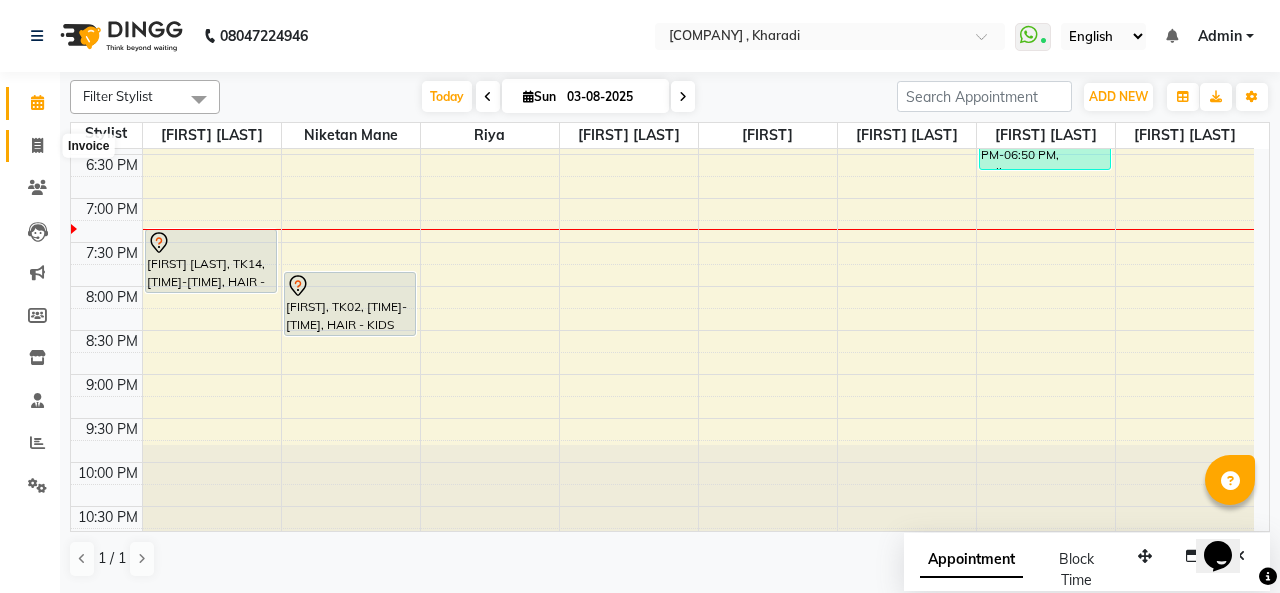 click 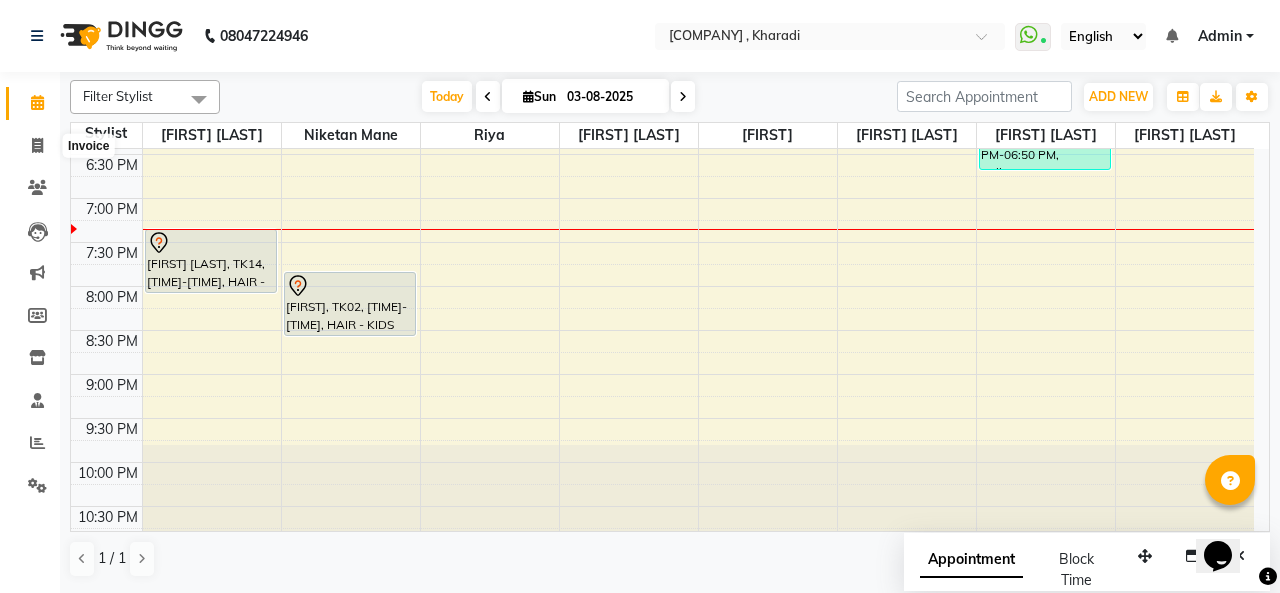 select on "service" 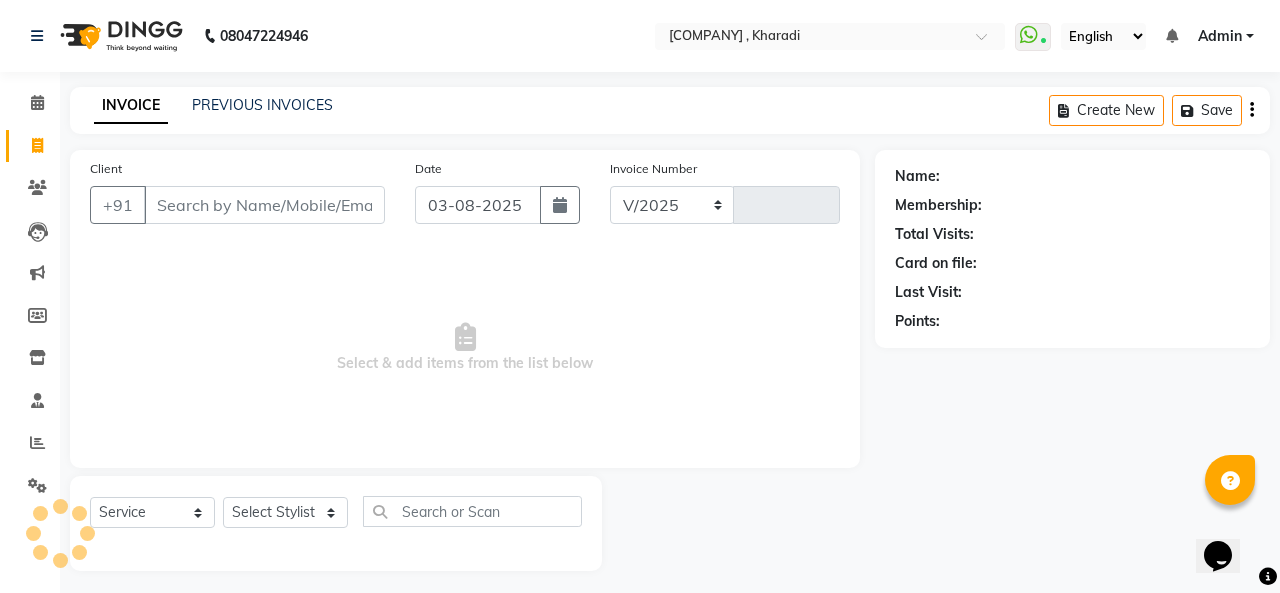 select on "665" 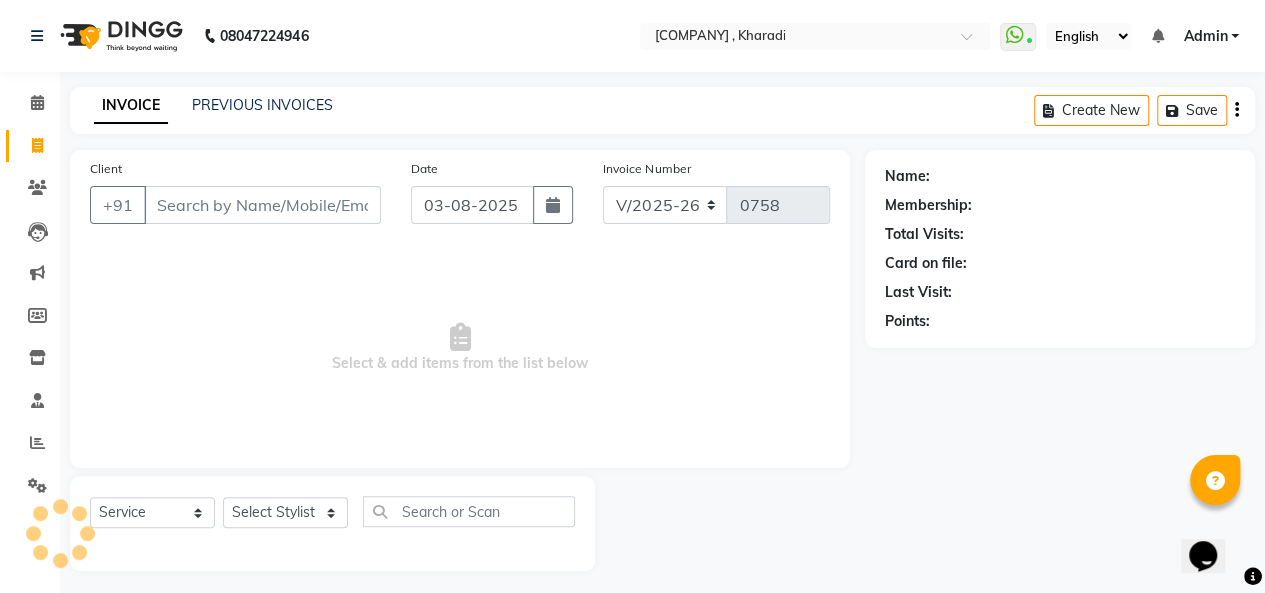 click on "Client" at bounding box center (262, 205) 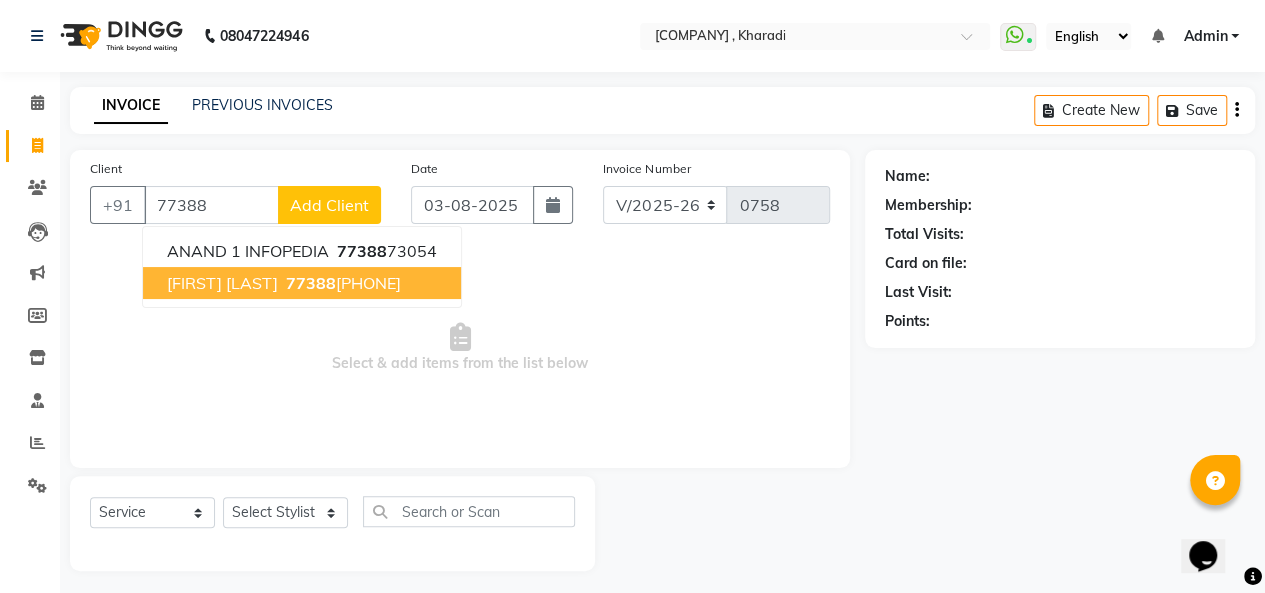 click on "77388" at bounding box center [311, 283] 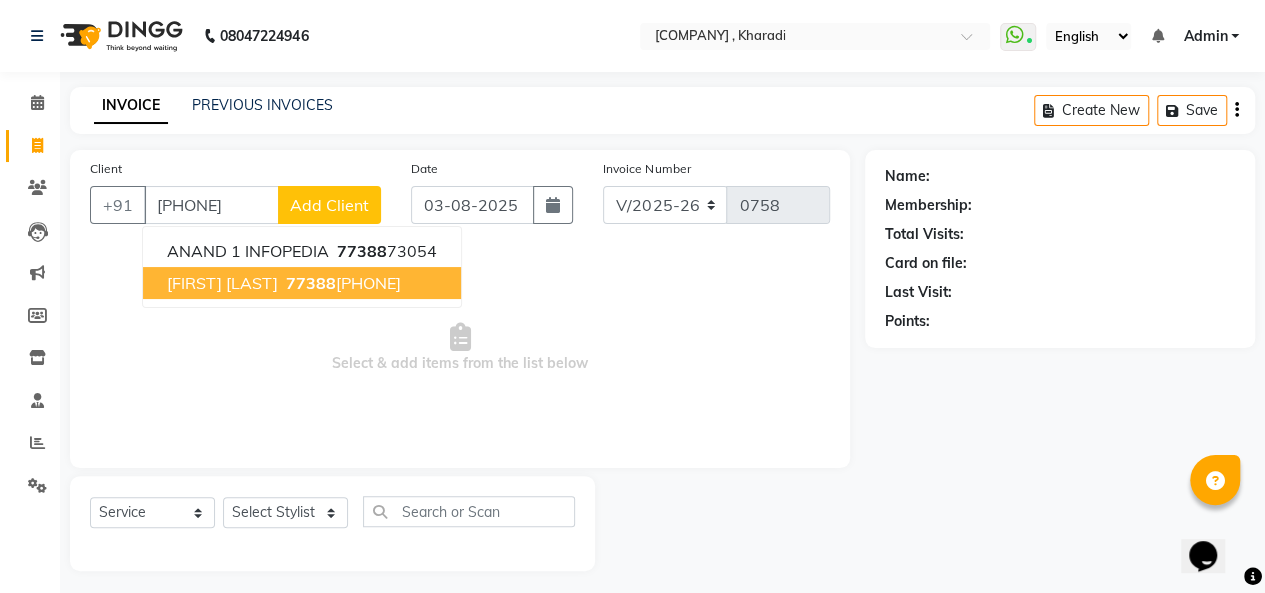 type on "[PHONE]" 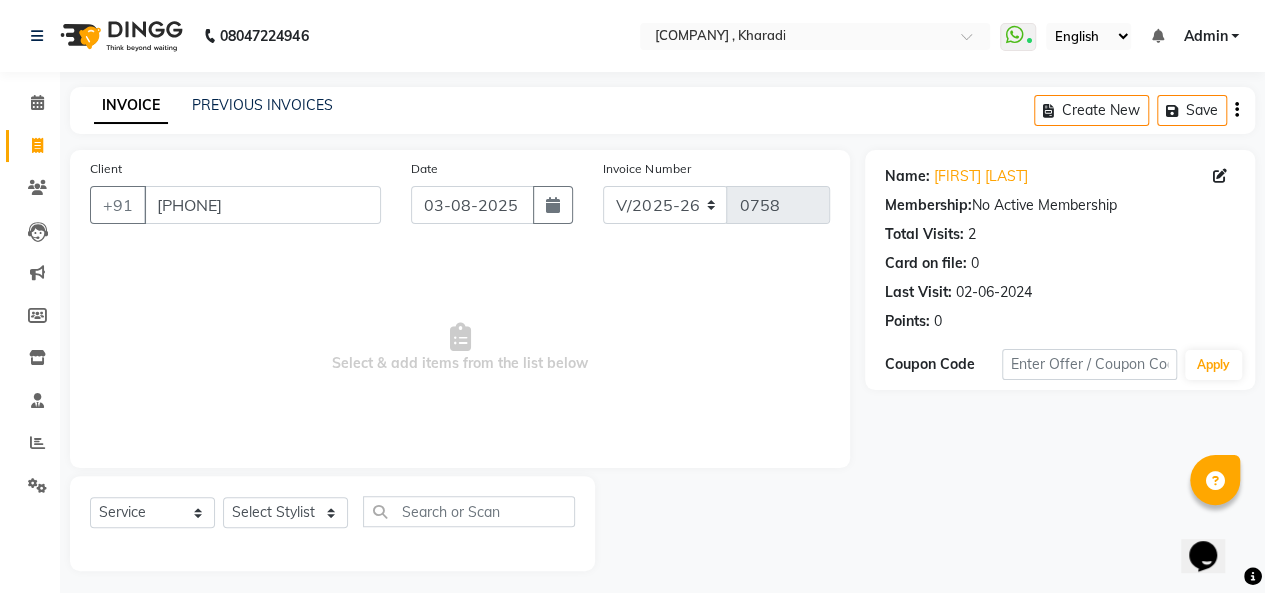 scroll, scrollTop: 7, scrollLeft: 0, axis: vertical 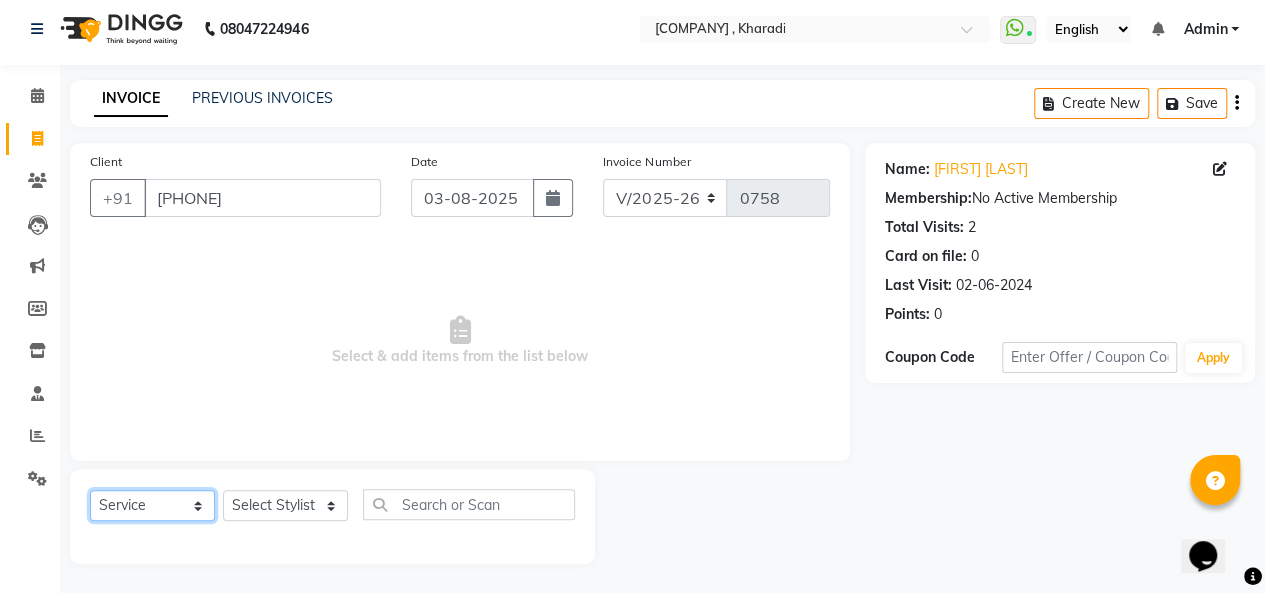click on "Select  Service  Product  Membership  Package Voucher Prepaid Gift Card" 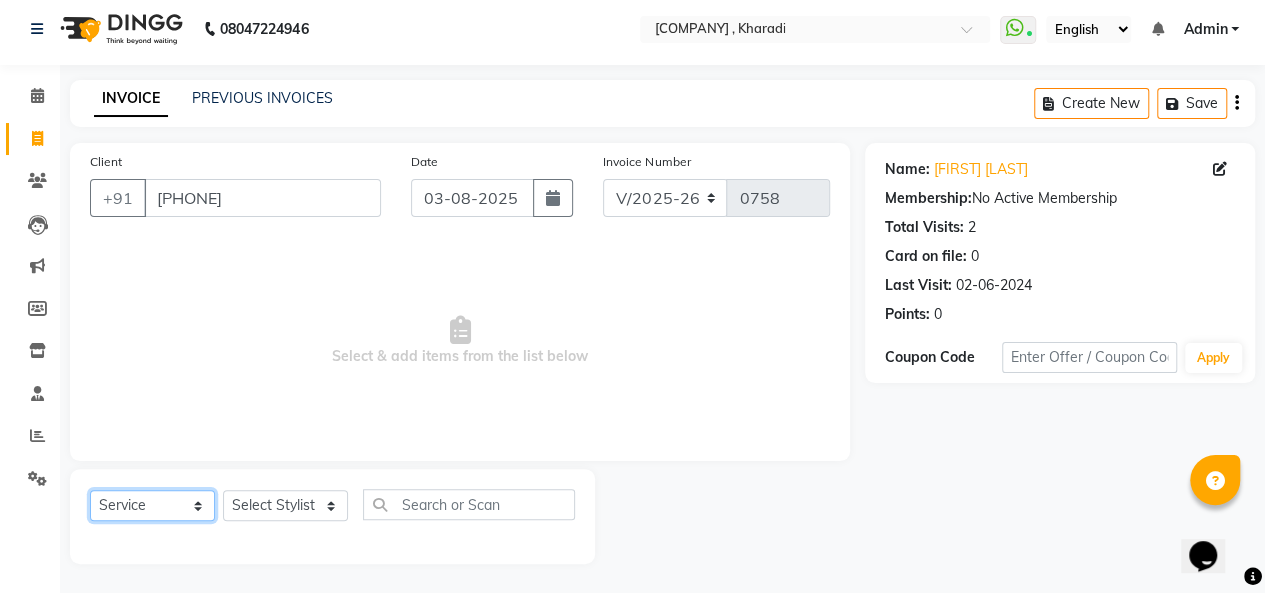 select on "membership" 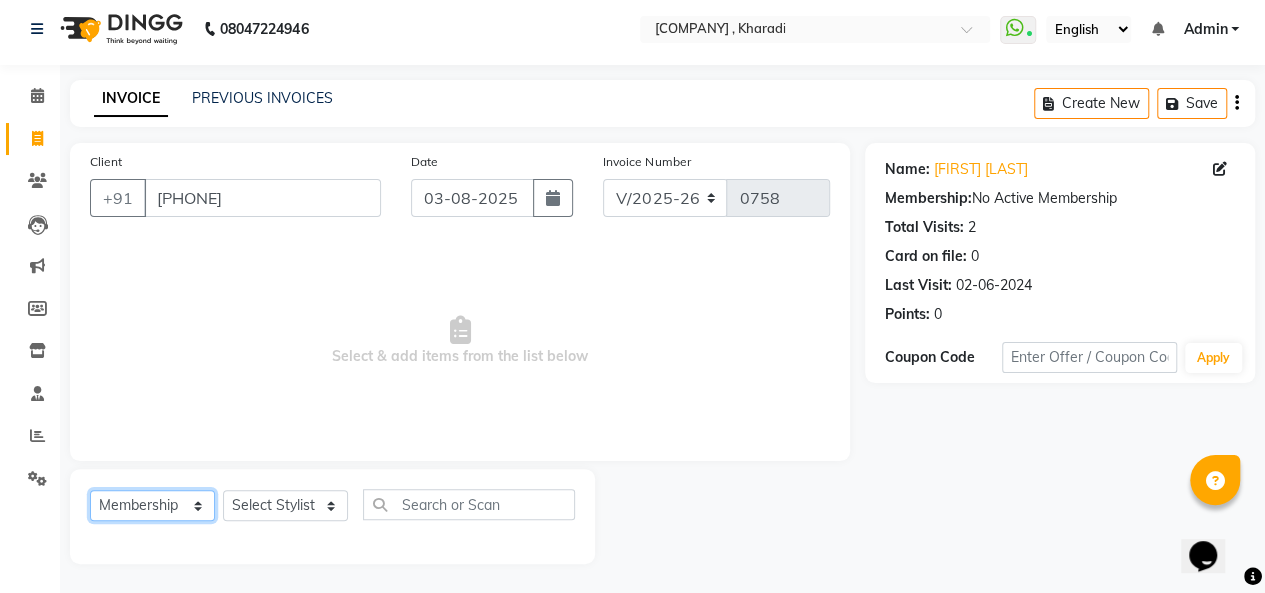 click on "Select  Service  Product  Membership  Package Voucher Prepaid Gift Card" 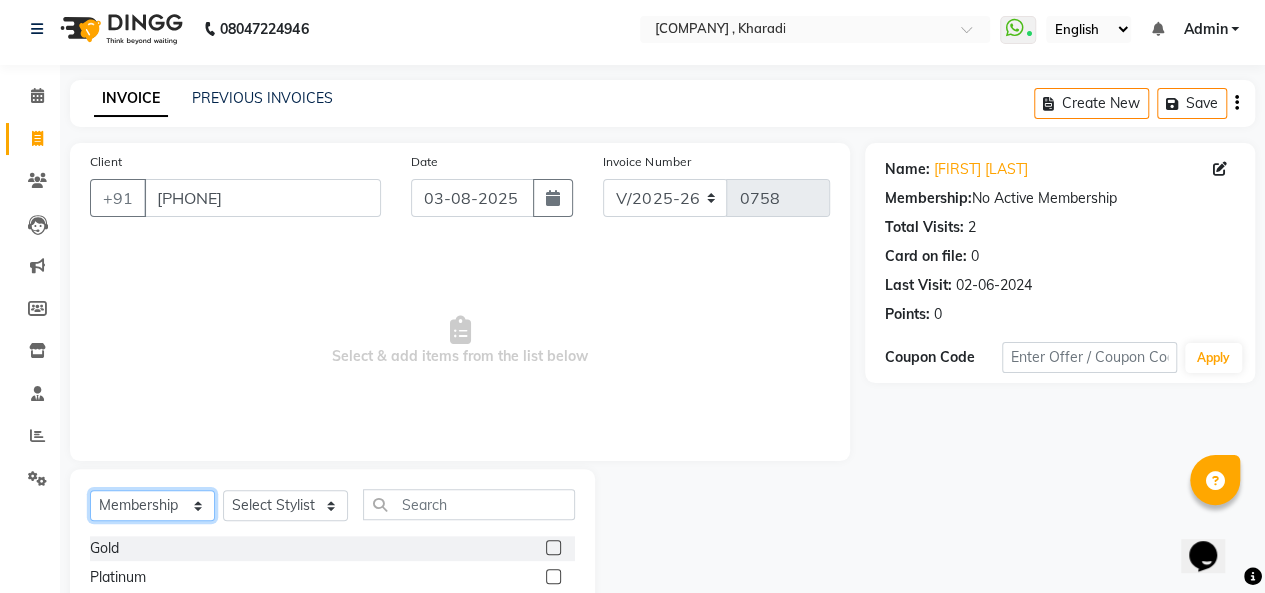 scroll, scrollTop: 152, scrollLeft: 0, axis: vertical 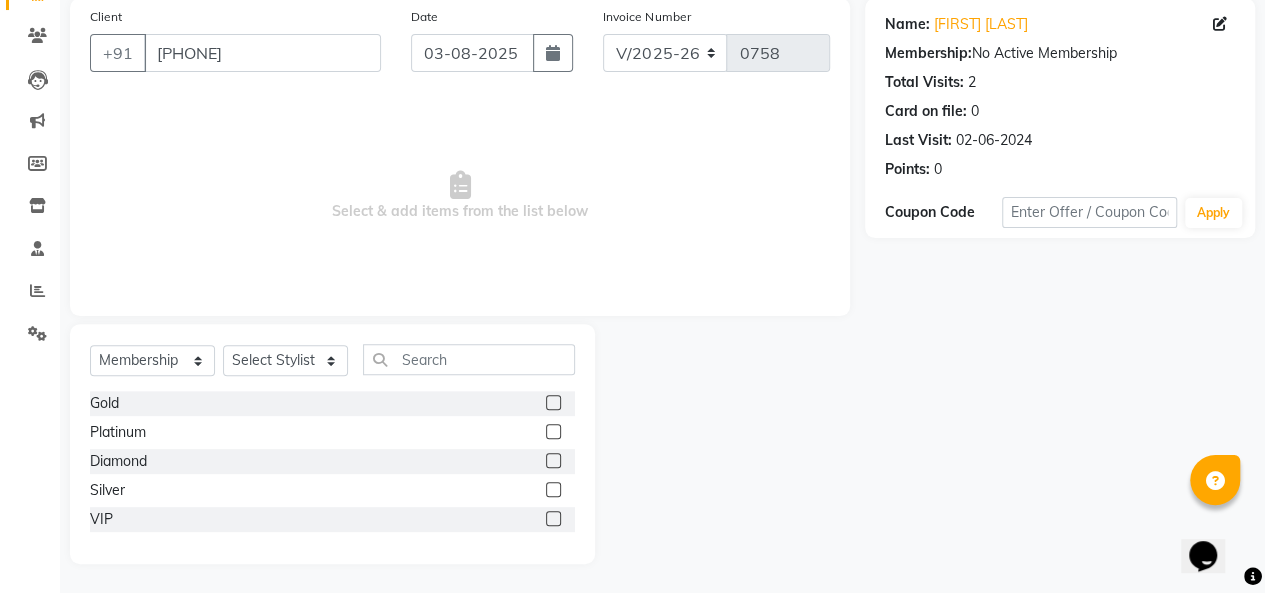click 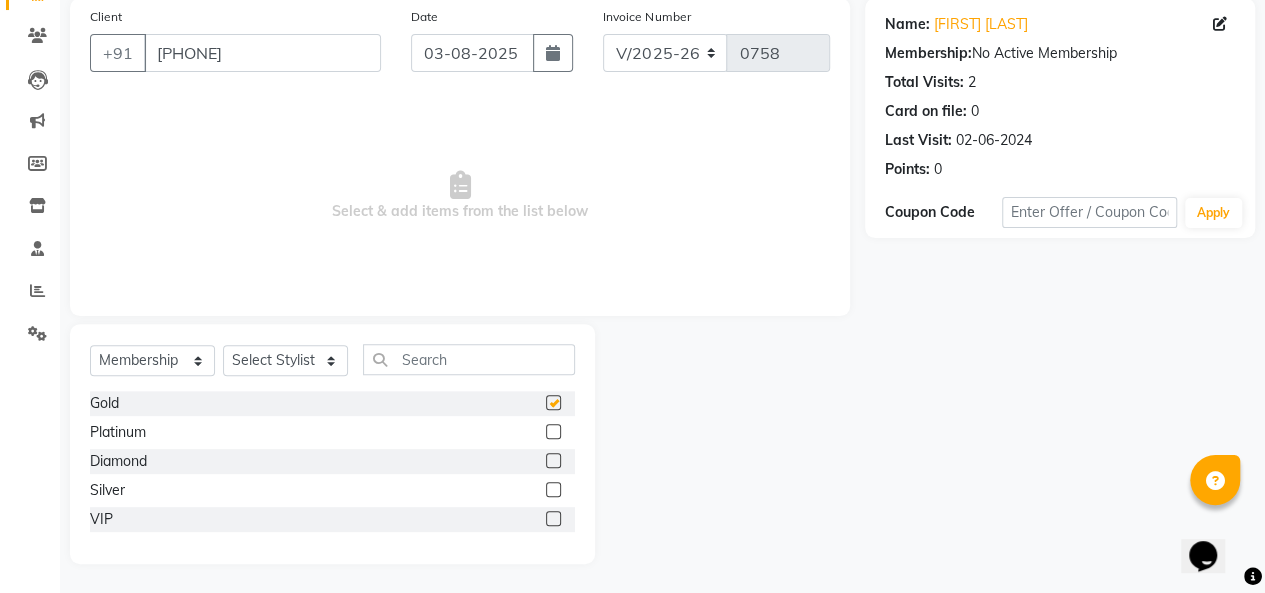 checkbox on "false" 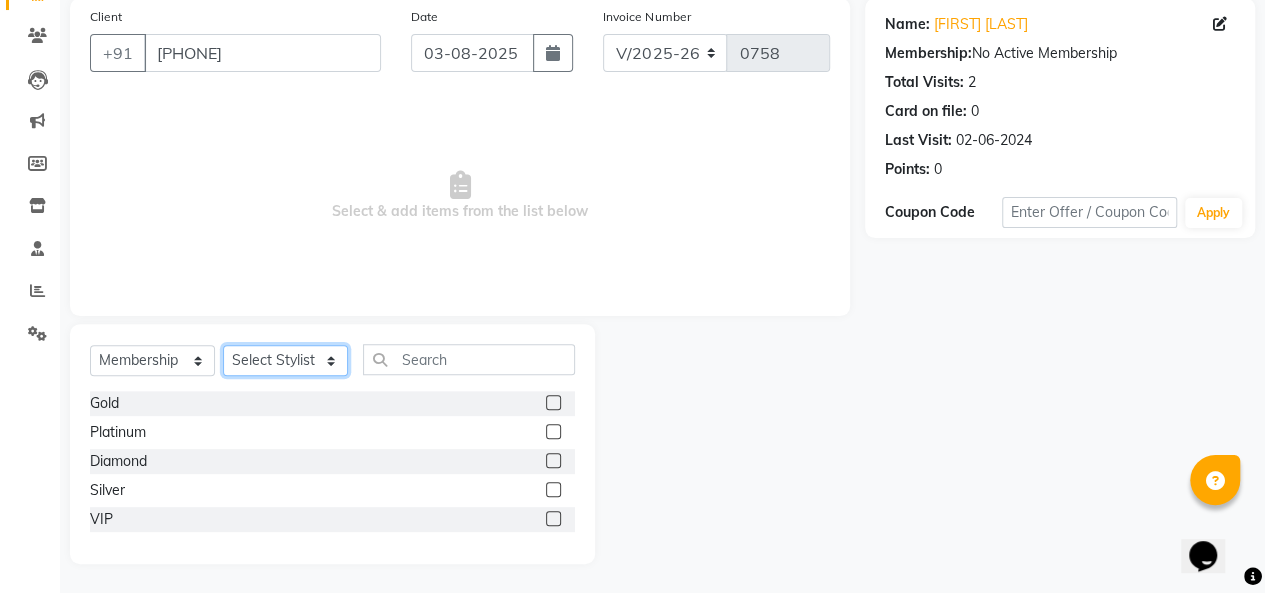 click on "Select Stylist [FIRST] [LAST] [FIRST] [LAST] [FIRST] [LAST] [FIRST] [LAST] [FIRST] [LAST] [FIRST] [LAST] [FIRST] [LAST] [FIRST] [LAST]" 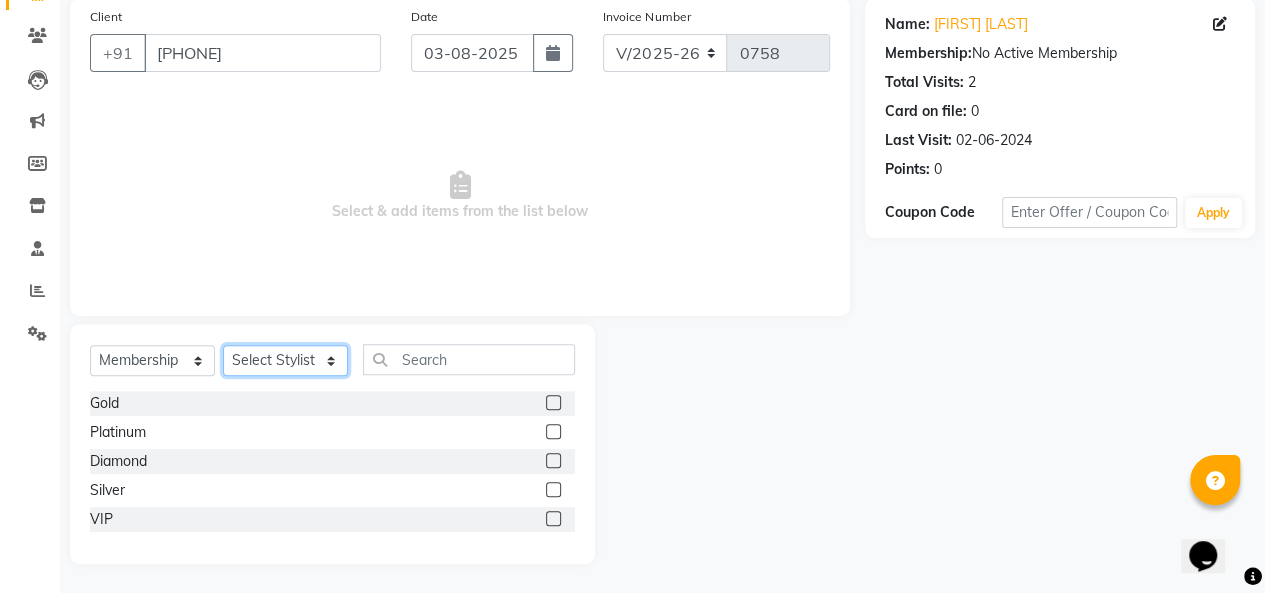 select on "85256" 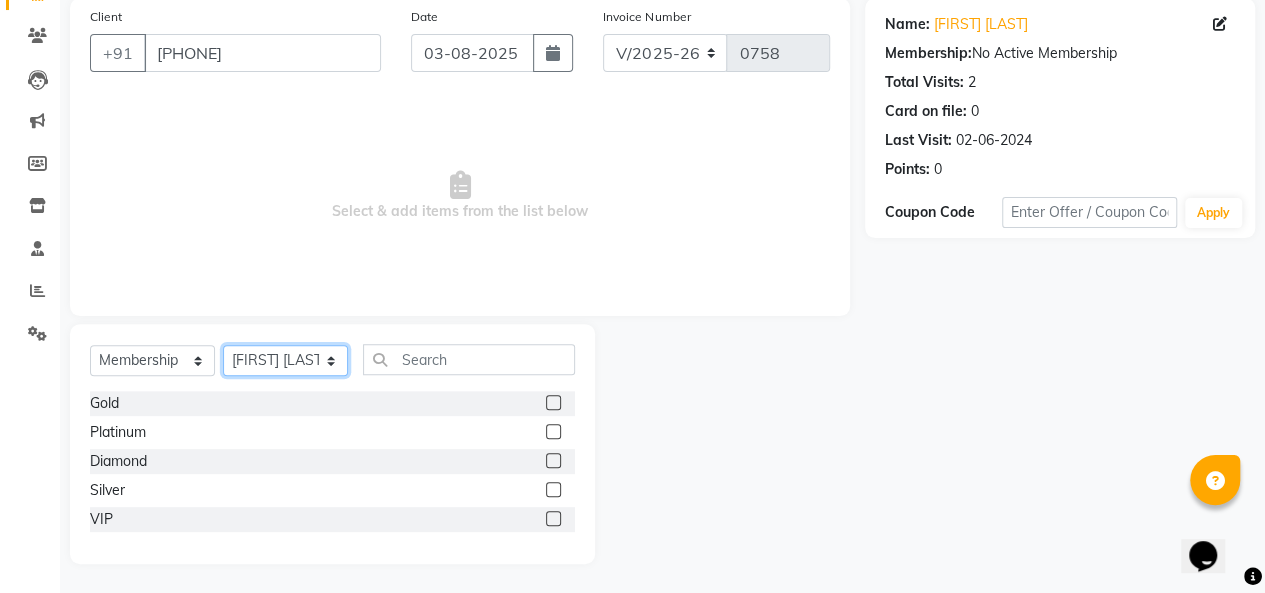 click on "Select Stylist [FIRST] [LAST] [FIRST] [LAST] [FIRST] [LAST] [FIRST] [LAST] [FIRST] [LAST] [FIRST] [LAST] [FIRST] [LAST] [FIRST] [LAST]" 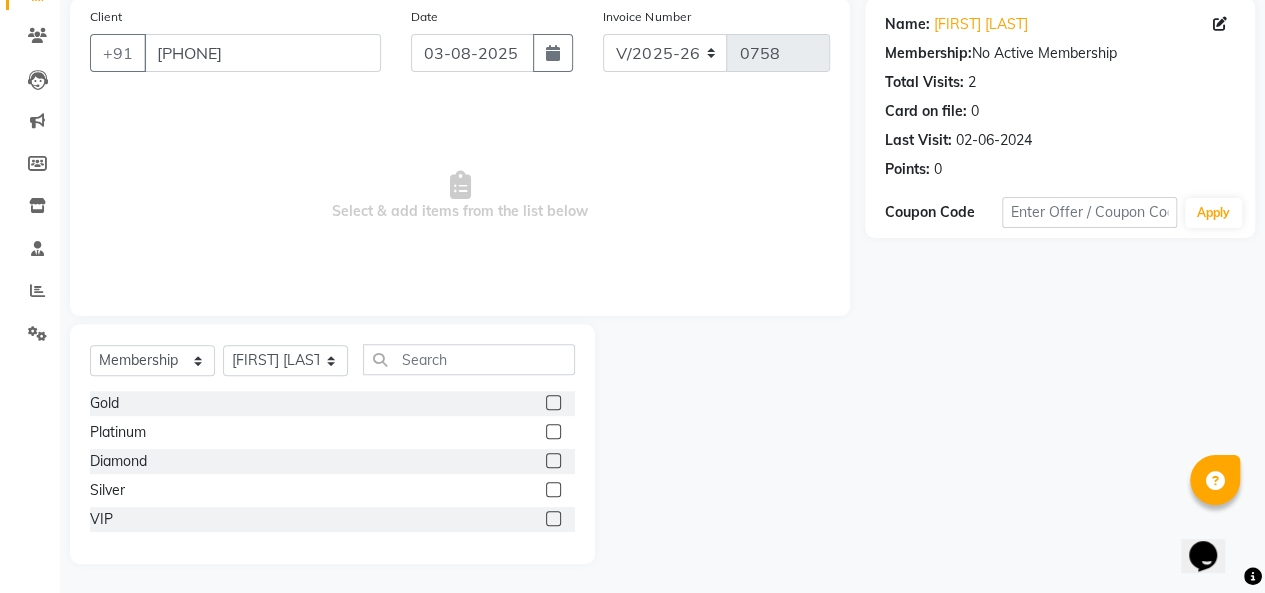 click 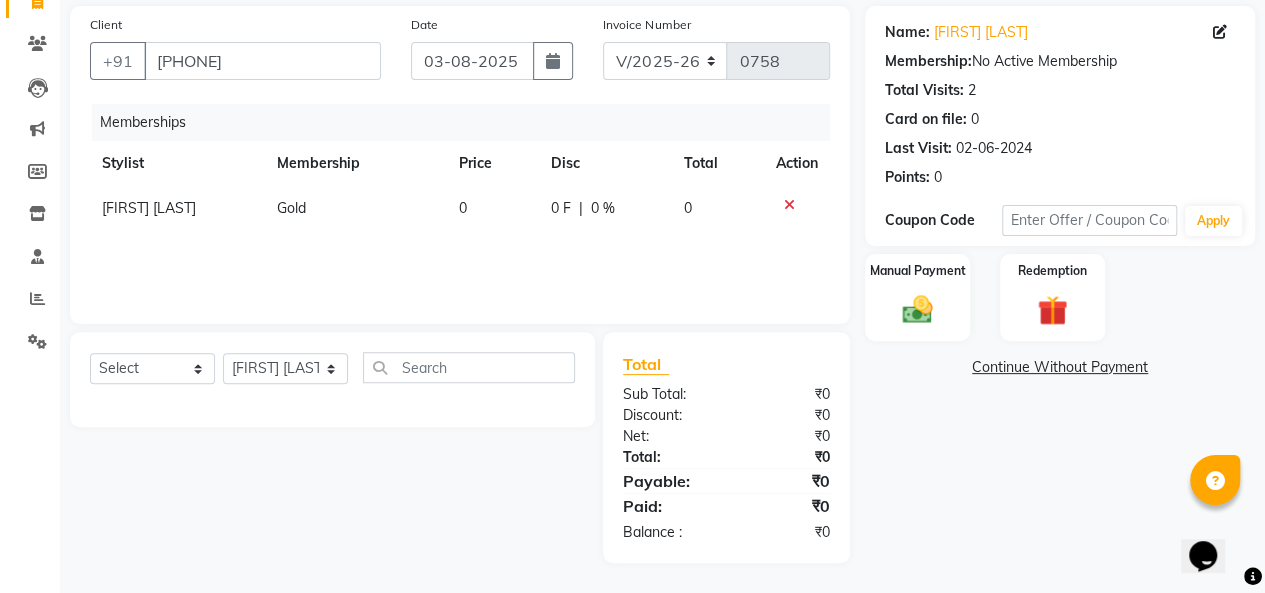 scroll, scrollTop: 142, scrollLeft: 0, axis: vertical 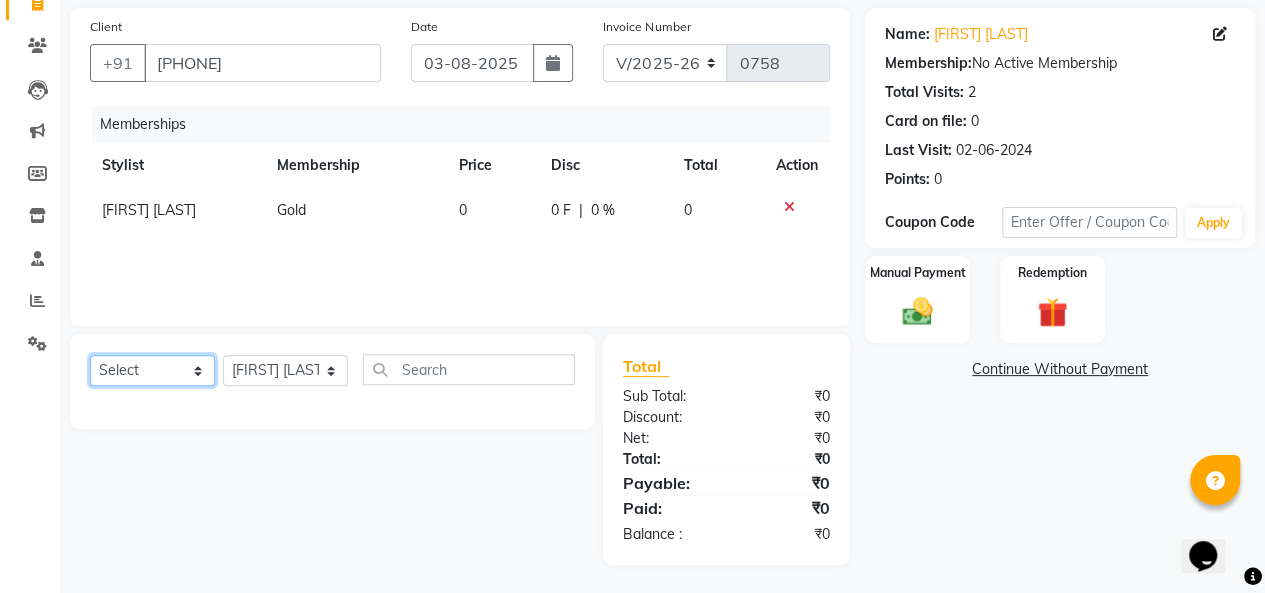 click on "Select  Service  Product  Package Voucher Prepaid Gift Card" 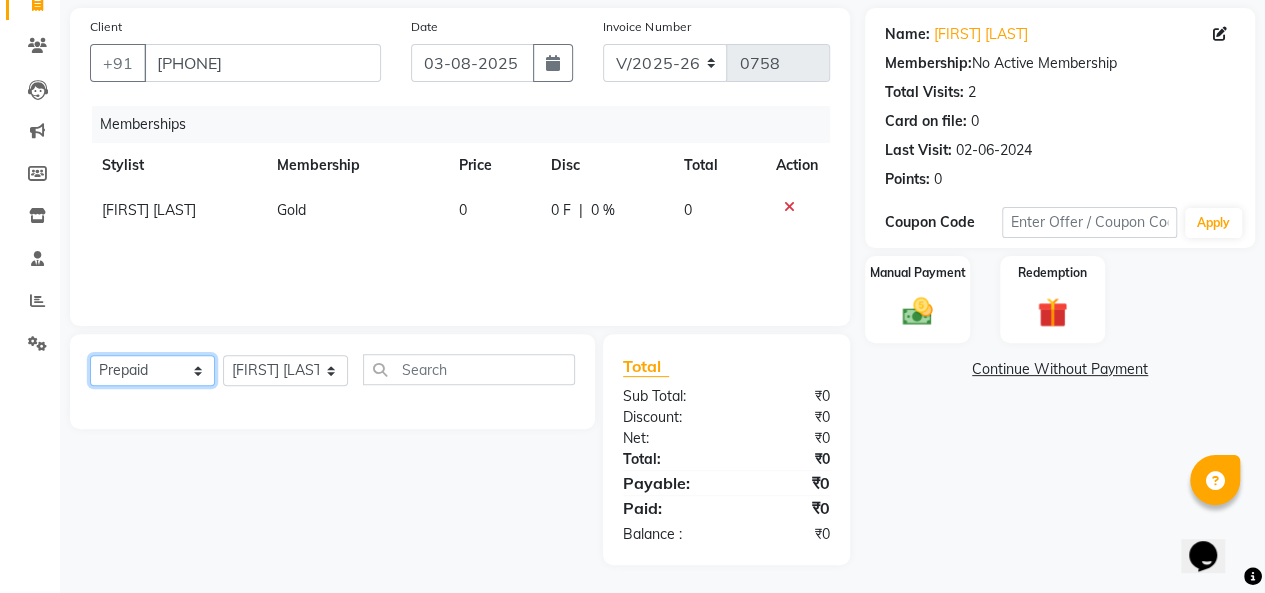 click on "Select  Service  Product  Package Voucher Prepaid Gift Card" 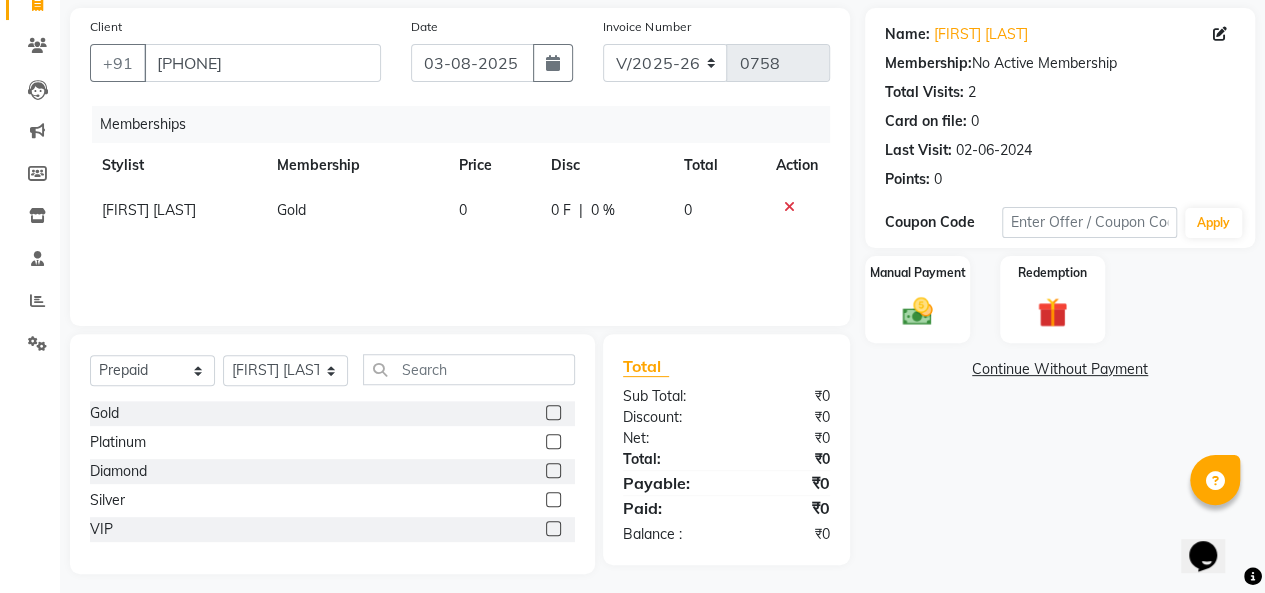 click 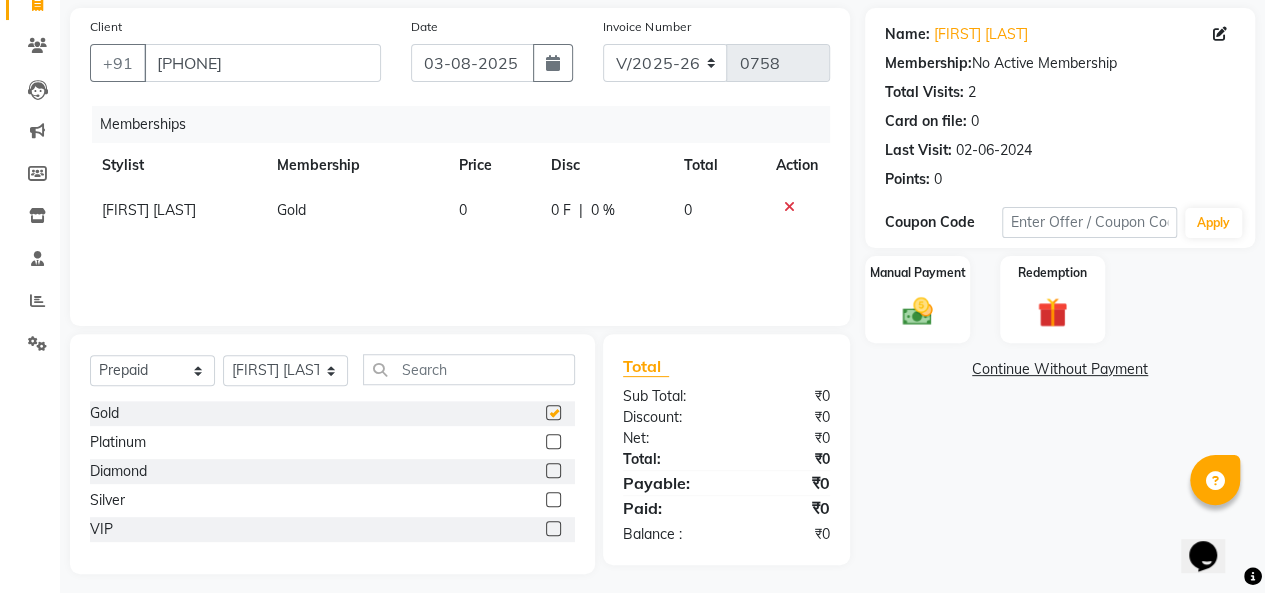 select on "select" 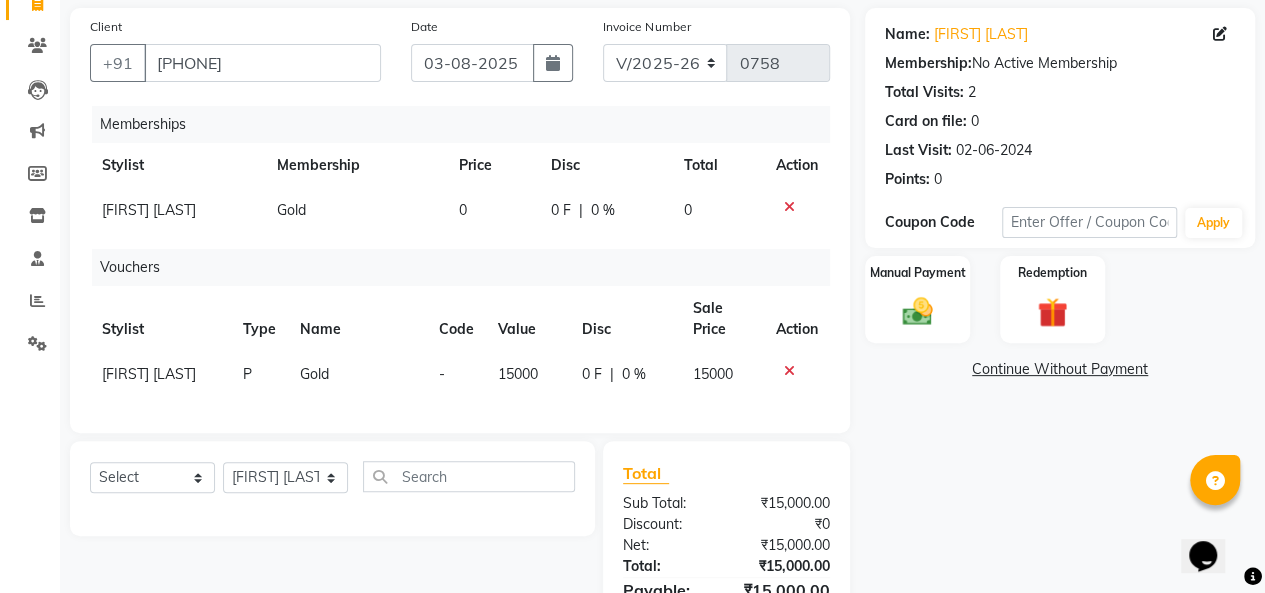 scroll, scrollTop: 264, scrollLeft: 0, axis: vertical 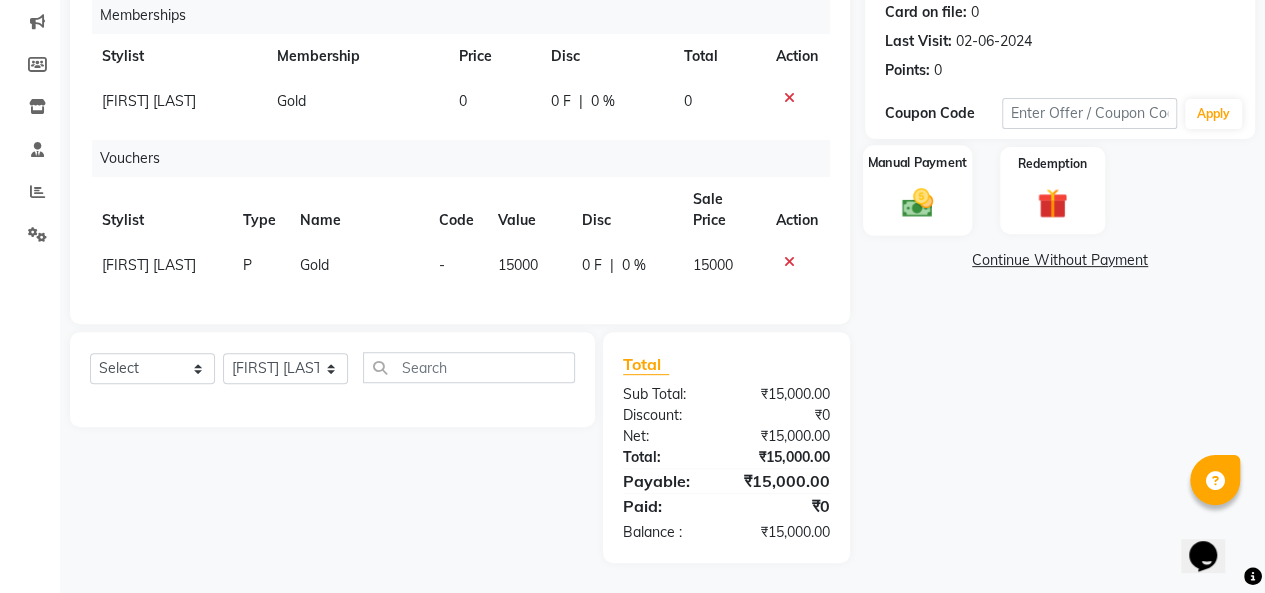 click 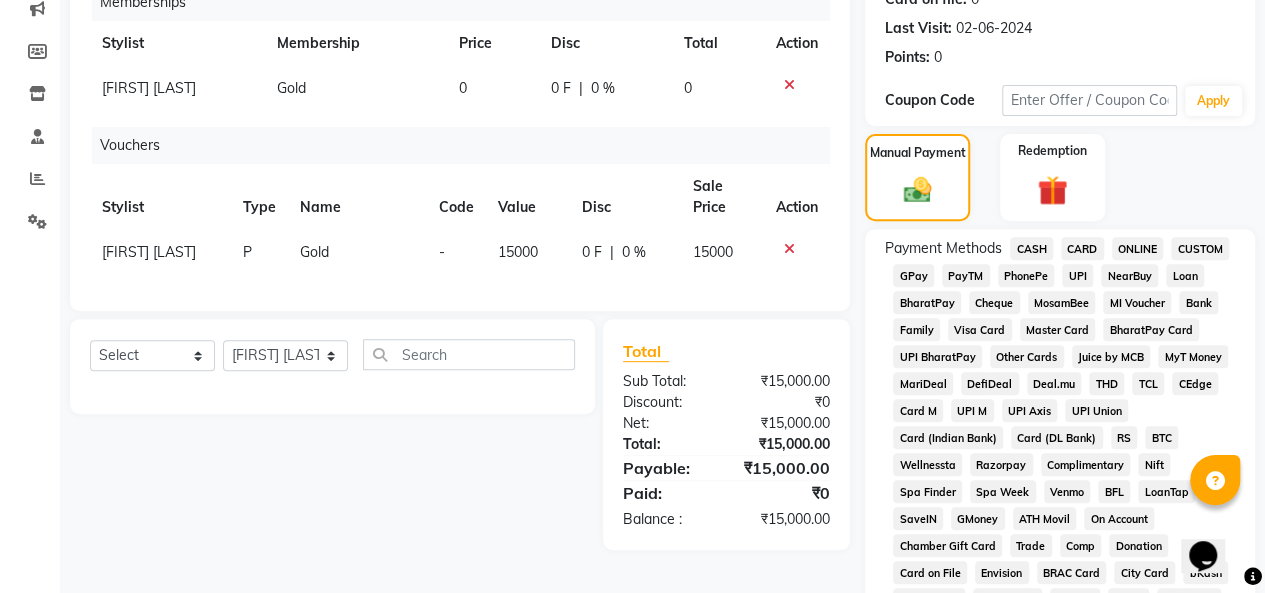 click on "CARD" 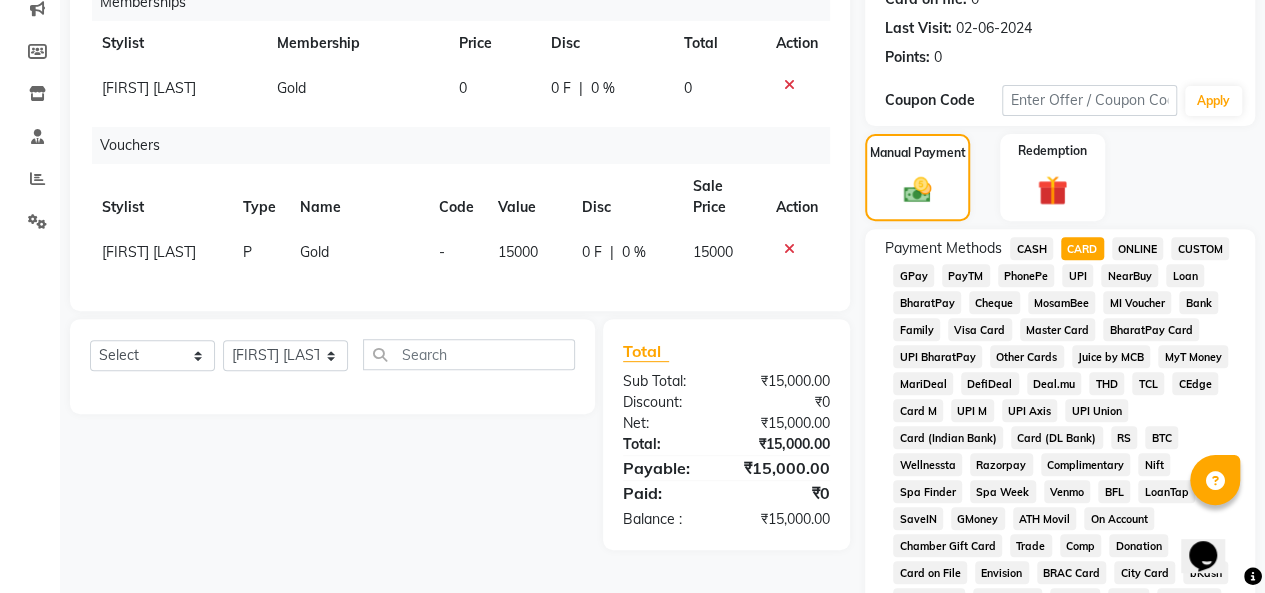 scroll, scrollTop: 876, scrollLeft: 0, axis: vertical 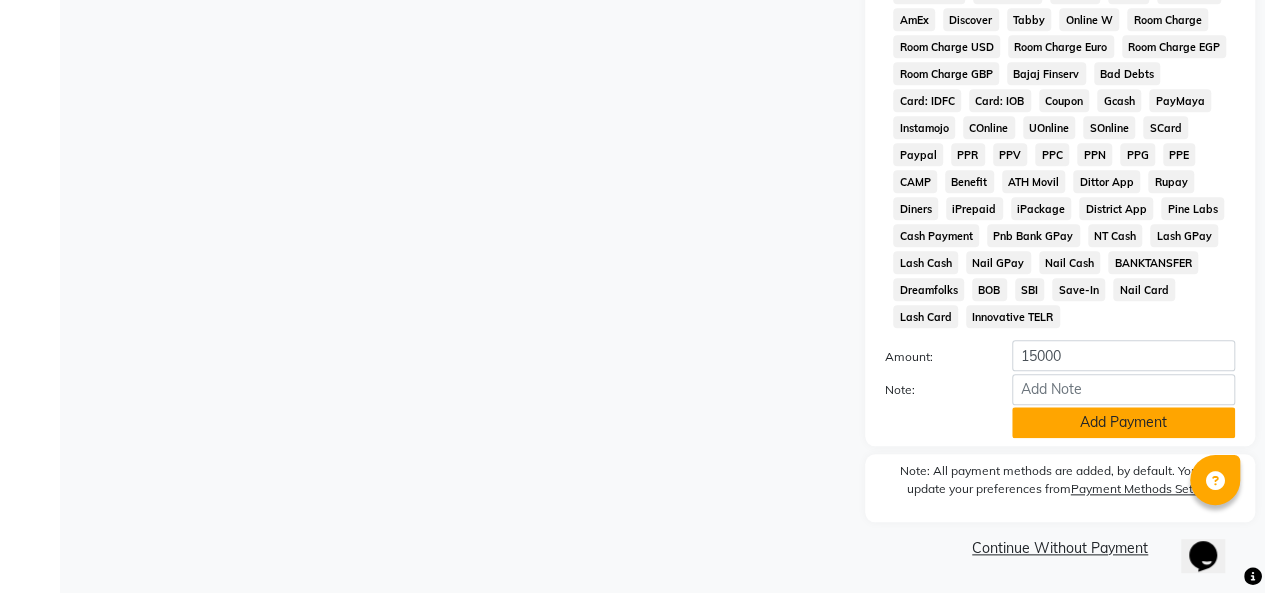 click on "Add Payment" 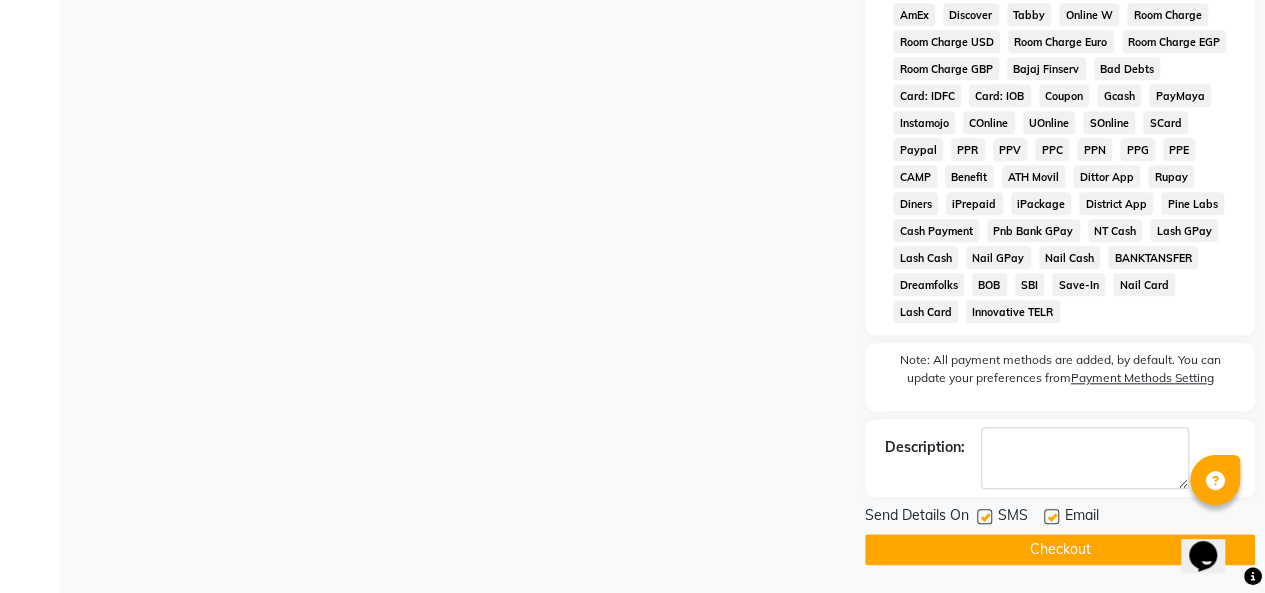 click on "Checkout" 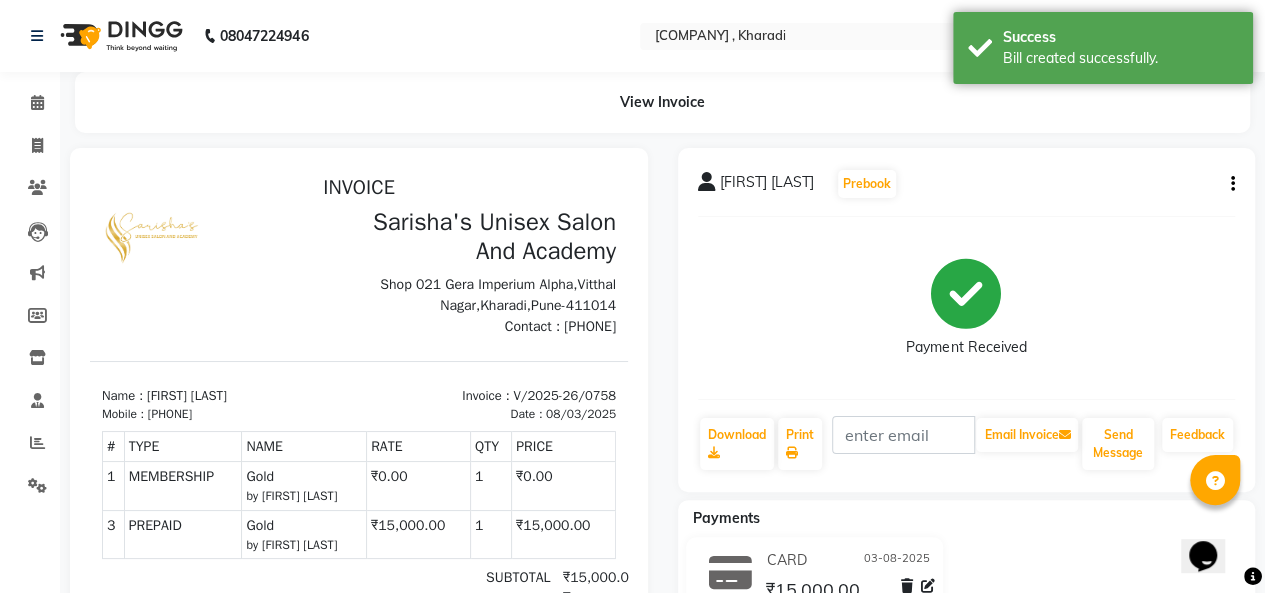 scroll, scrollTop: 0, scrollLeft: 0, axis: both 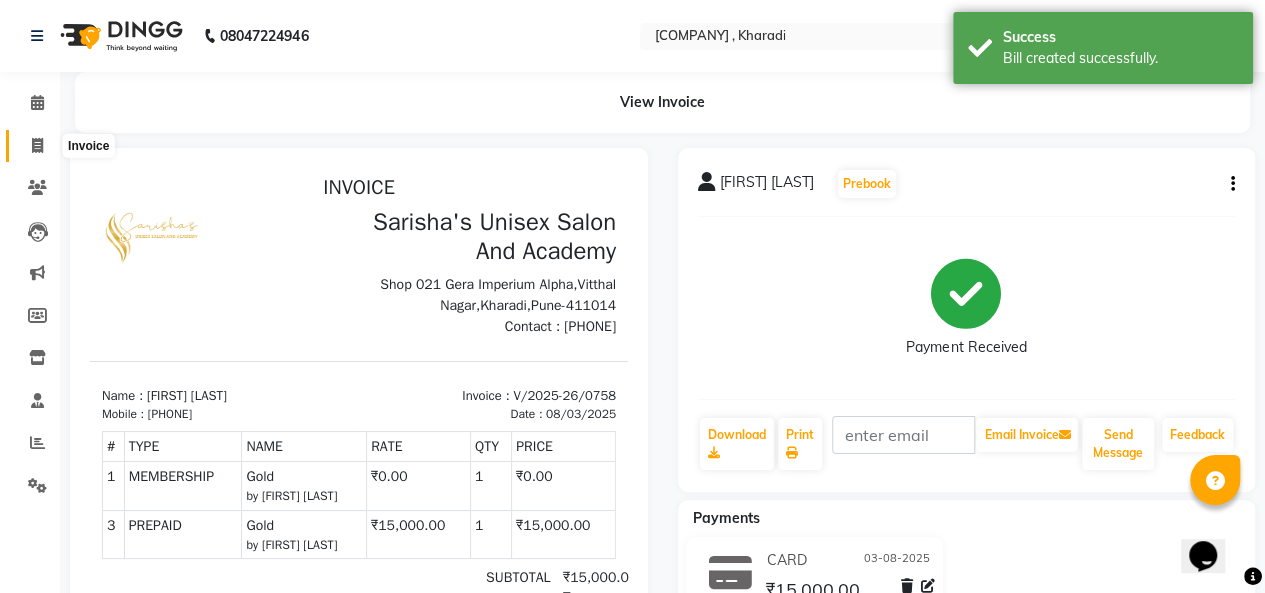 click 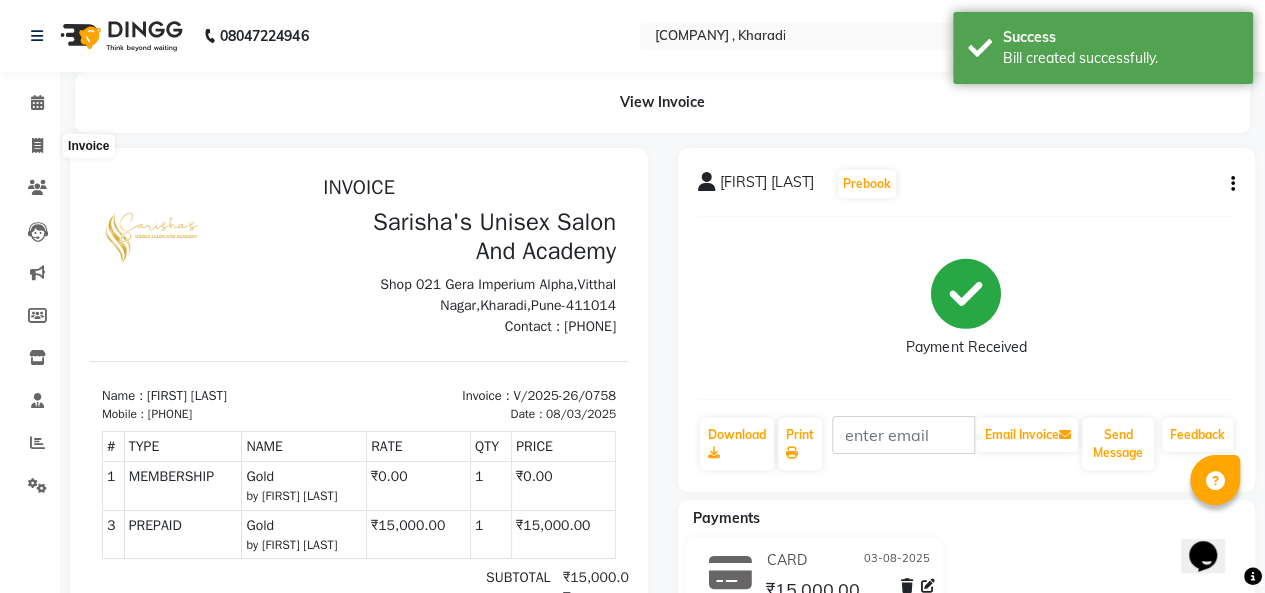 select on "665" 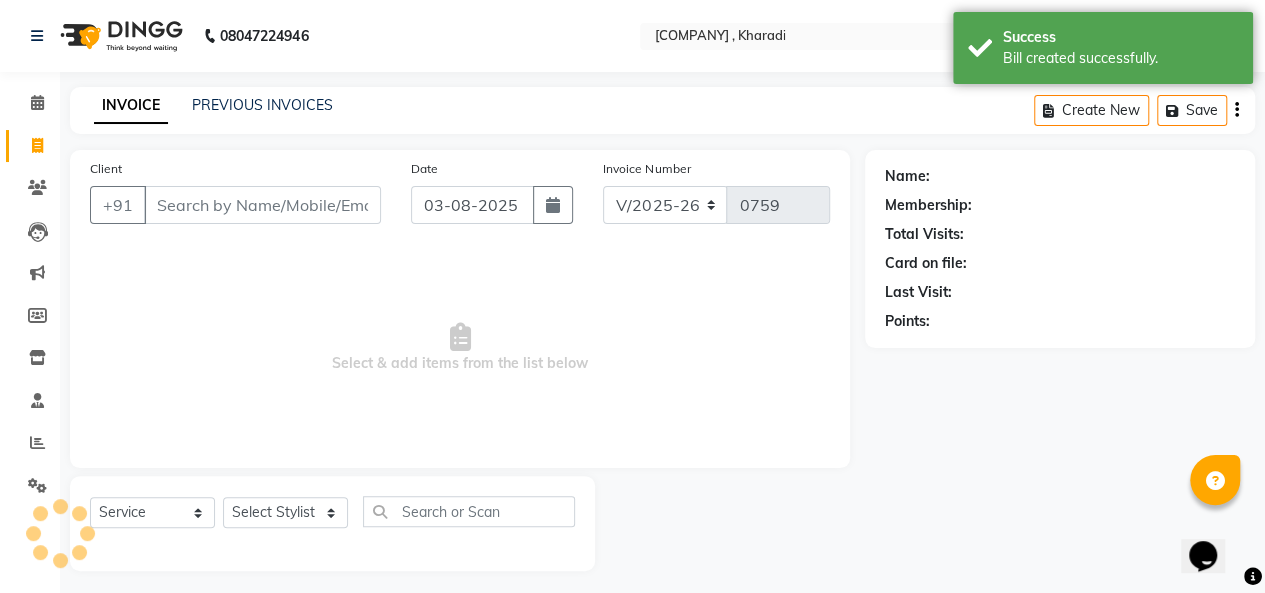 scroll, scrollTop: 7, scrollLeft: 0, axis: vertical 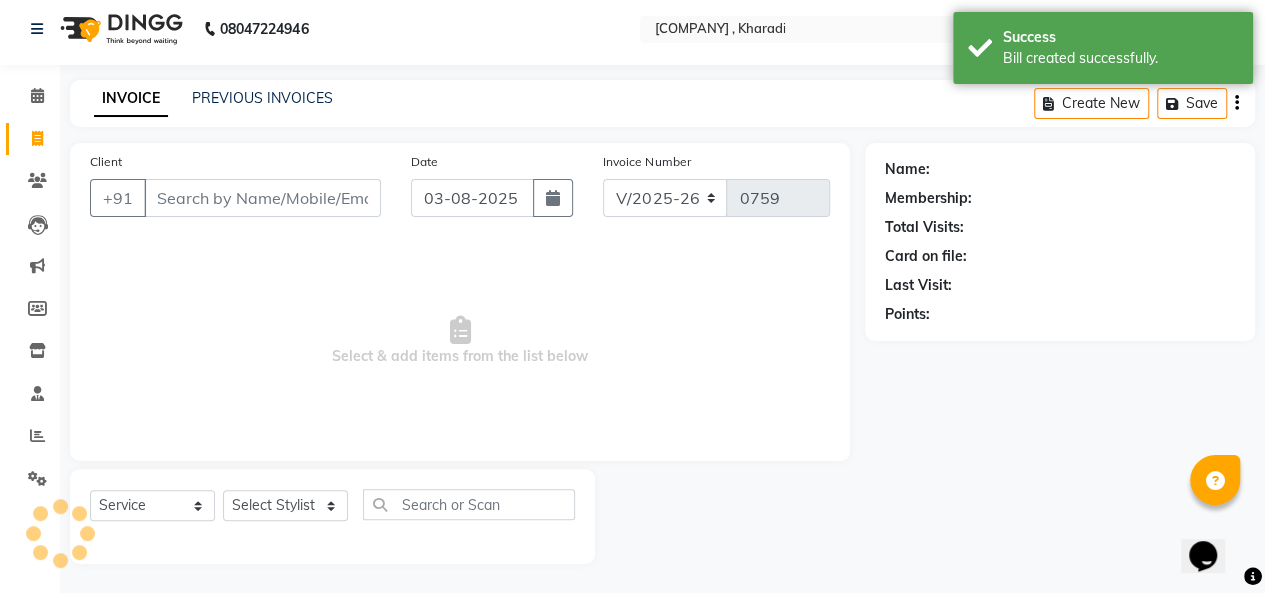 click on "Client" at bounding box center [262, 198] 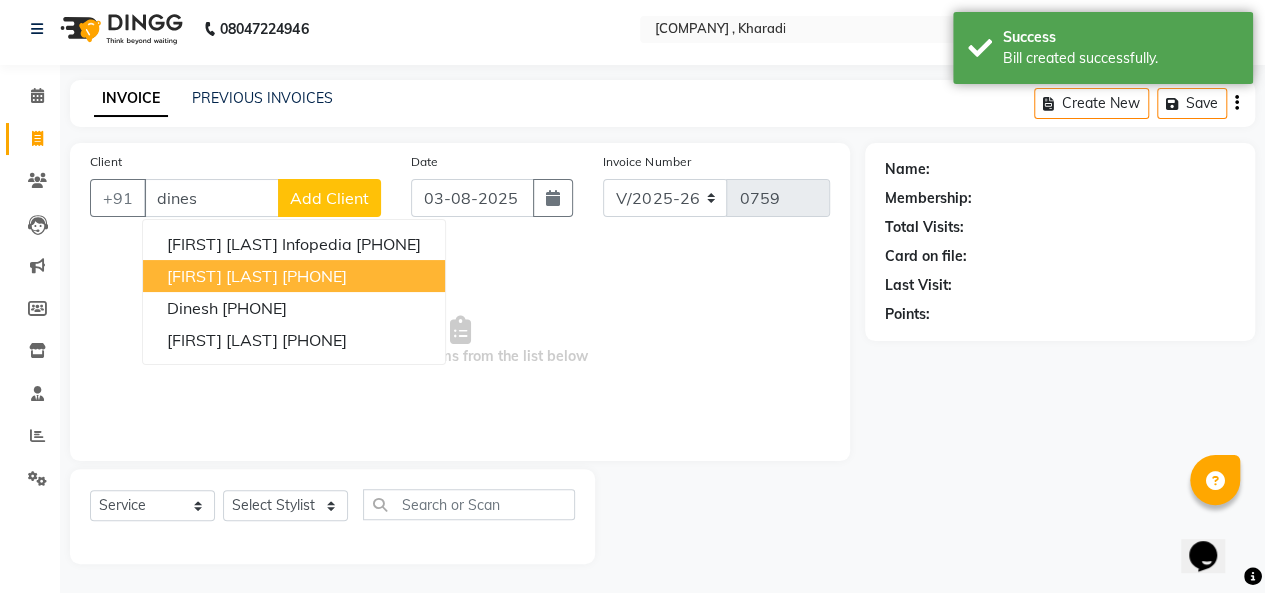 click on "[FIRST] [LAST]" at bounding box center (222, 276) 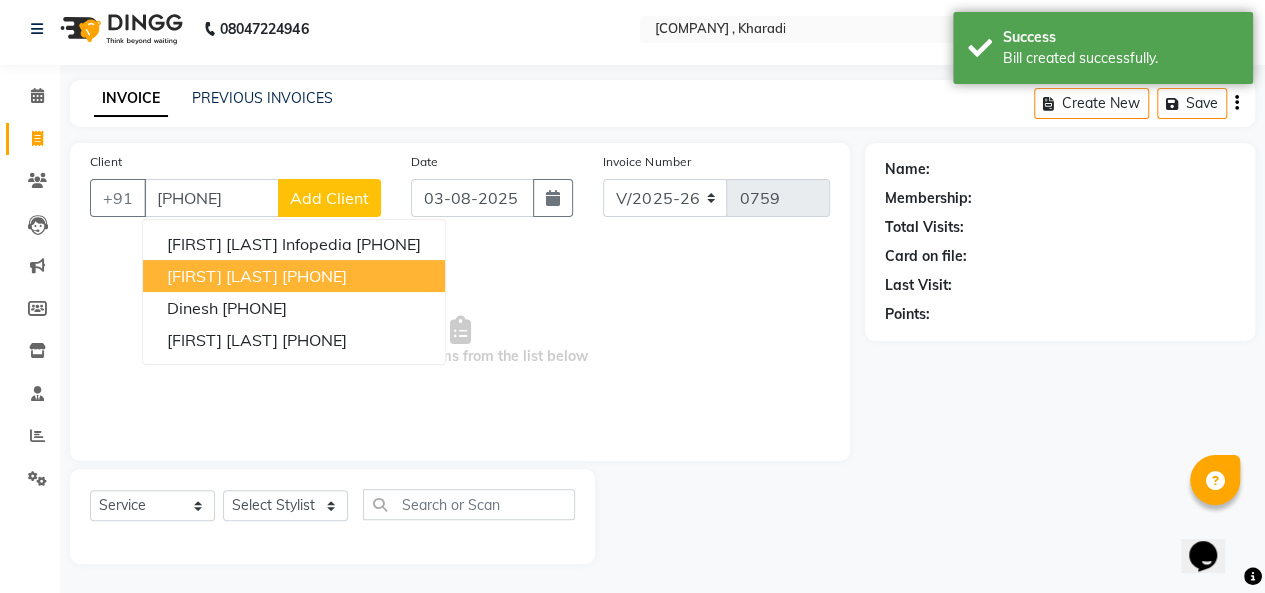 type on "[PHONE]" 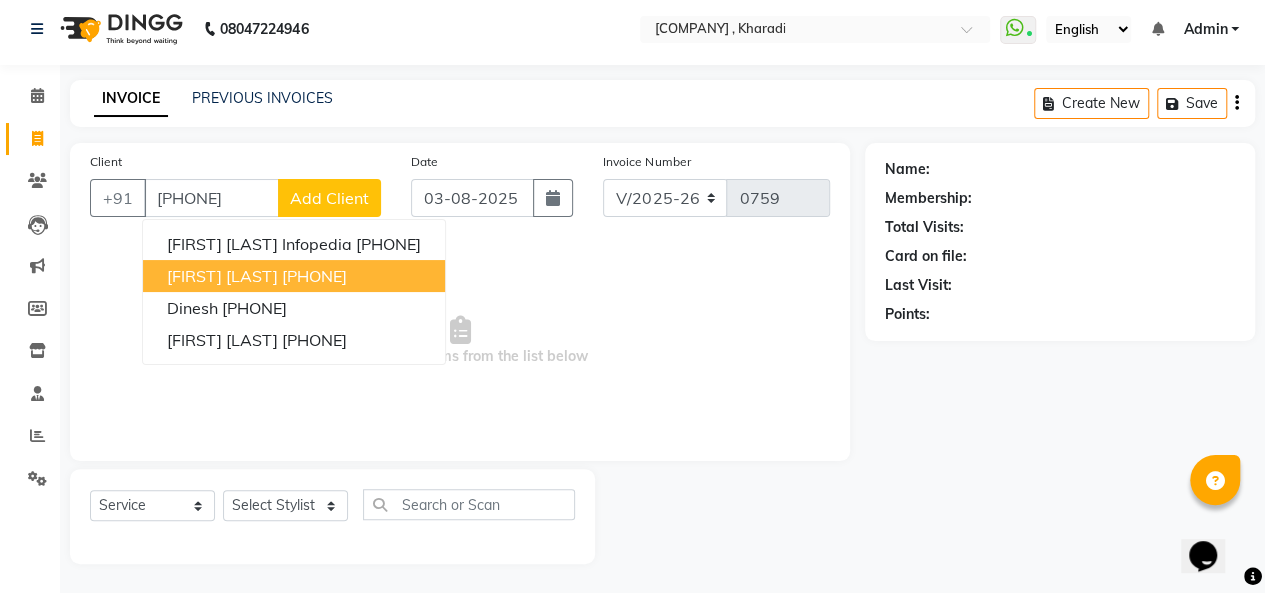 select on "1: Object" 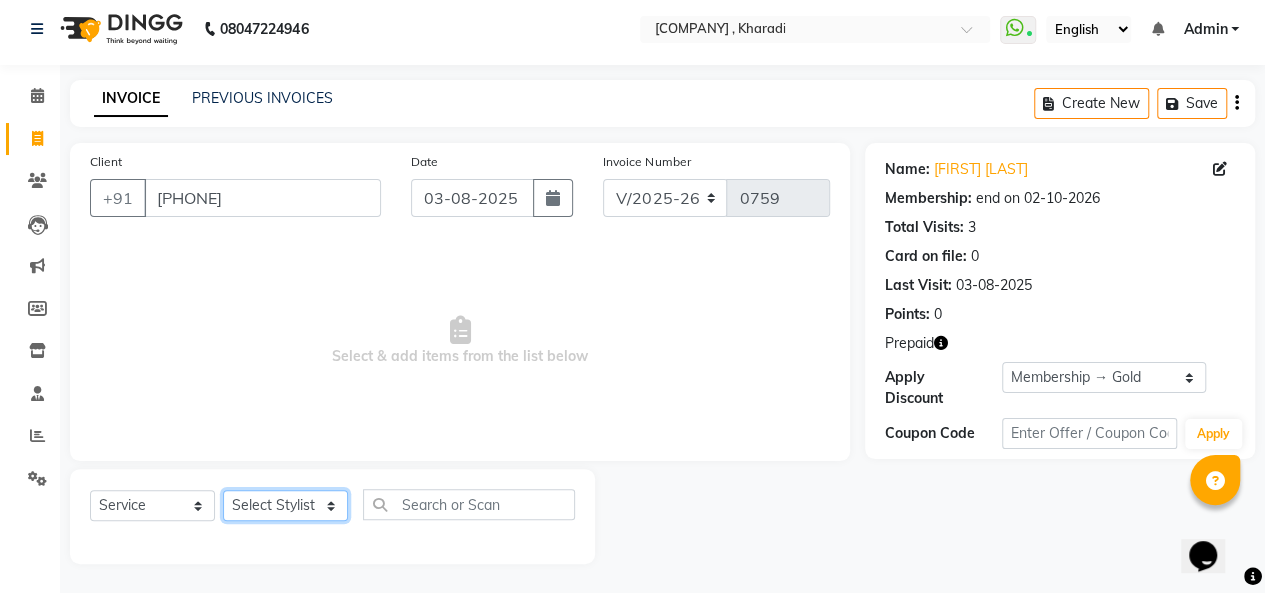 click on "Select Stylist [FIRST] [LAST] [FIRST] [LAST] [FIRST] [LAST] [FIRST] [LAST] [FIRST] [LAST] [FIRST] [LAST] [FIRST] [LAST] [FIRST] [LAST]" 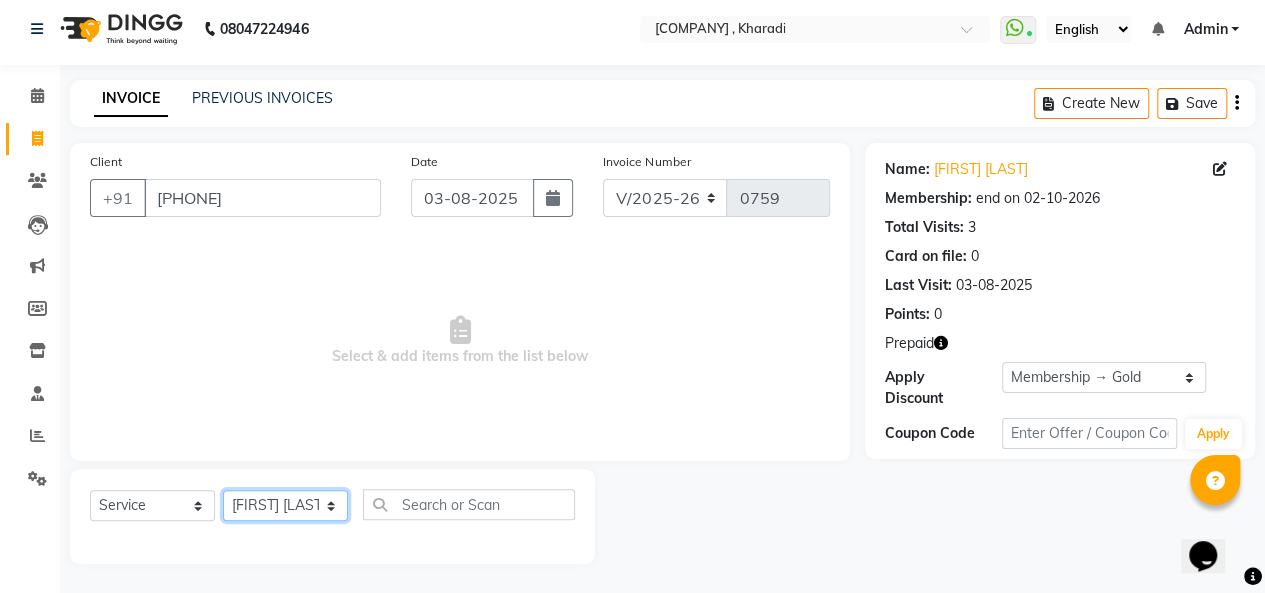 click on "Select Stylist [FIRST] [LAST] [FIRST] [LAST] [FIRST] [LAST] [FIRST] [LAST] [FIRST] [LAST] [FIRST] [LAST] [FIRST] [LAST] [FIRST] [LAST]" 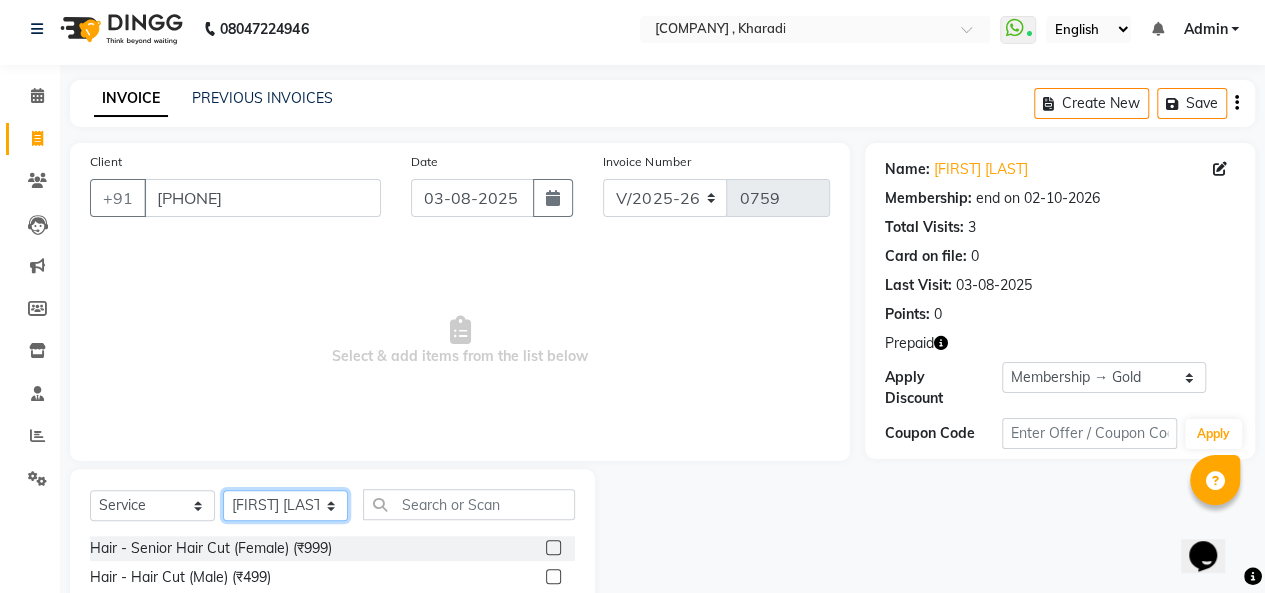 scroll, scrollTop: 207, scrollLeft: 0, axis: vertical 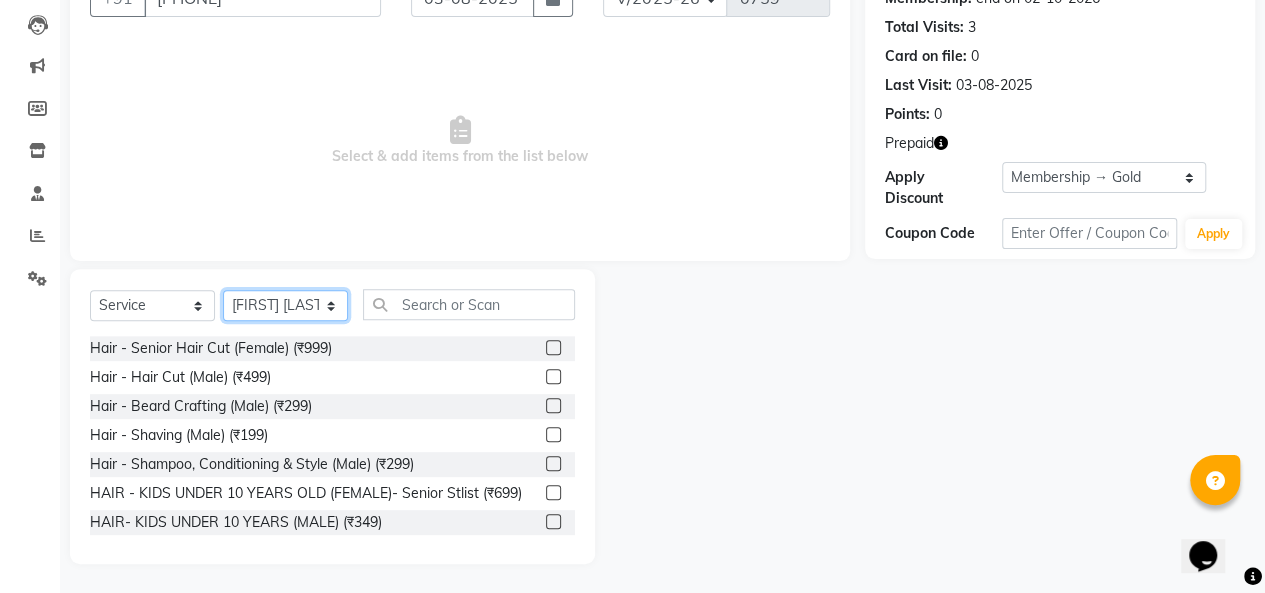 click on "Select Stylist [FIRST] [LAST] [FIRST] [LAST] [FIRST] [LAST] [FIRST] [LAST] [FIRST] [LAST] [FIRST] [LAST] [FIRST] [LAST] [FIRST] [LAST]" 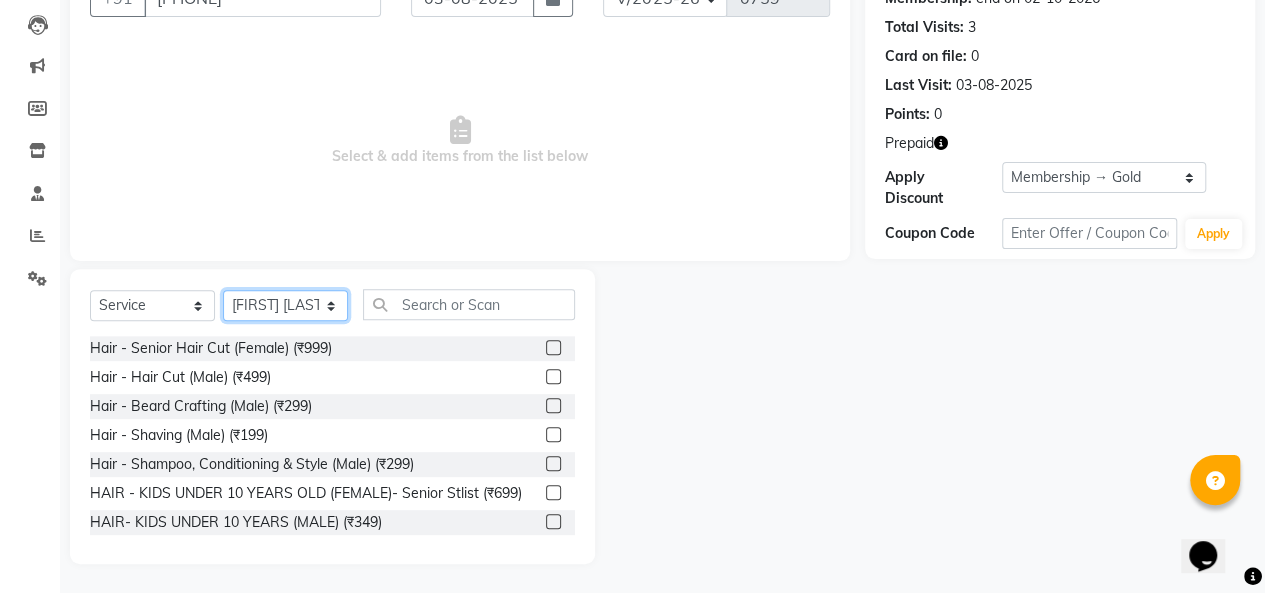 select on "43907" 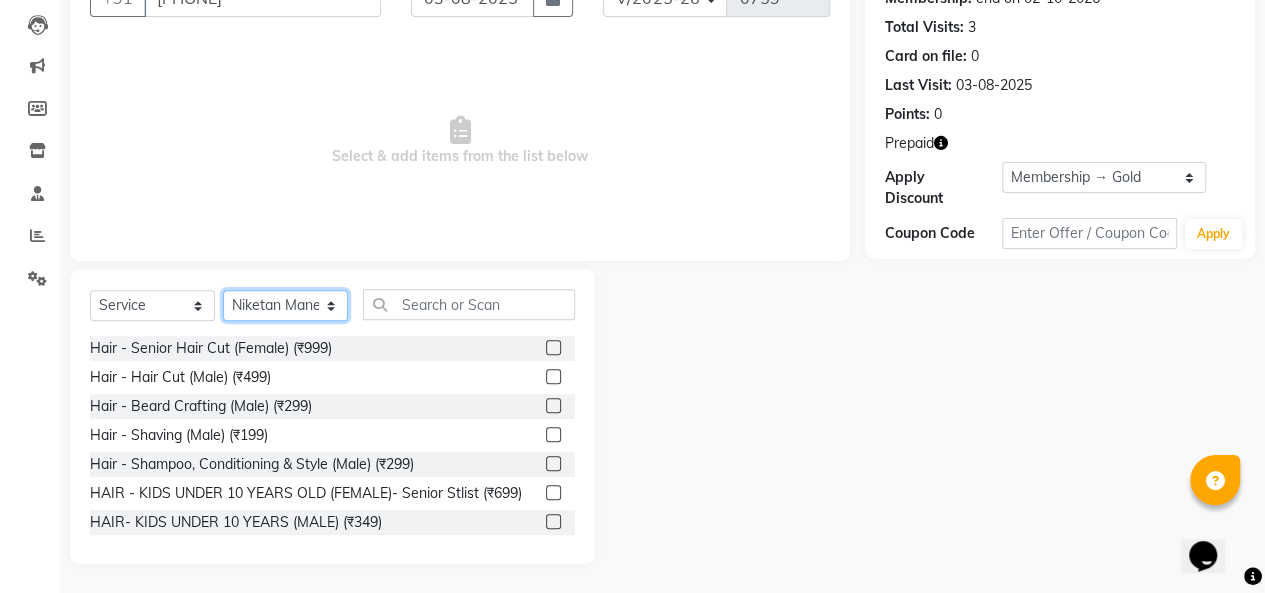 click on "Select Stylist [FIRST] [LAST] [FIRST] [LAST] [FIRST] [LAST] [FIRST] [LAST] [FIRST] [LAST] [FIRST] [LAST] [FIRST] [LAST] [FIRST] [LAST]" 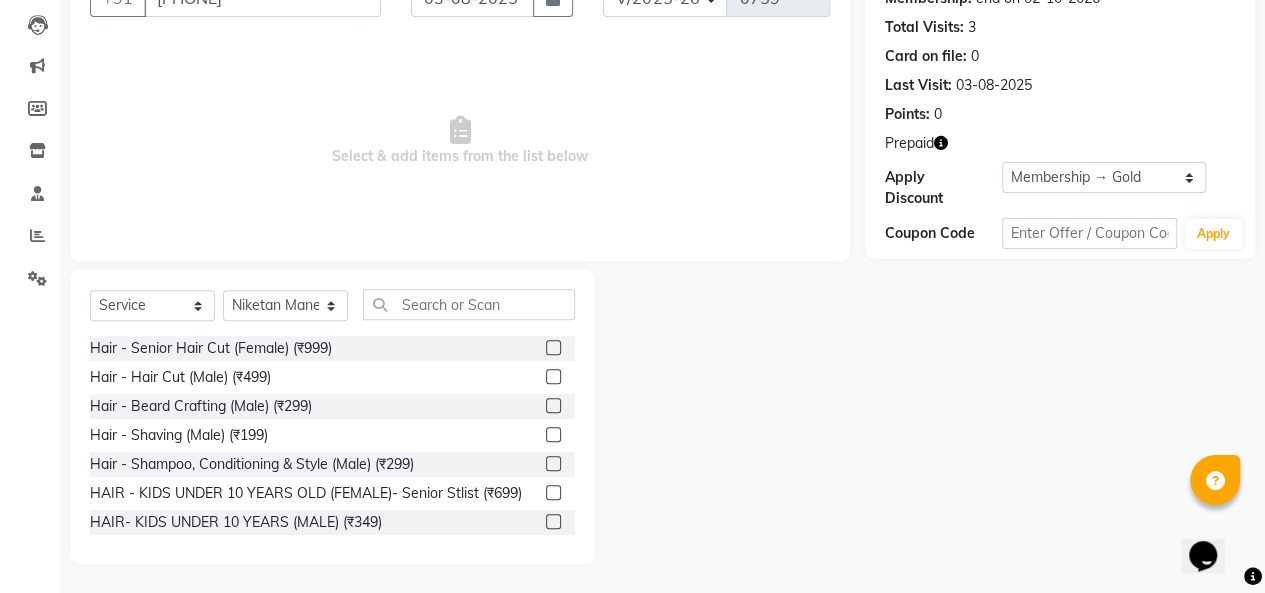 click 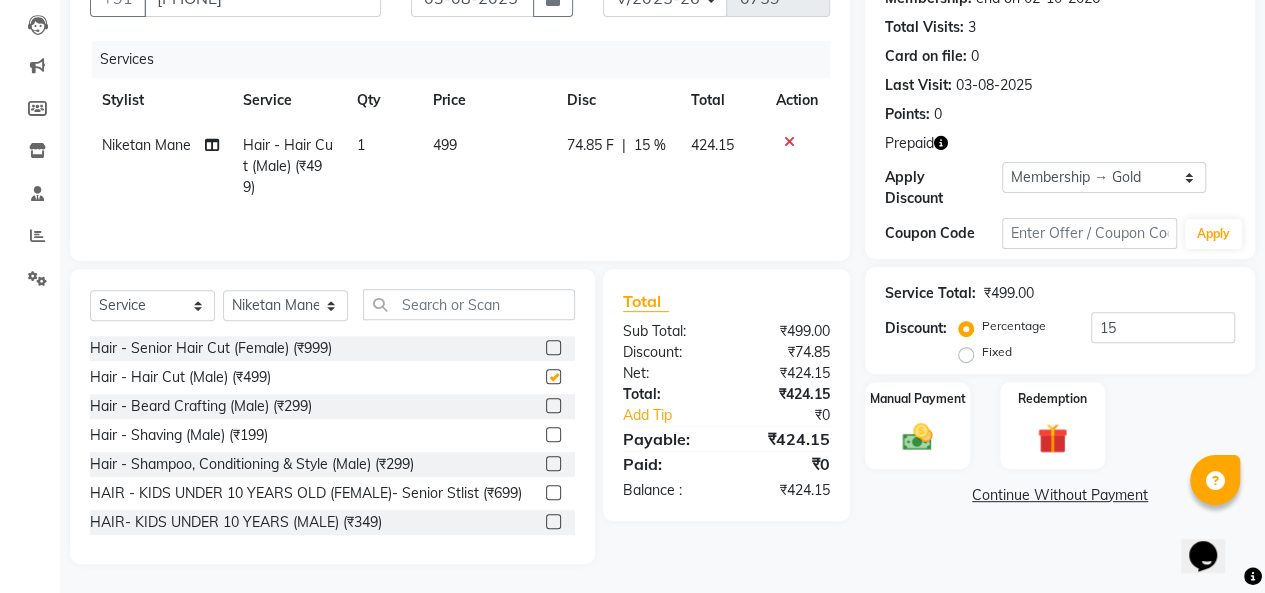 checkbox on "false" 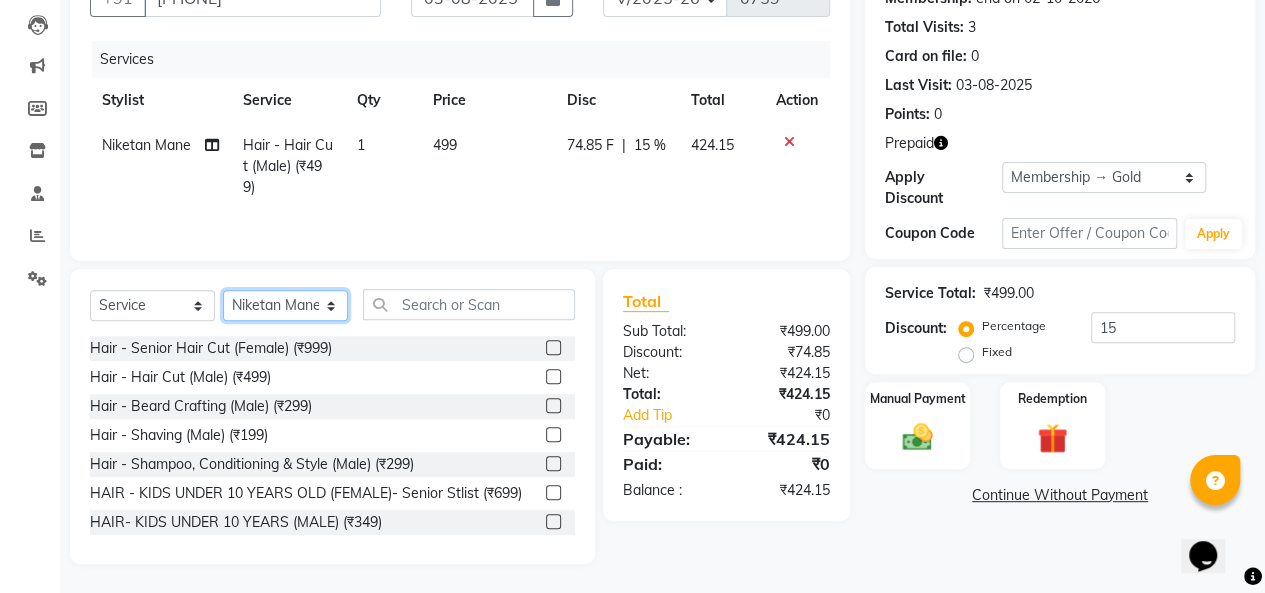 click on "Select Stylist [FIRST] [LAST] [FIRST] [LAST] [FIRST] [LAST] [FIRST] [LAST] [FIRST] [LAST] [FIRST] [LAST] [FIRST] [LAST] [FIRST] [LAST]" 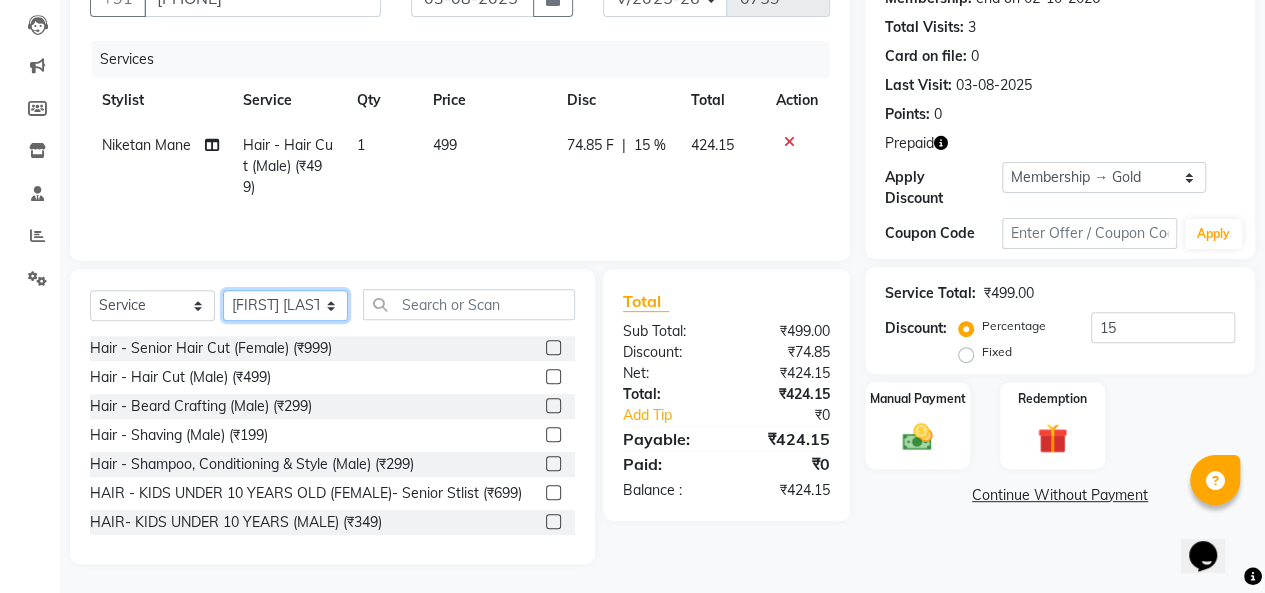 click on "Select Stylist [FIRST] [LAST] [FIRST] [LAST] [FIRST] [LAST] [FIRST] [LAST] [FIRST] [LAST] [FIRST] [LAST] [FIRST] [LAST] [FIRST] [LAST]" 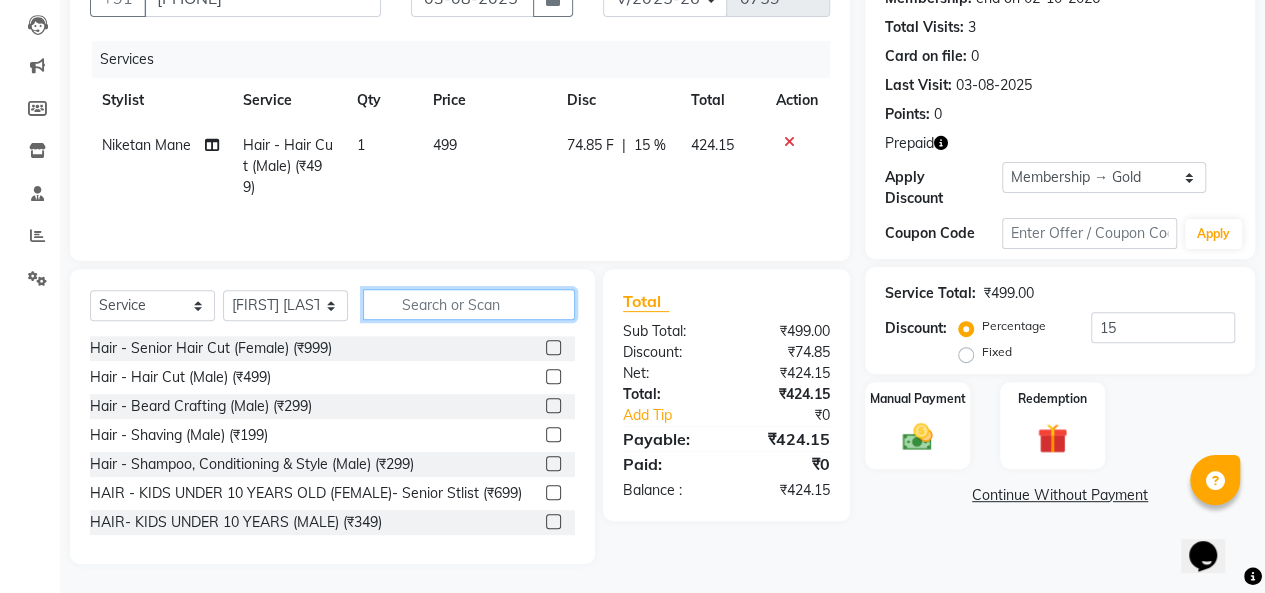 click 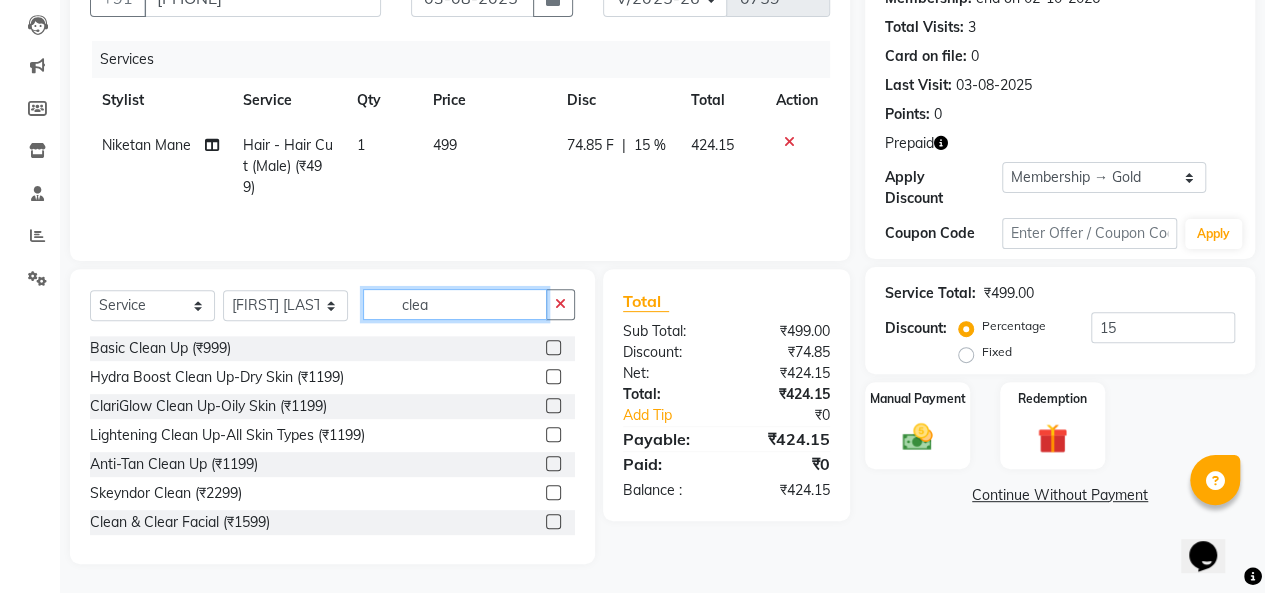 type on "clea" 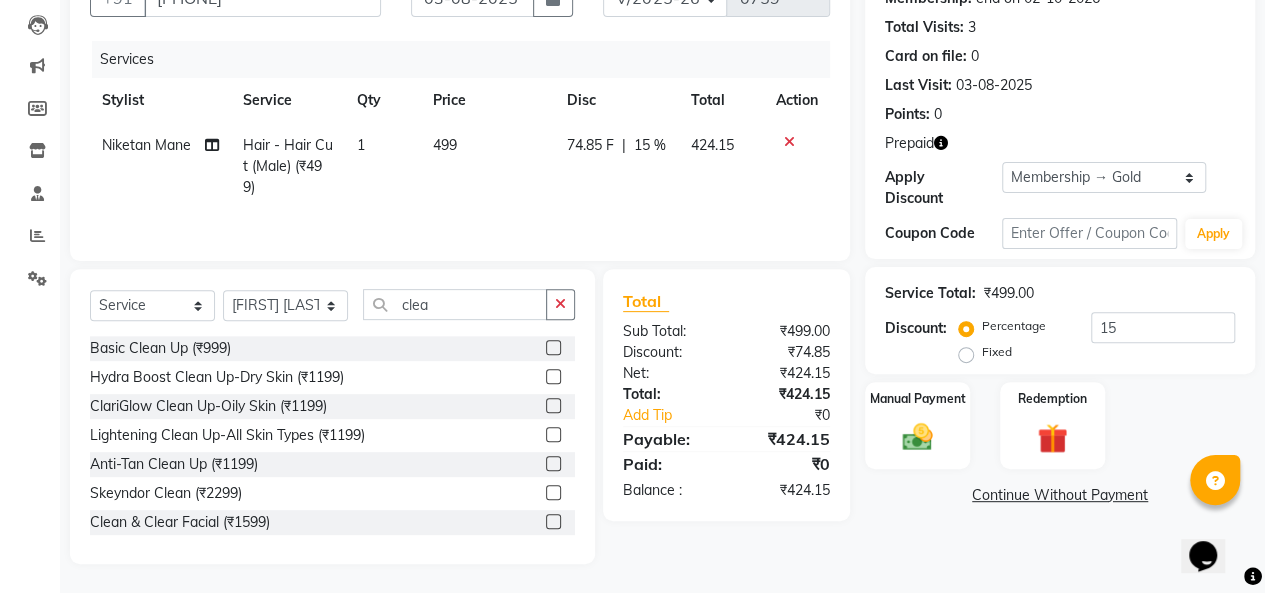 click 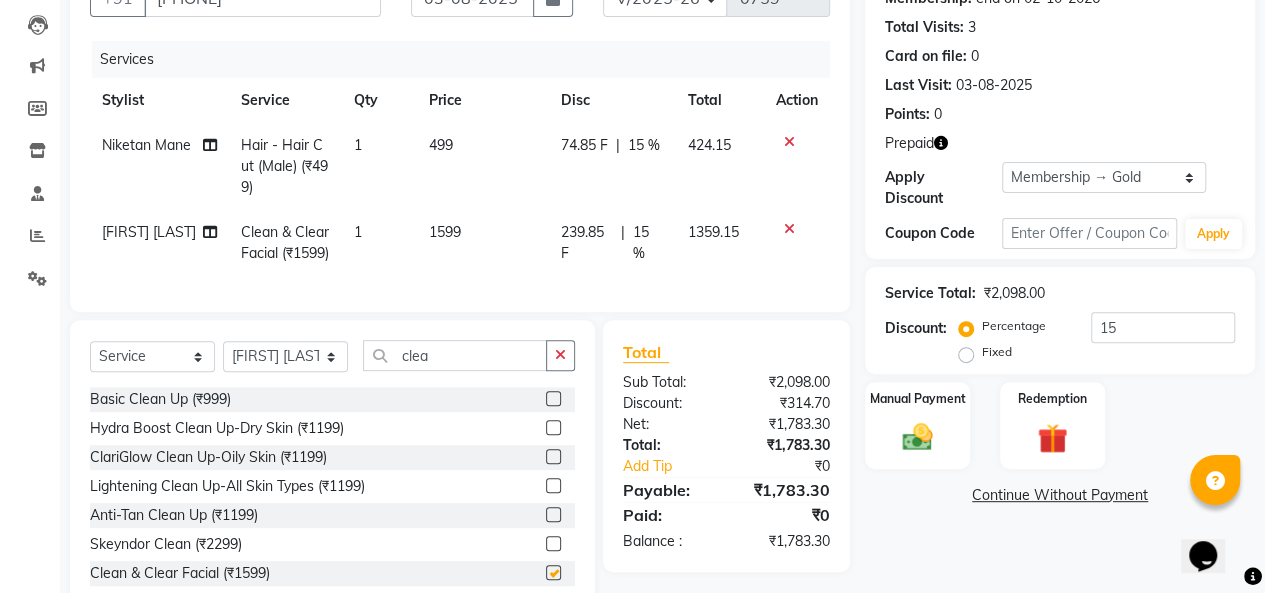 checkbox on "false" 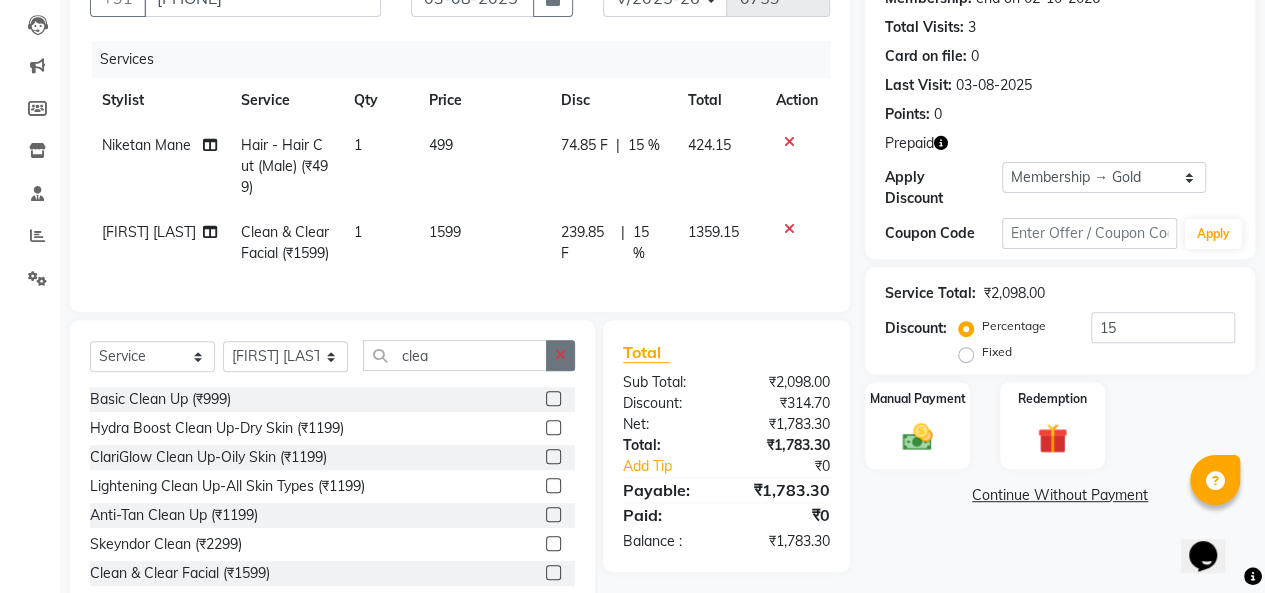 click 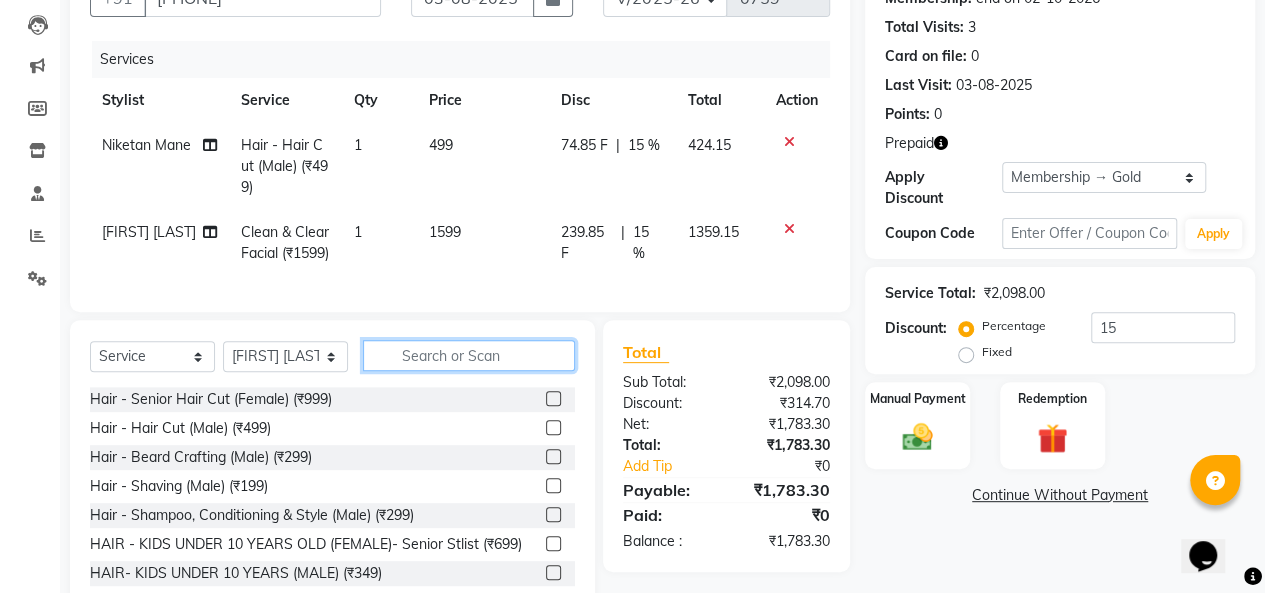 click 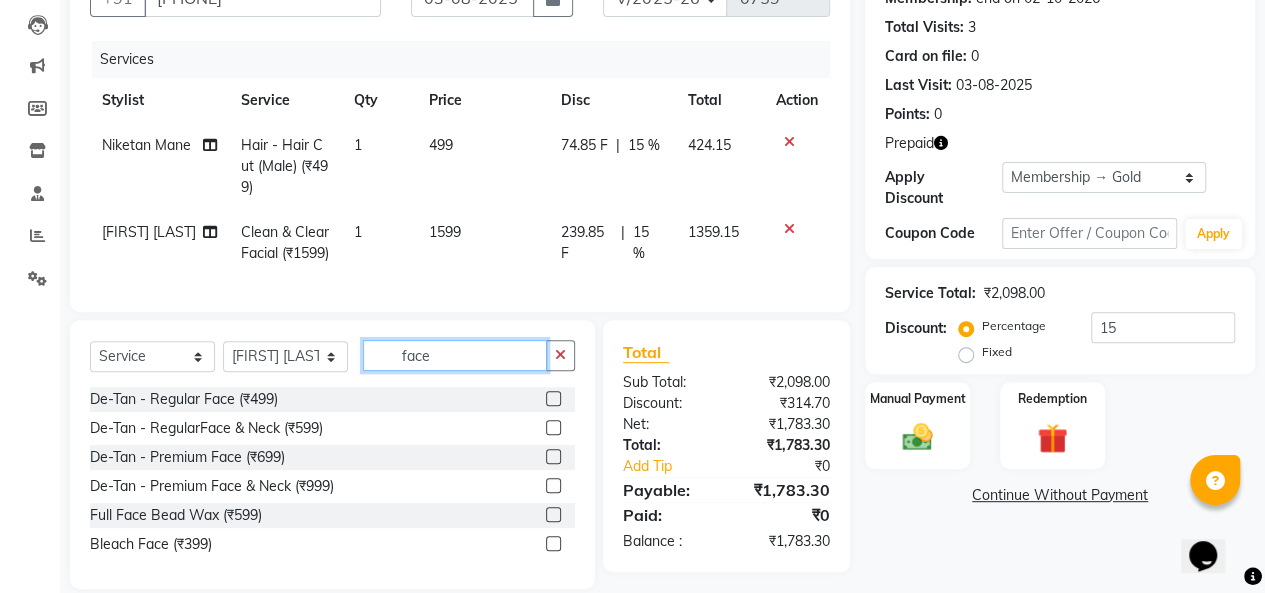 type on "face" 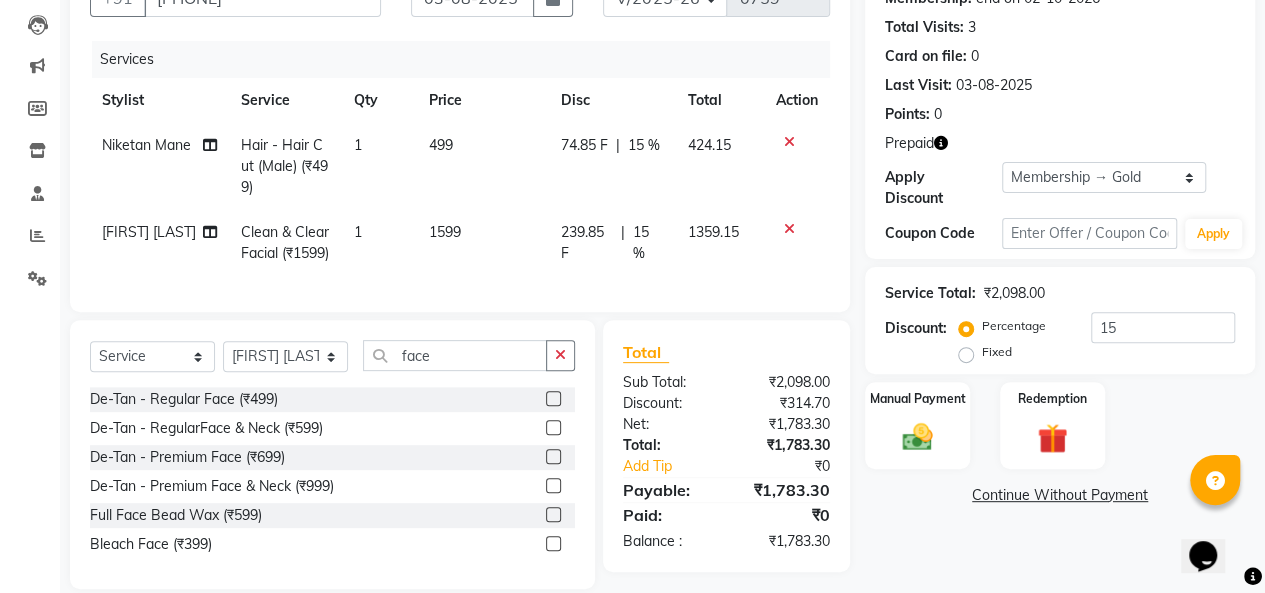 click 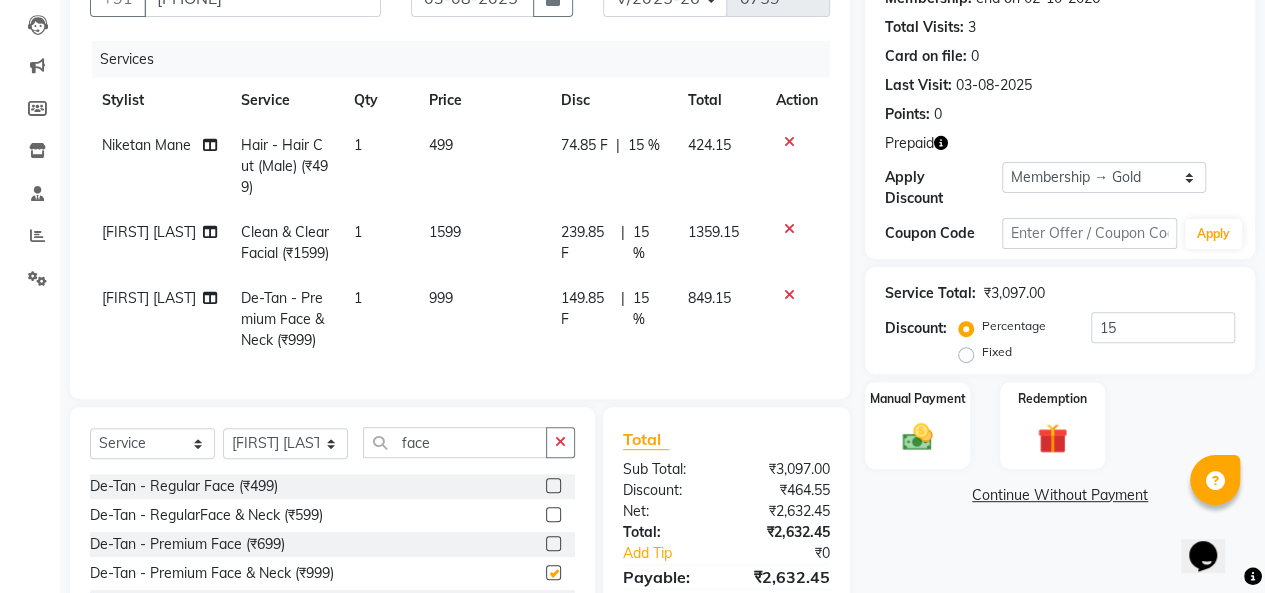 checkbox on "false" 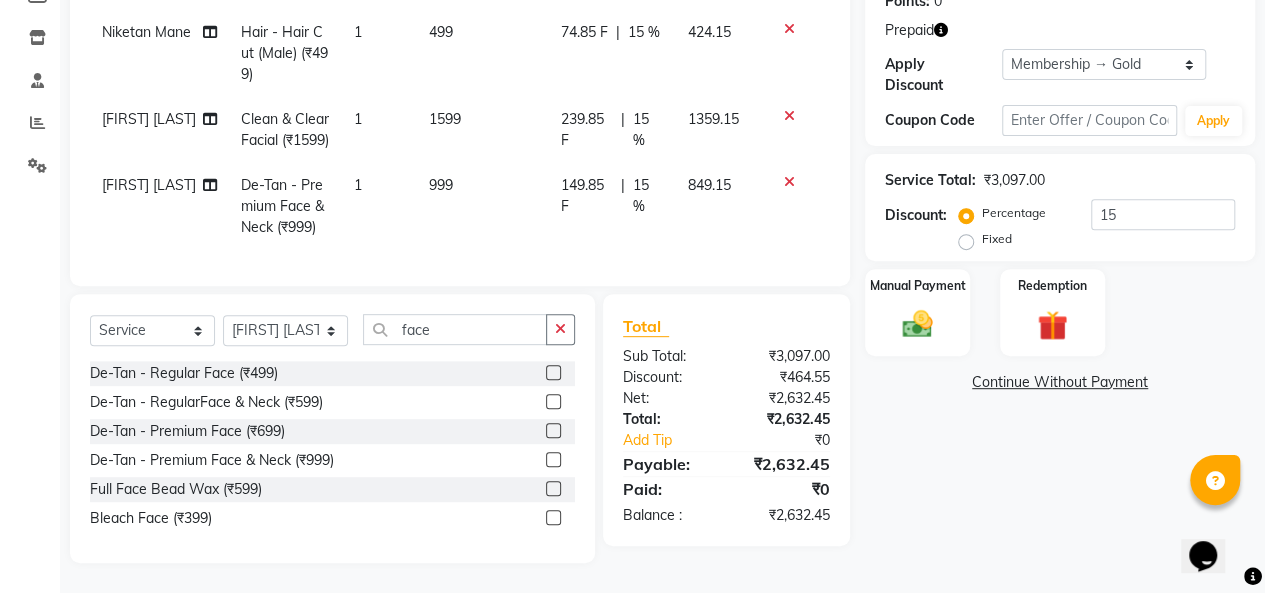 scroll, scrollTop: 355, scrollLeft: 0, axis: vertical 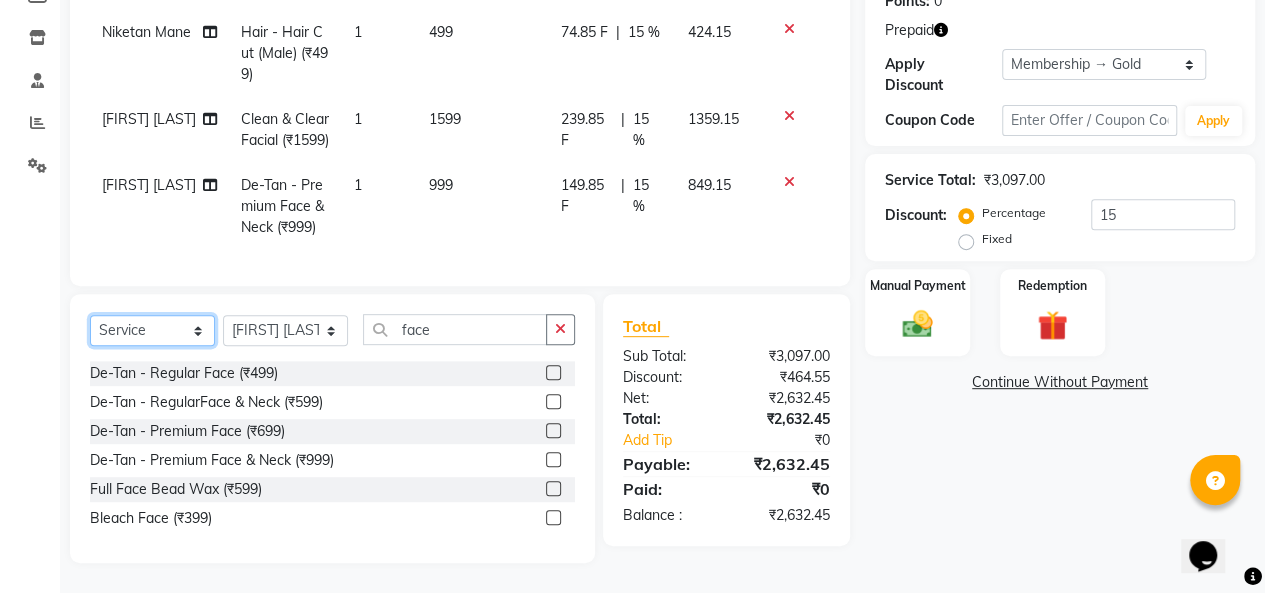 click on "Select  Service  Product  Membership  Package Voucher Prepaid Gift Card" 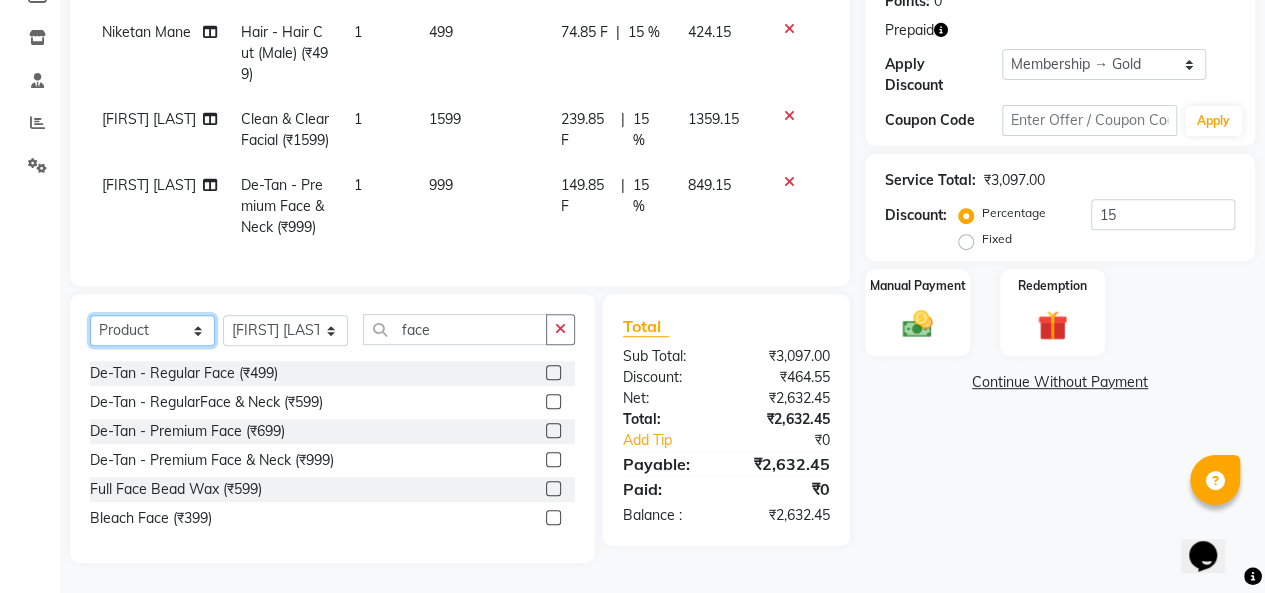 click on "Select  Service  Product  Membership  Package Voucher Prepaid Gift Card" 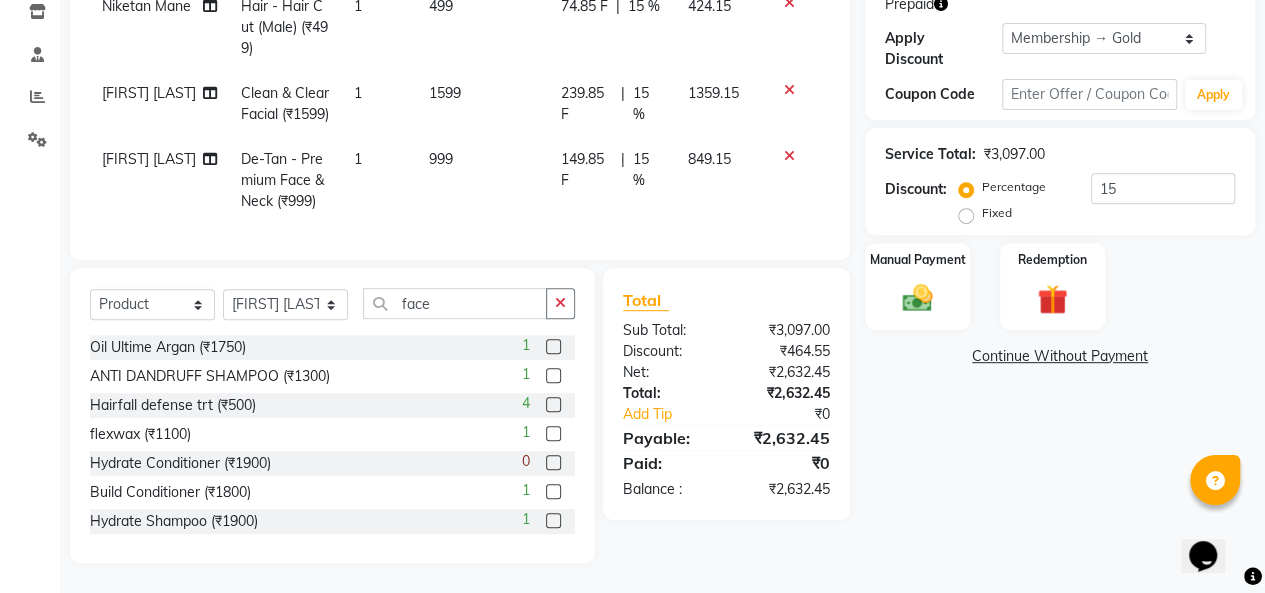 click 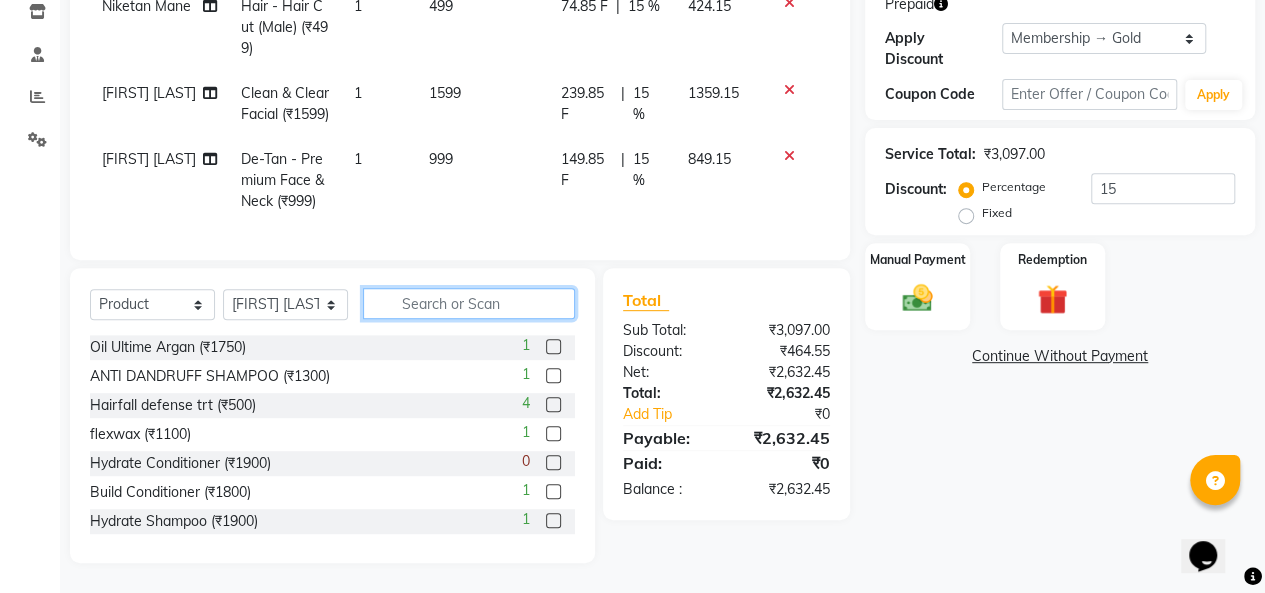 click 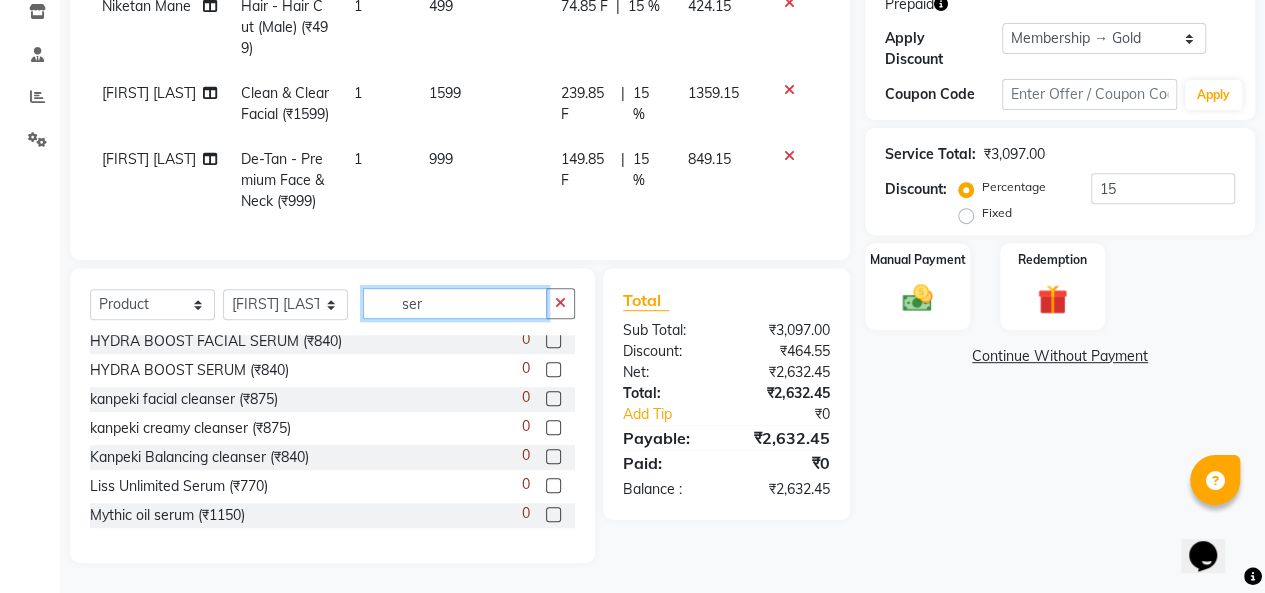 scroll, scrollTop: 0, scrollLeft: 0, axis: both 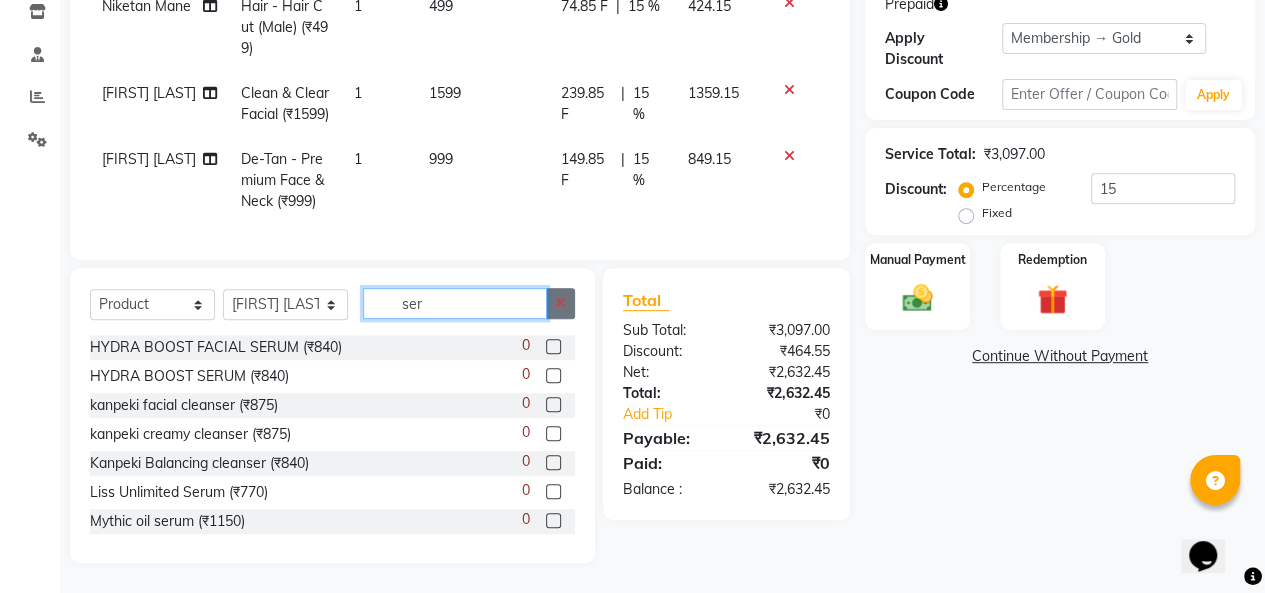 type on "ser" 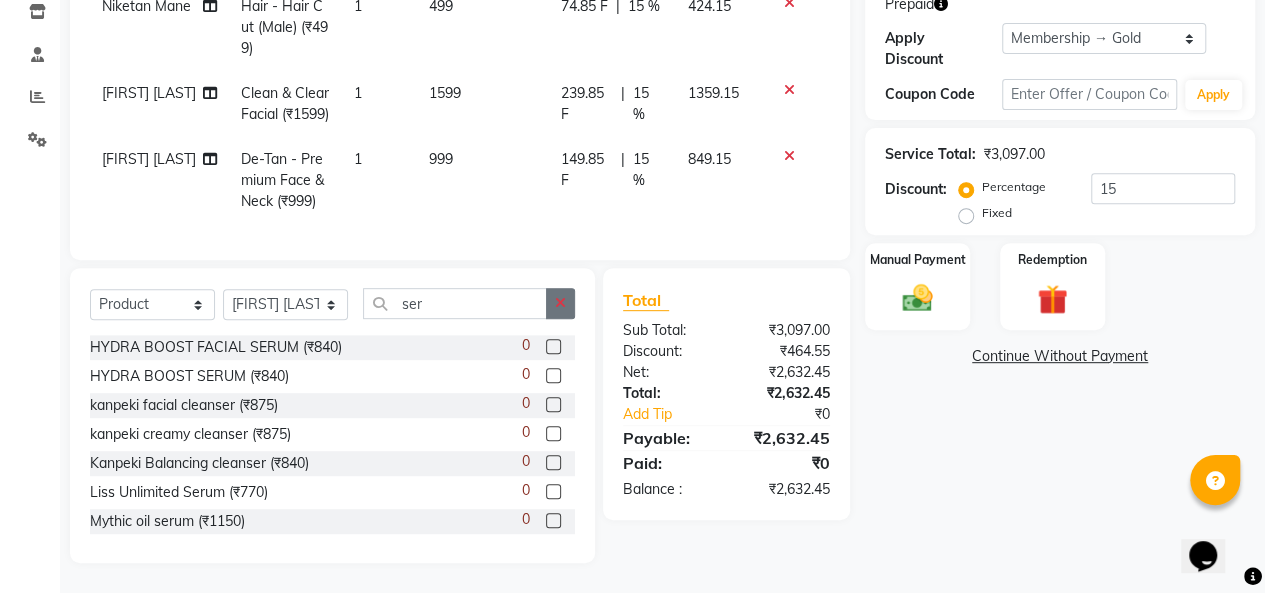 click 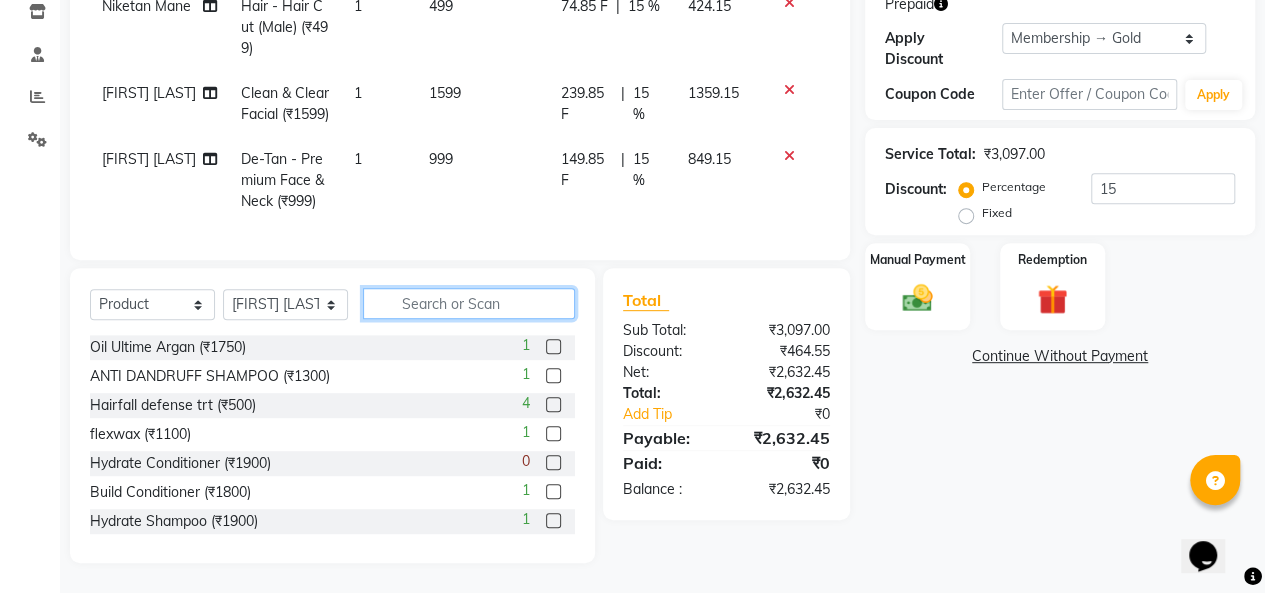 click 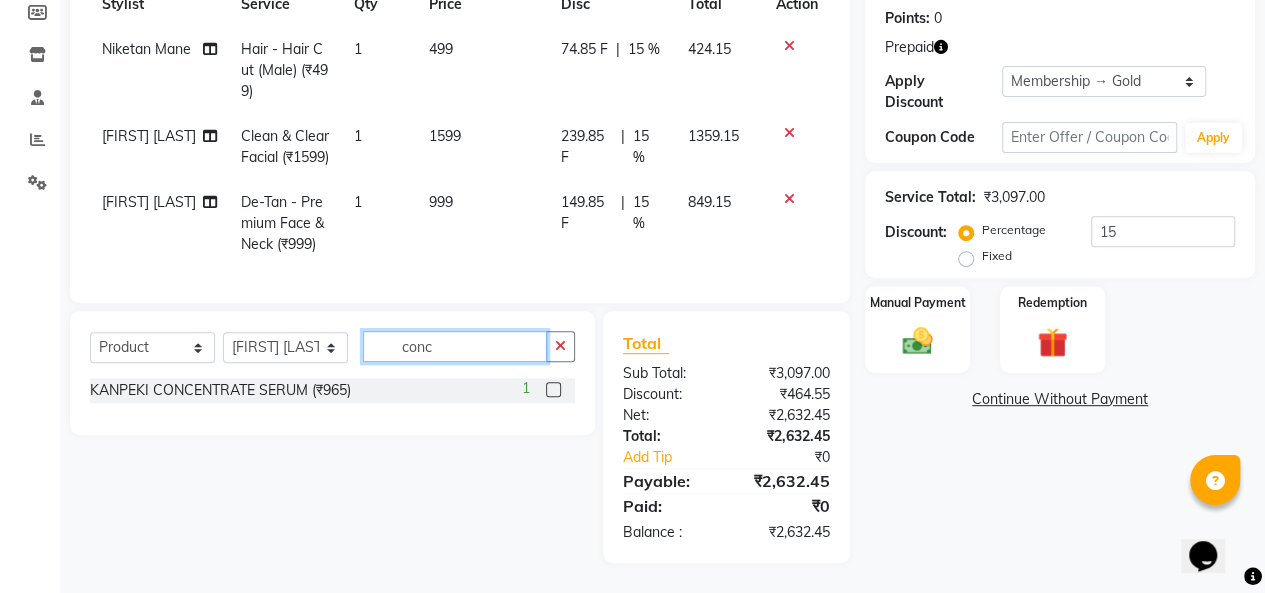 scroll, scrollTop: 338, scrollLeft: 0, axis: vertical 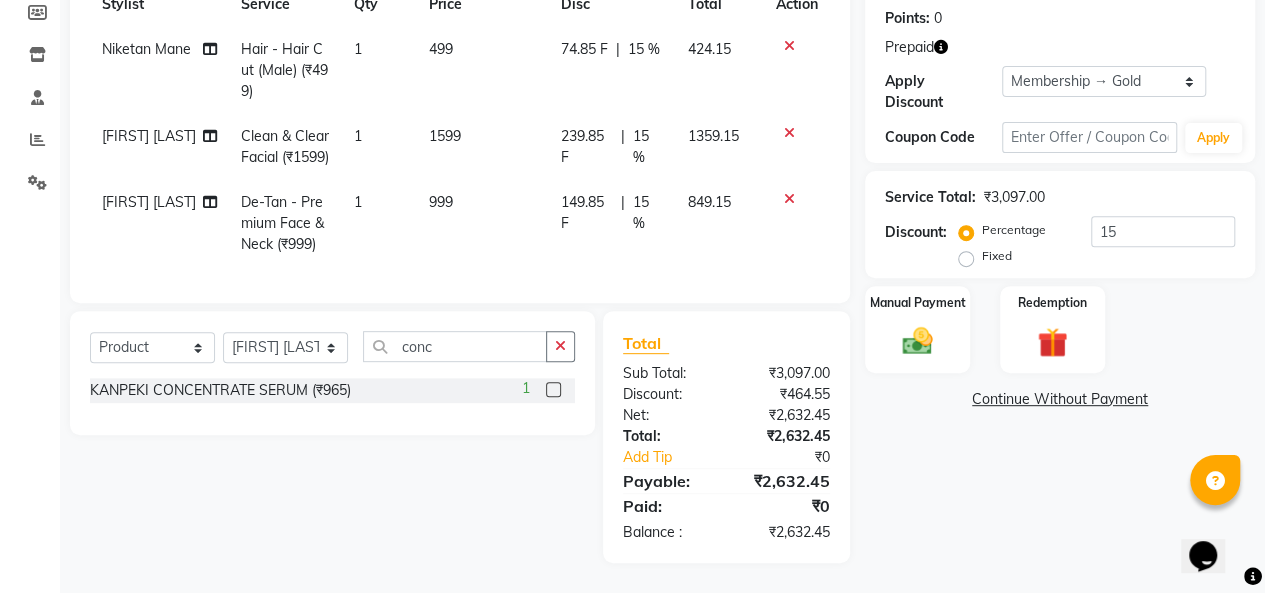 click on "1" 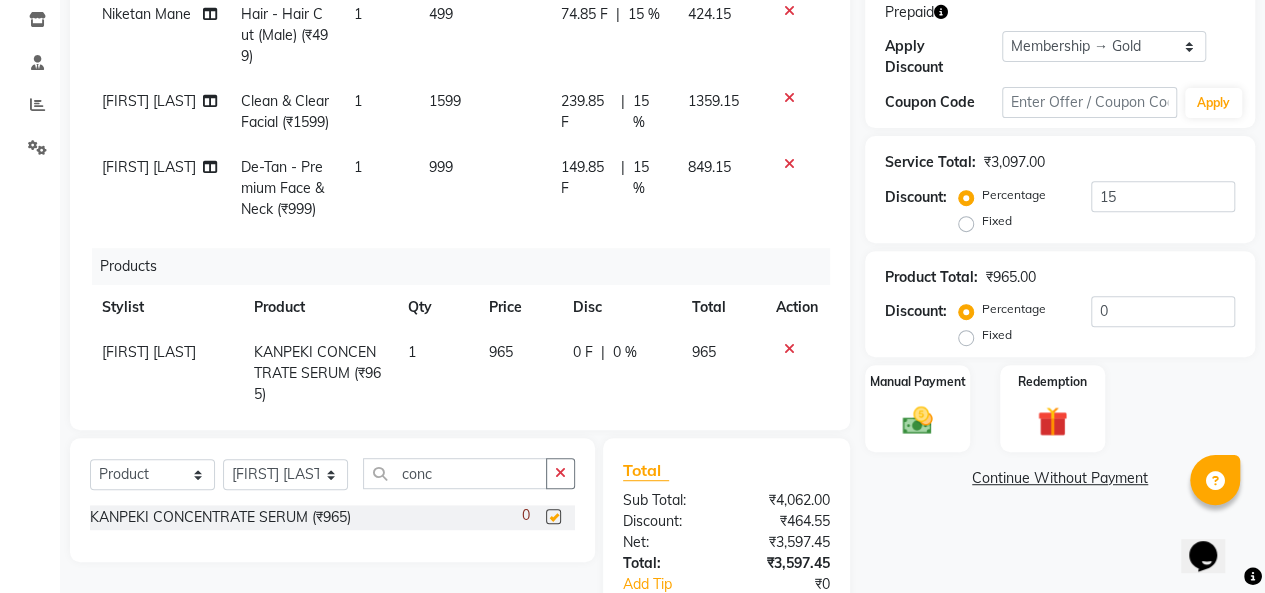checkbox on "false" 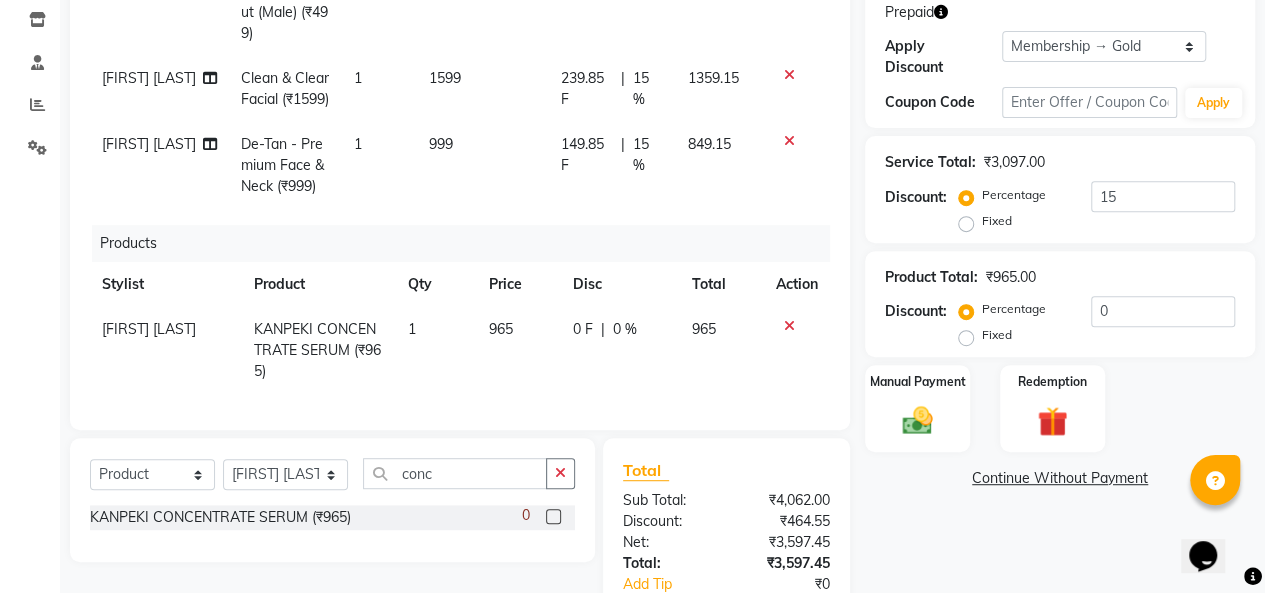 click on "965" 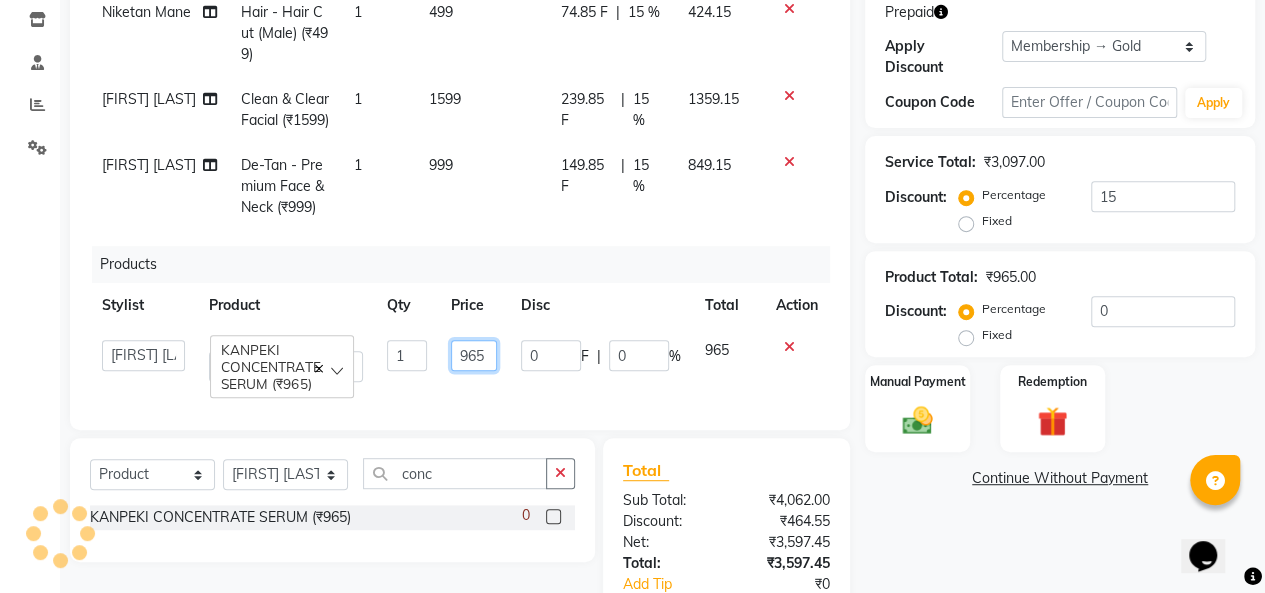 click on "965" 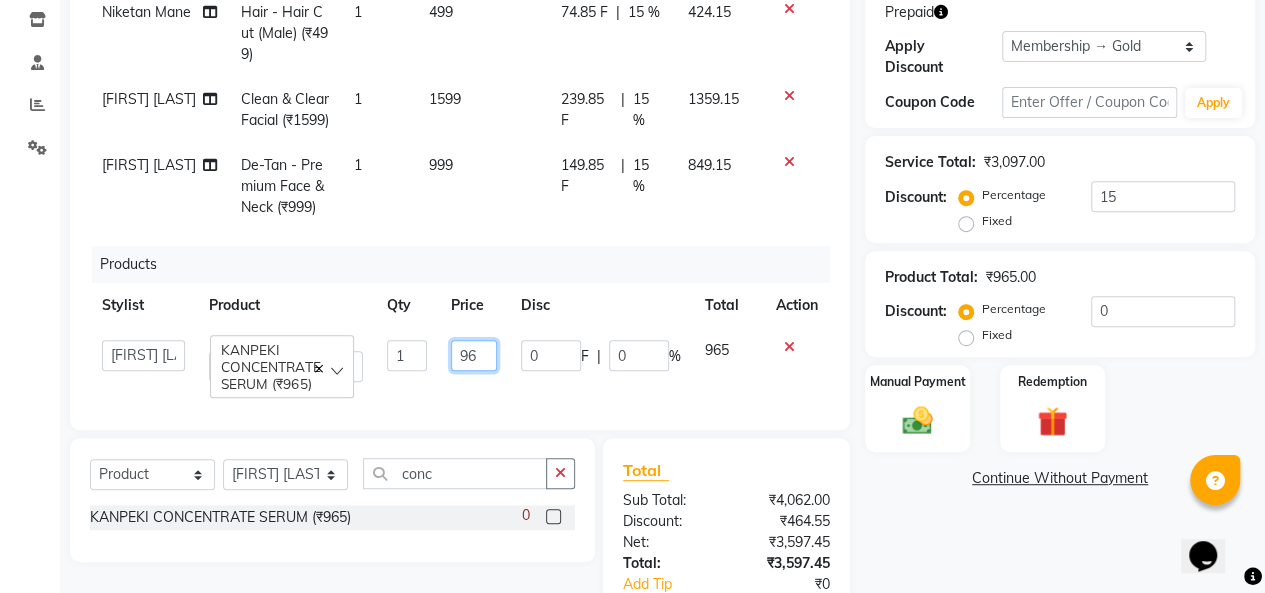 type on "9" 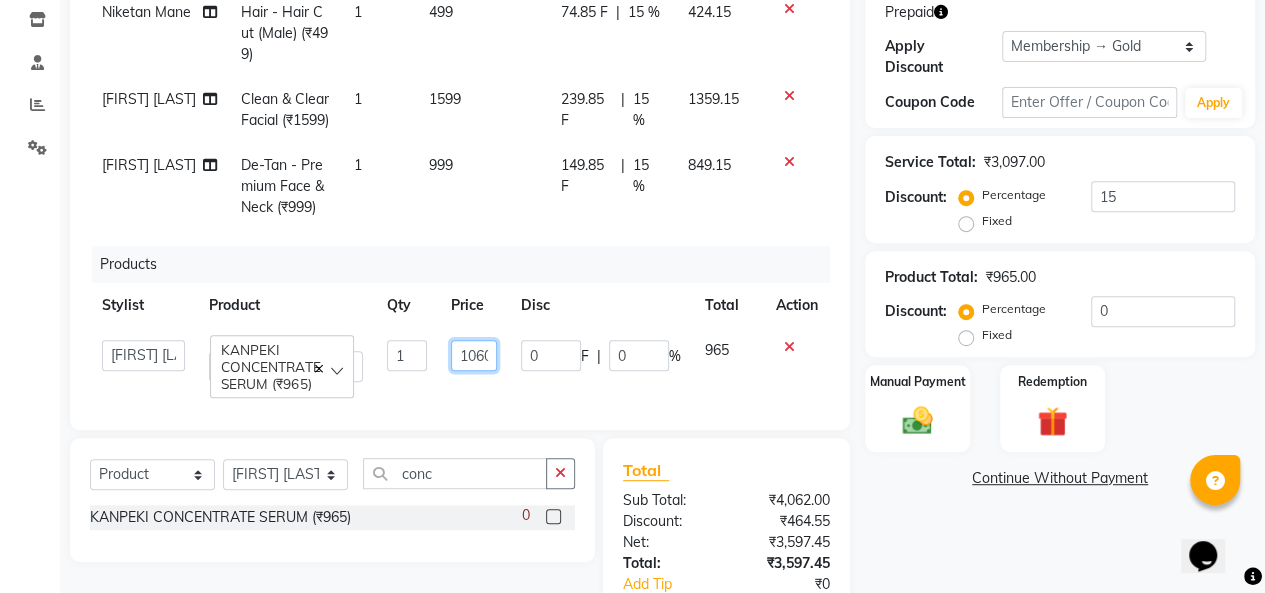 scroll, scrollTop: 0, scrollLeft: 6, axis: horizontal 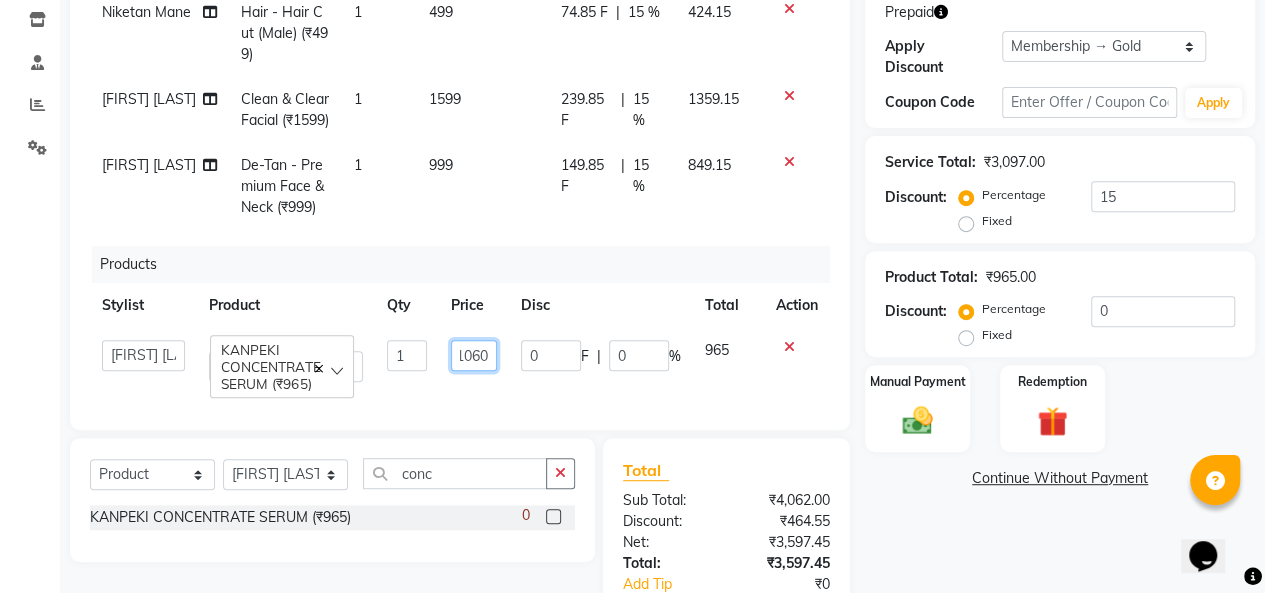 click on "1060" 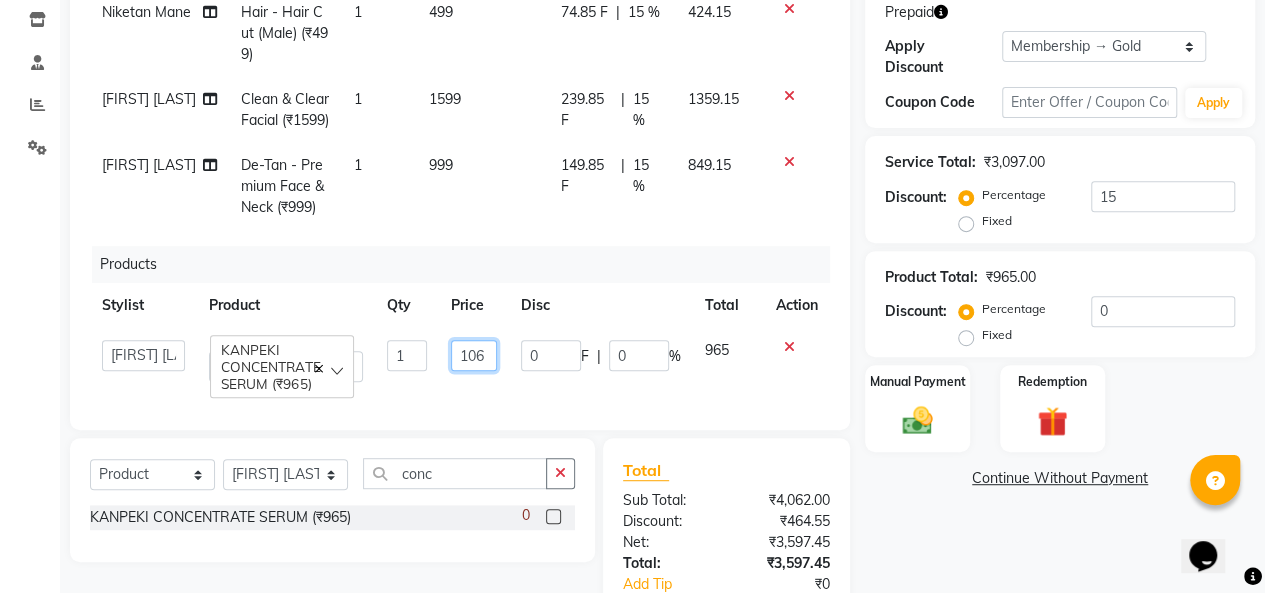 scroll, scrollTop: 0, scrollLeft: 0, axis: both 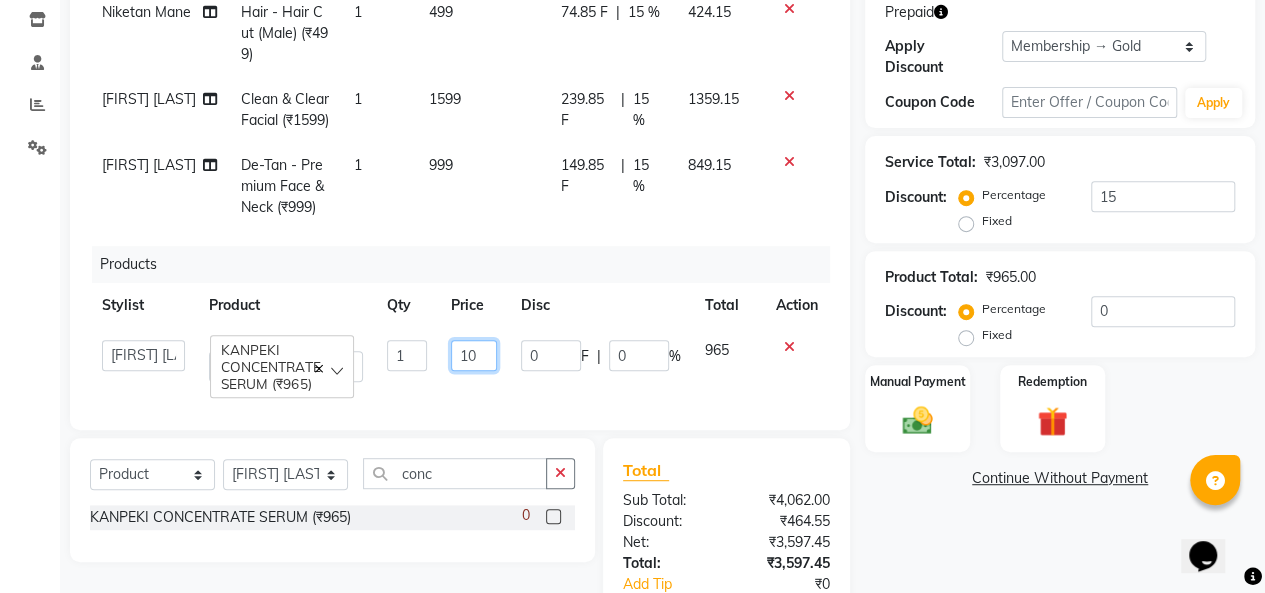 type on "1" 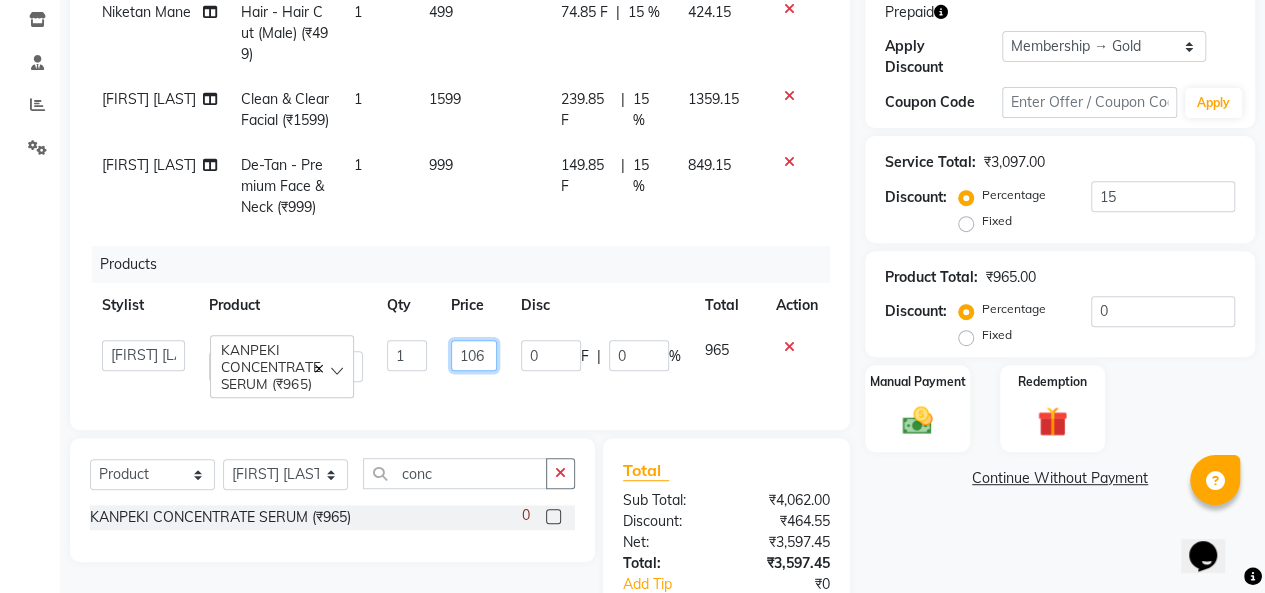 type on "1060" 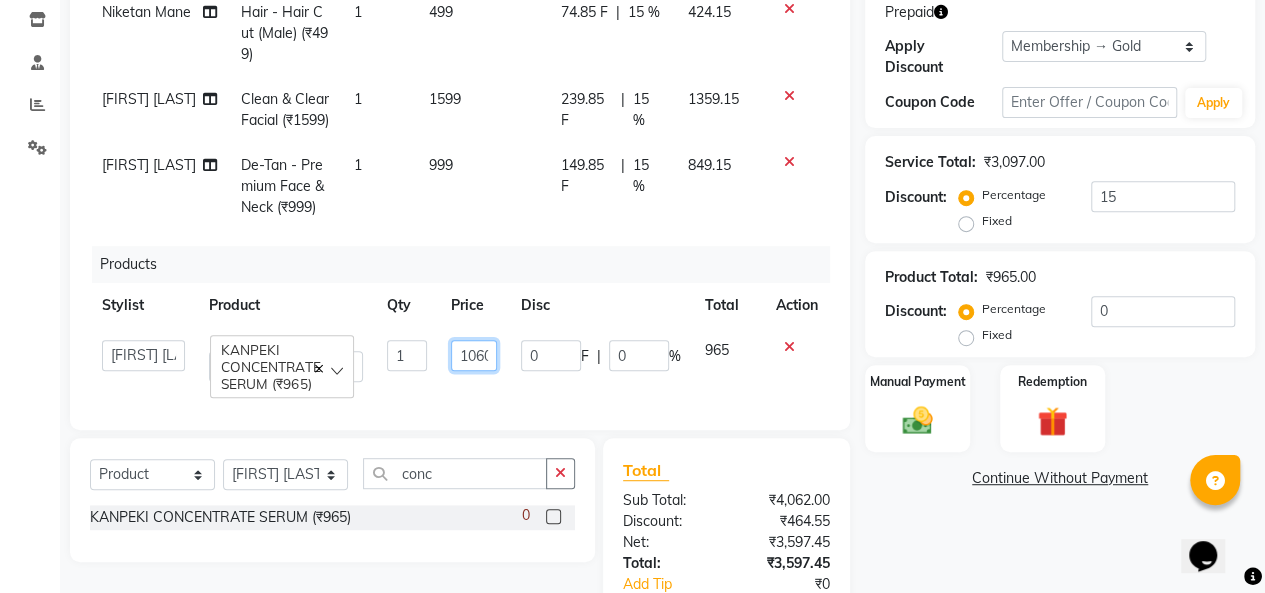 scroll, scrollTop: 0, scrollLeft: 6, axis: horizontal 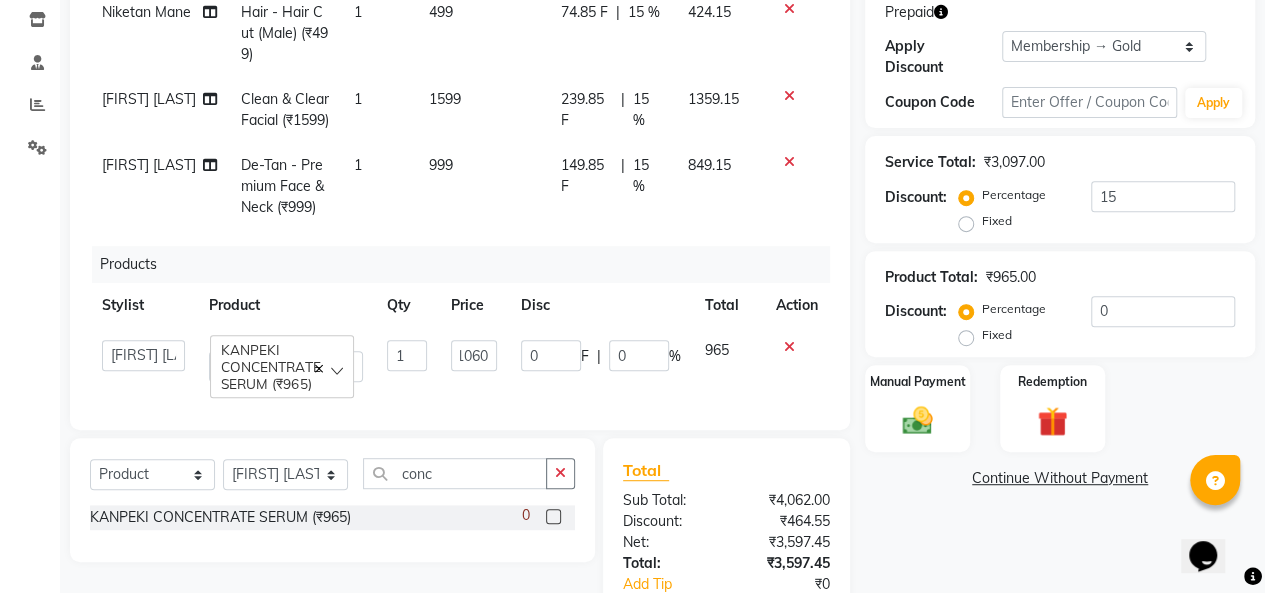 click on "Name: [FIRST] [LAST] Membership: end on [DATE] Total Visits:  3 Card on file:  0 Last Visit:   [DATE] Points:   0  Prepaid Apply Discount Select Membership → Gold Coupon Code Apply Service Total:  ₹3,097.00  Discount:  Percentage   Fixed  15 Product Total:  ₹965.00  Discount:  Percentage   Fixed  0 Manual Payment Redemption  Continue Without Payment" 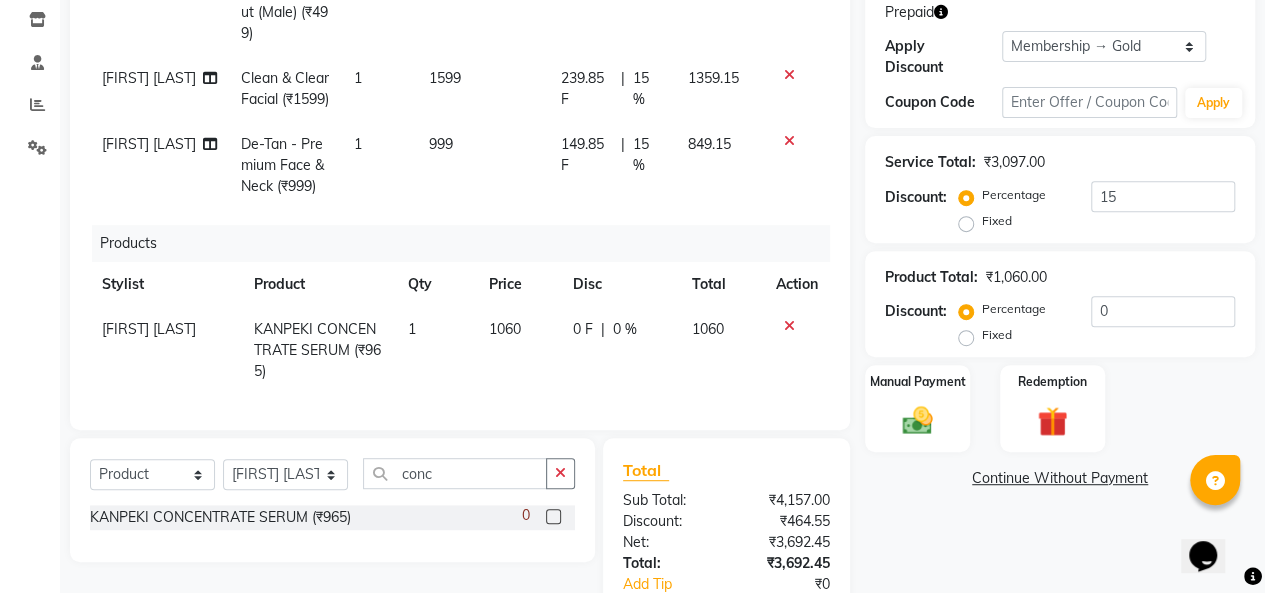 scroll, scrollTop: 59, scrollLeft: 0, axis: vertical 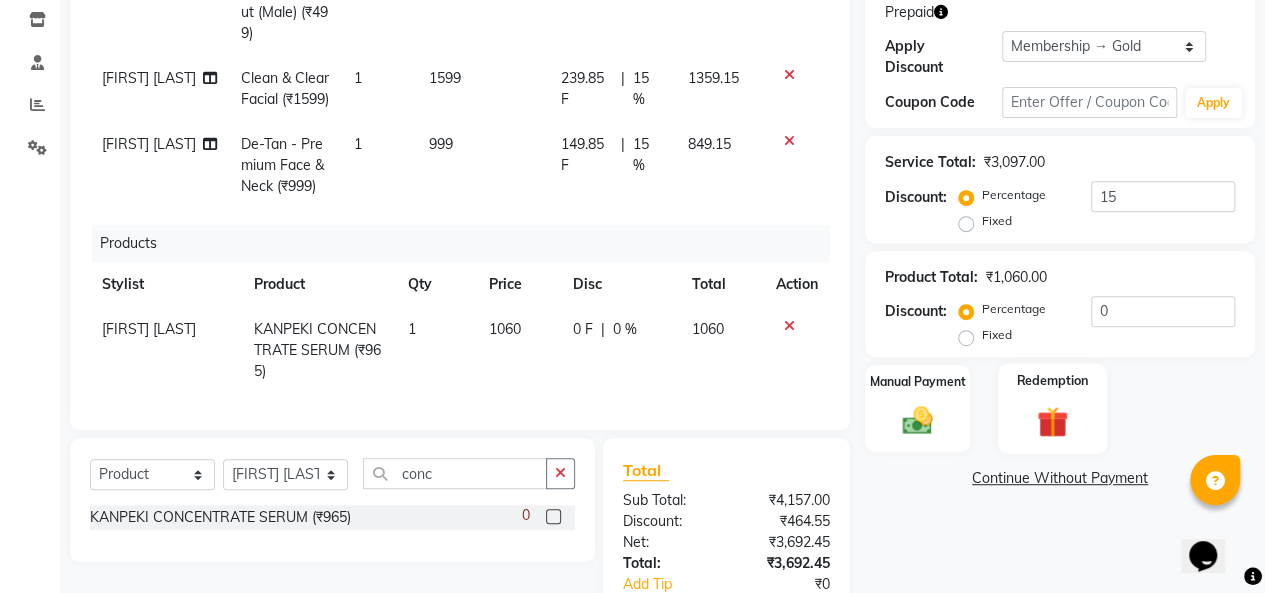 click 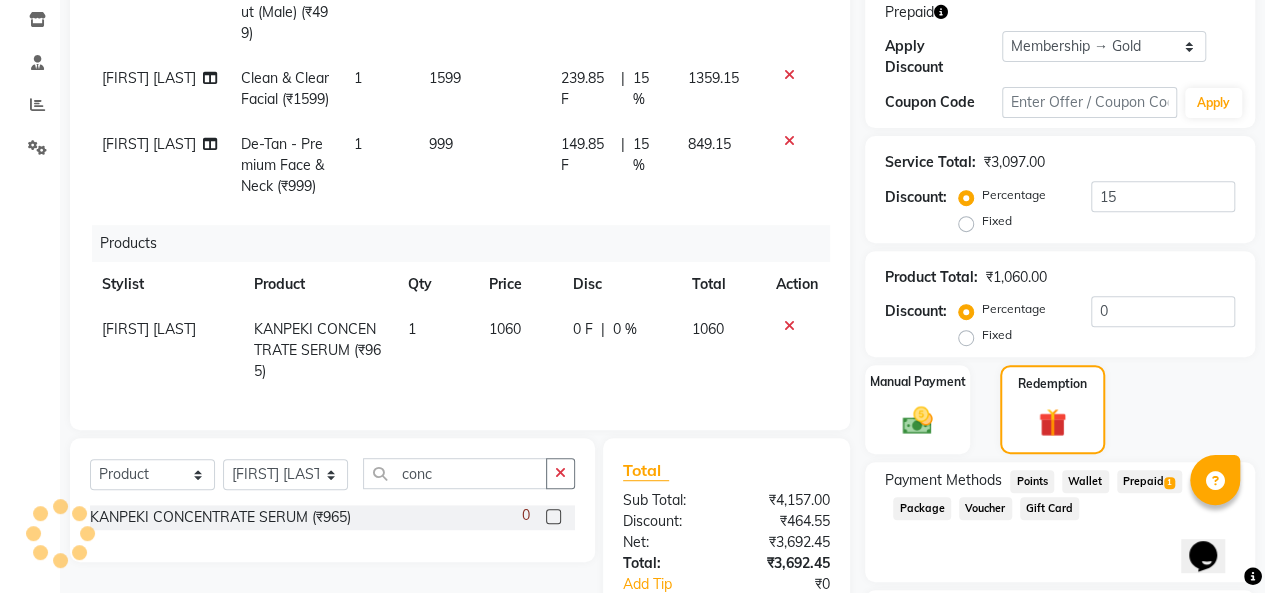 click on "Prepaid  1" 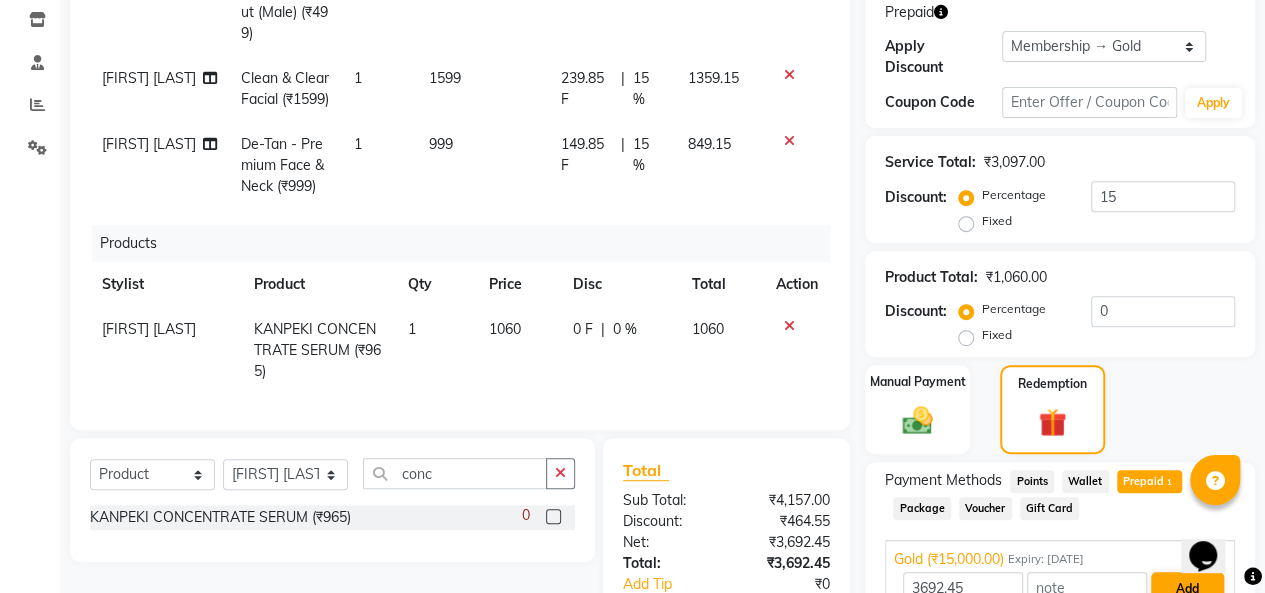 scroll, scrollTop: 516, scrollLeft: 0, axis: vertical 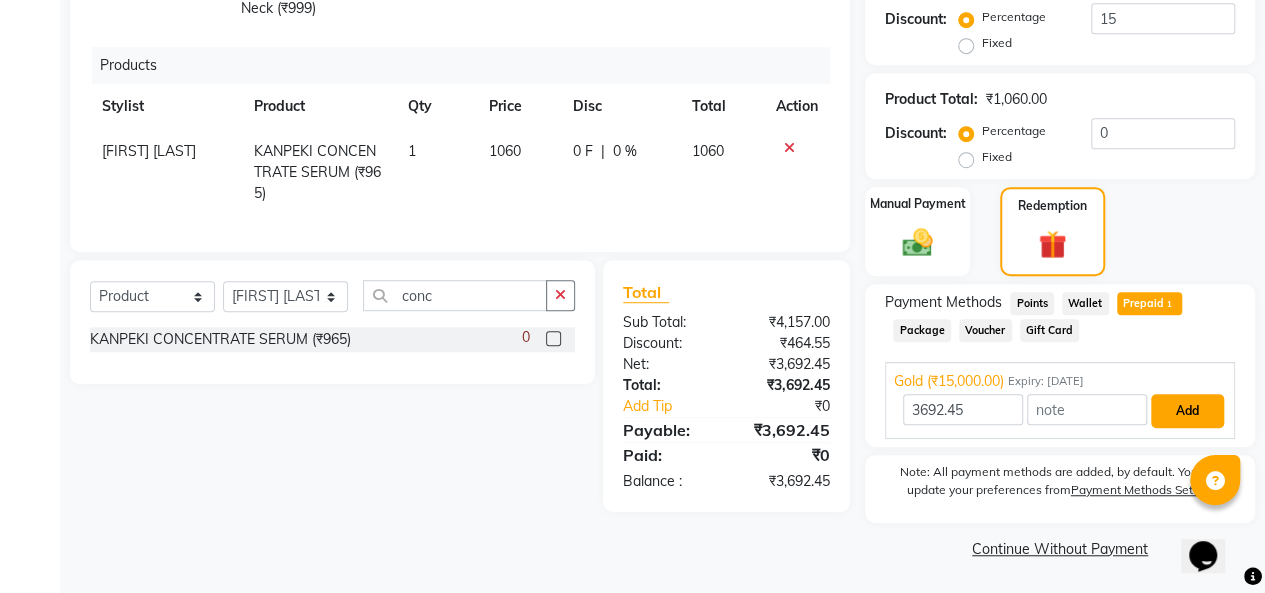 click on "Add" at bounding box center (1187, 411) 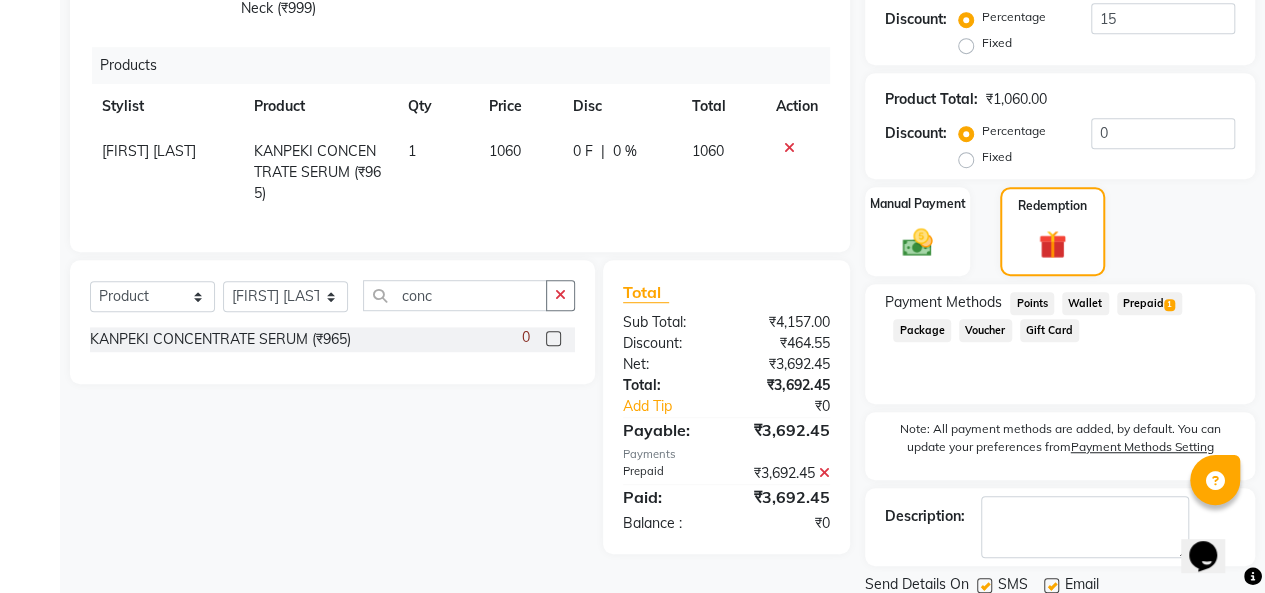 scroll, scrollTop: 585, scrollLeft: 0, axis: vertical 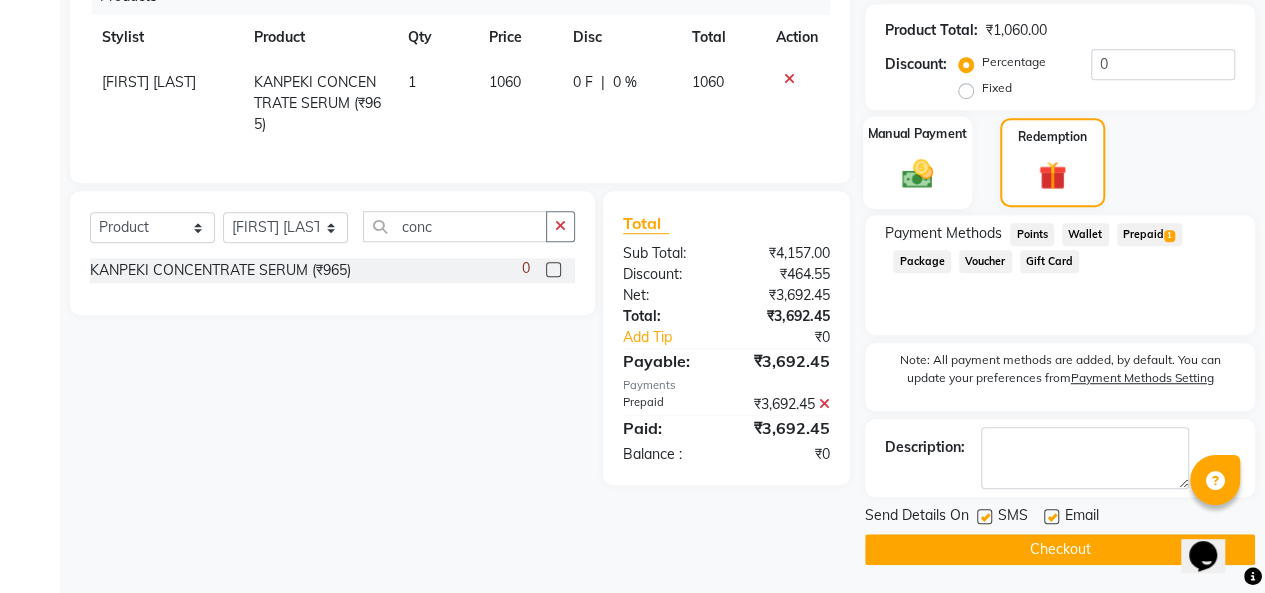 click 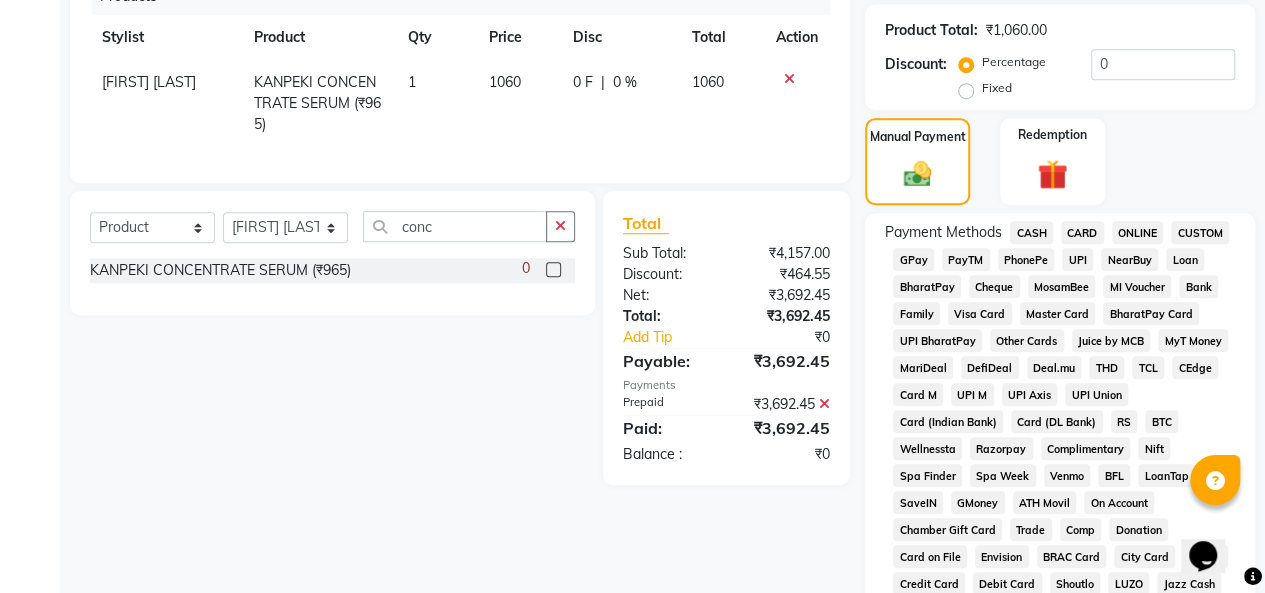 click on "CARD" 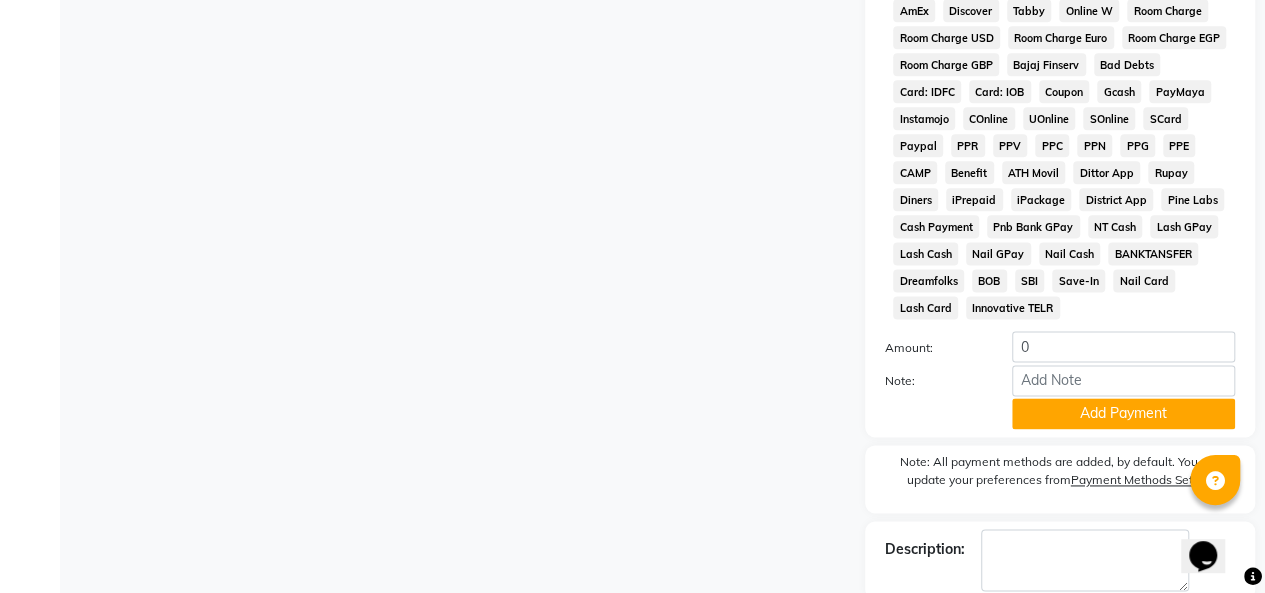 scroll, scrollTop: 1294, scrollLeft: 0, axis: vertical 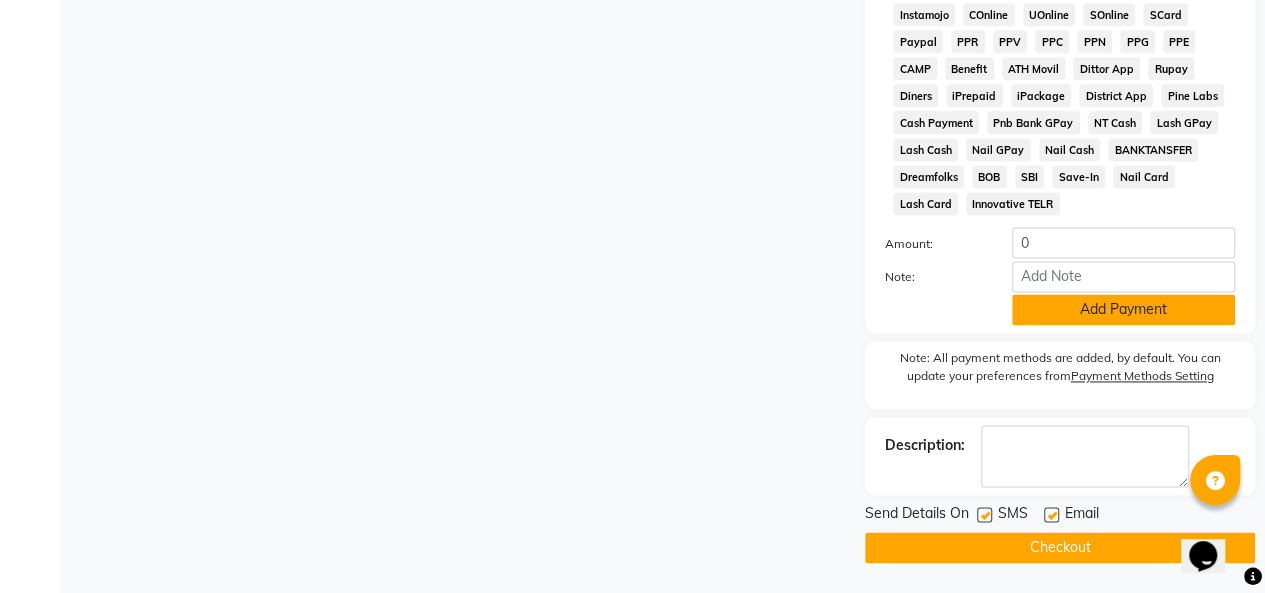 click on "Add Payment" 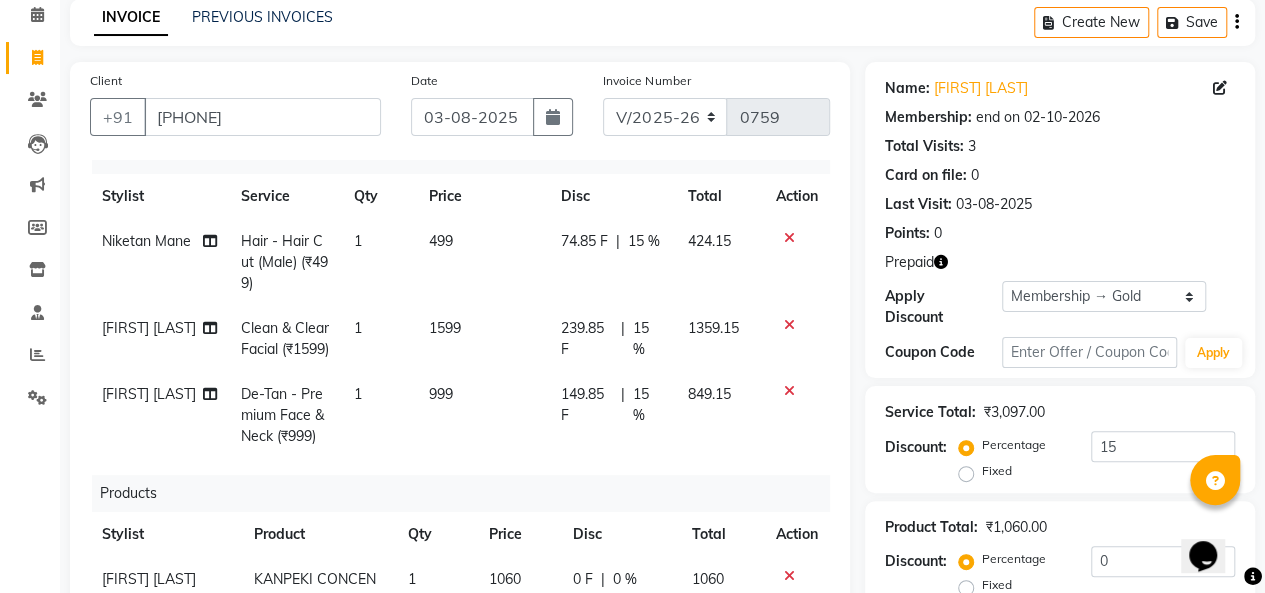 scroll, scrollTop: 588, scrollLeft: 0, axis: vertical 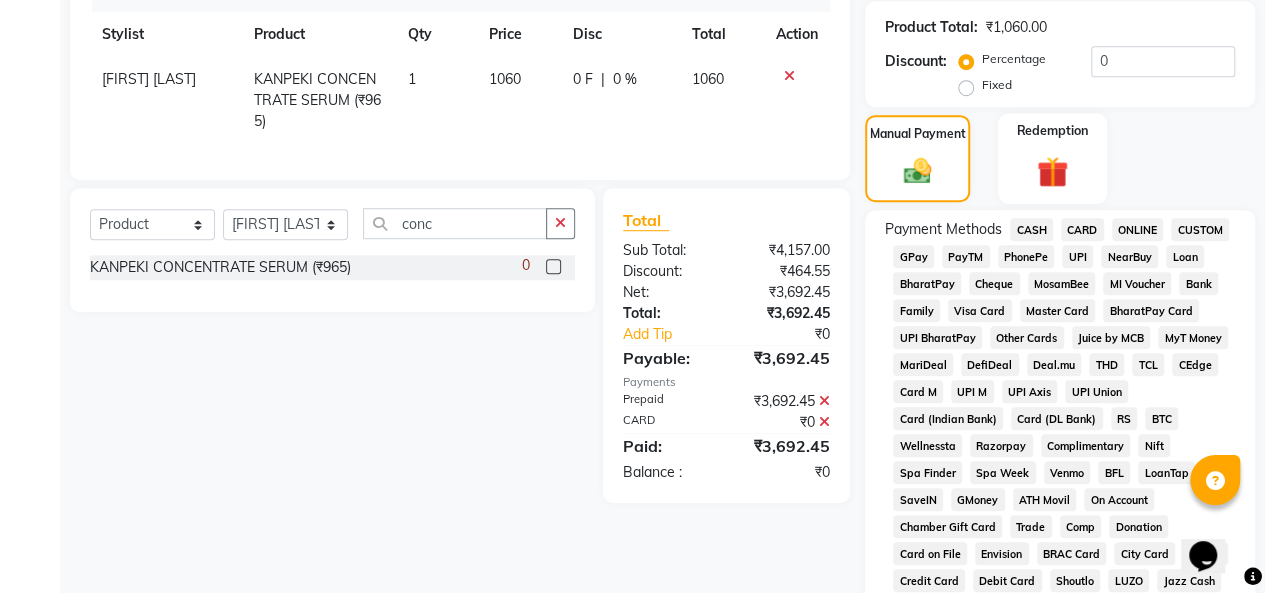 click on "Redemption" 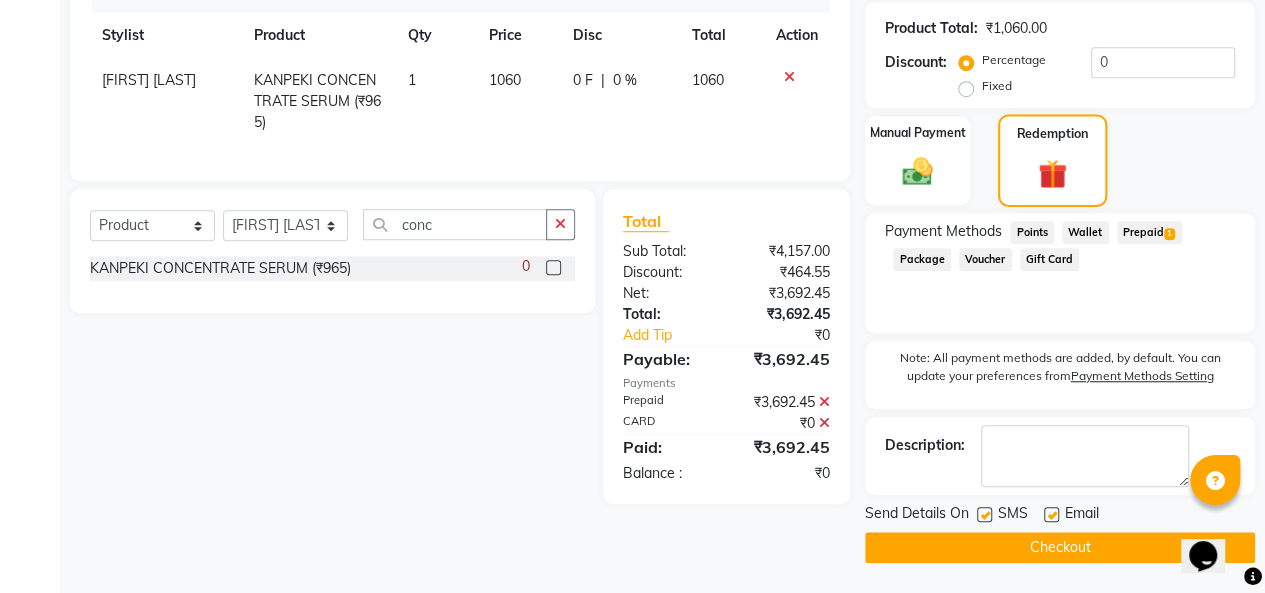 scroll, scrollTop: 585, scrollLeft: 0, axis: vertical 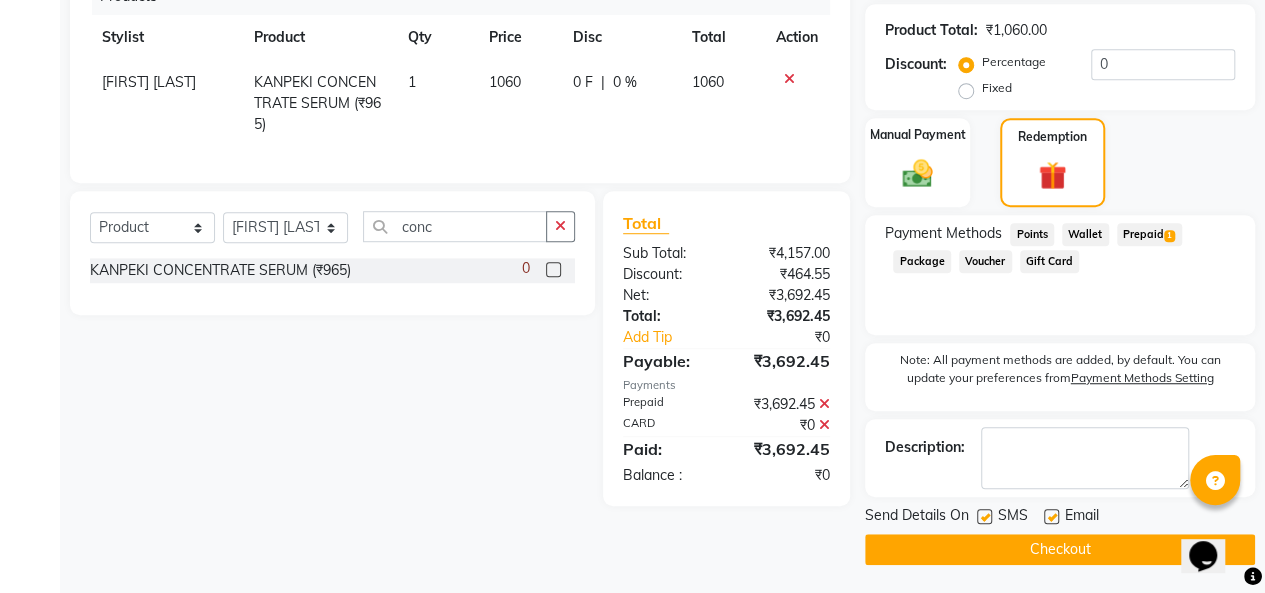 click on "Prepaid  1" 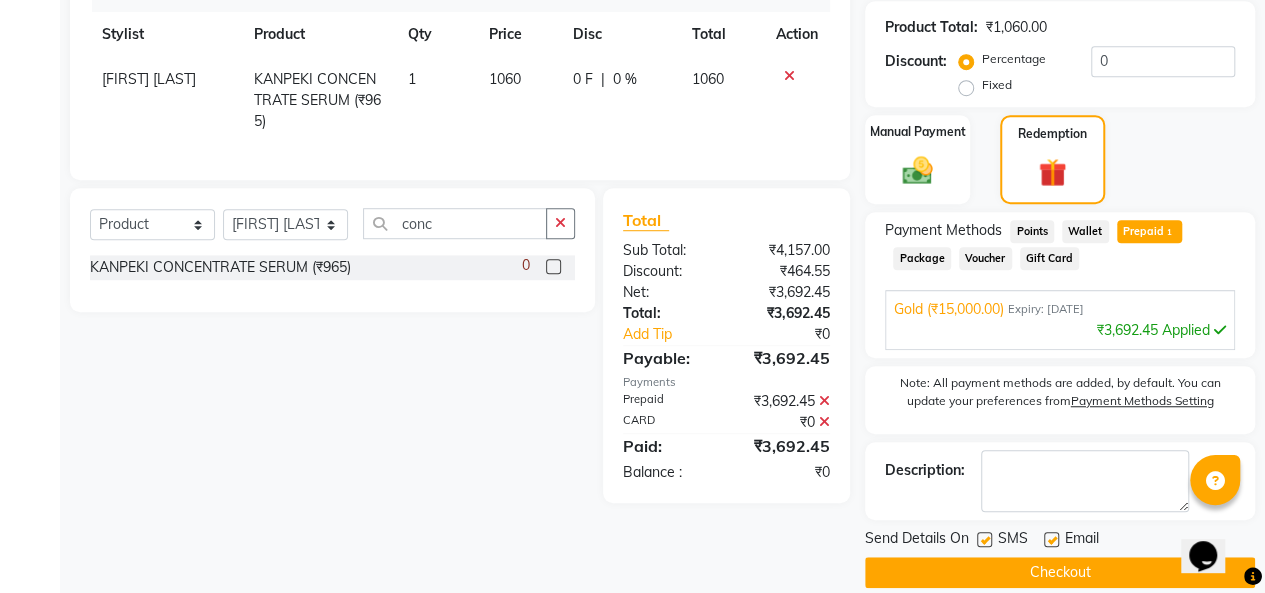 scroll, scrollTop: 611, scrollLeft: 0, axis: vertical 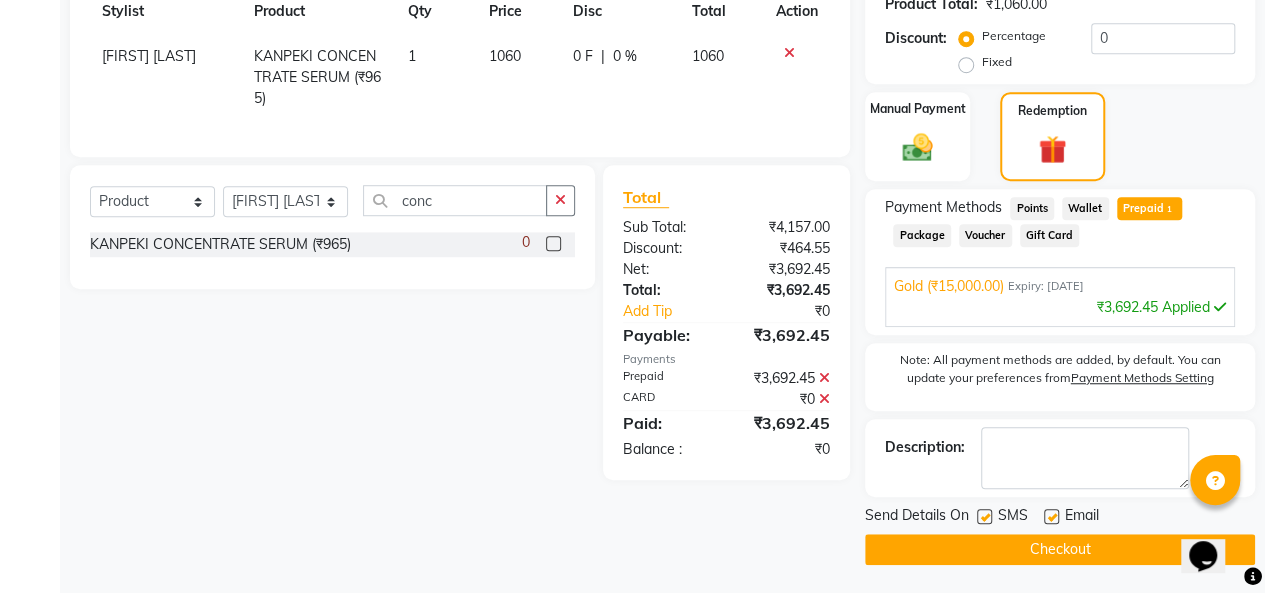 click on "Checkout" 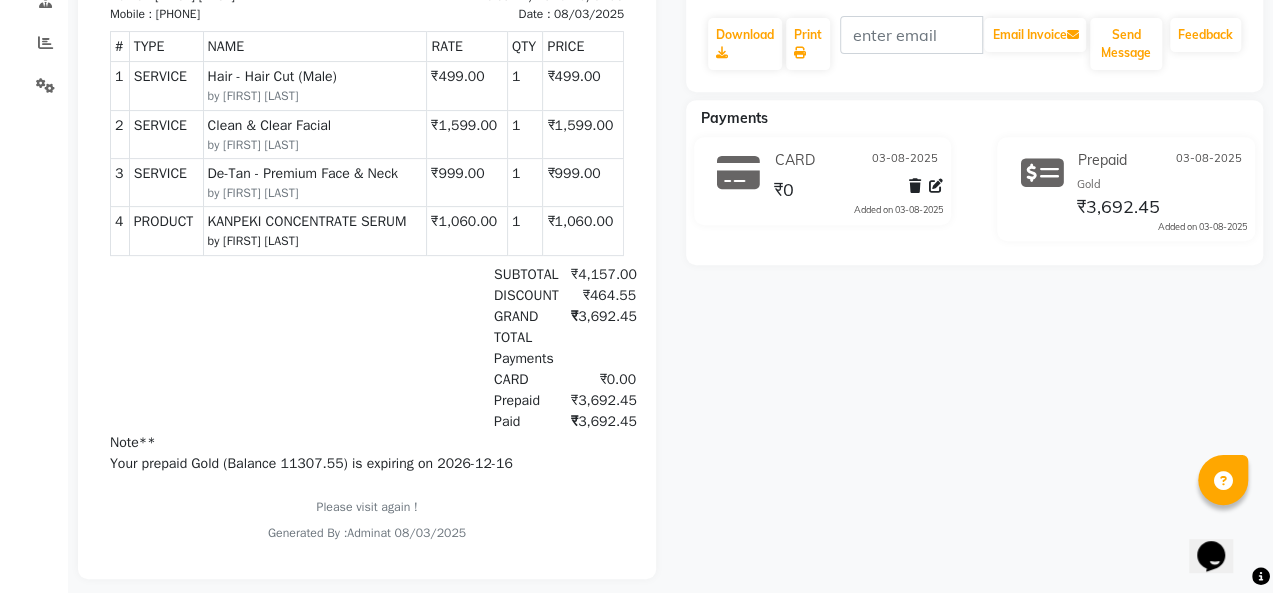scroll, scrollTop: 0, scrollLeft: 0, axis: both 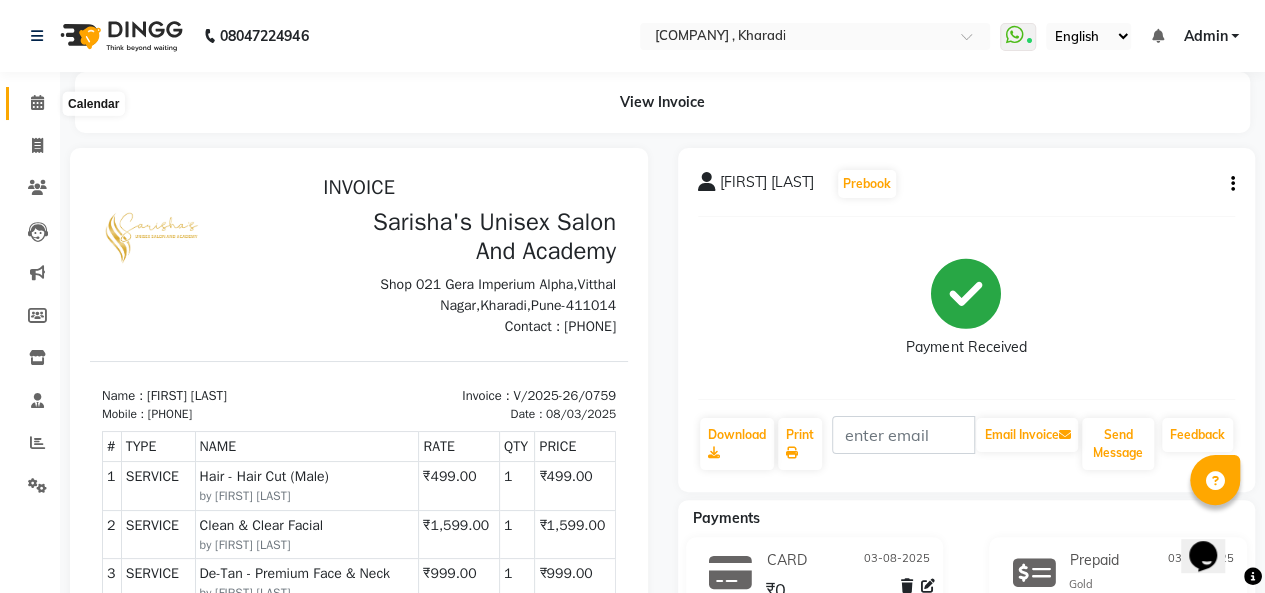 click 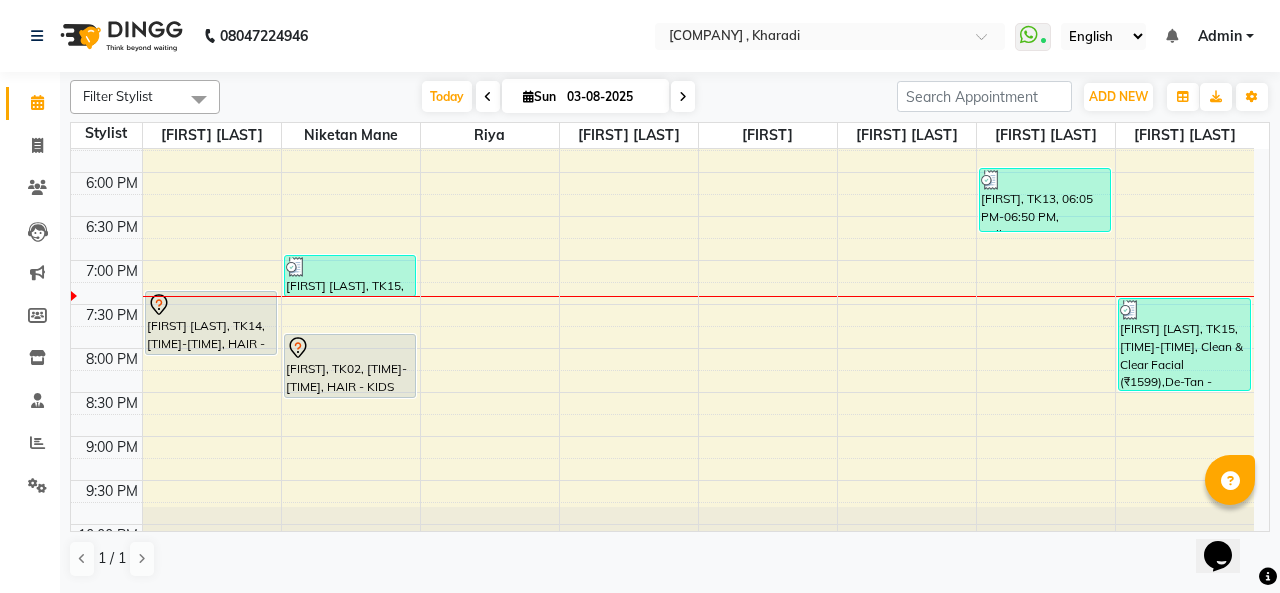 scroll, scrollTop: 800, scrollLeft: 0, axis: vertical 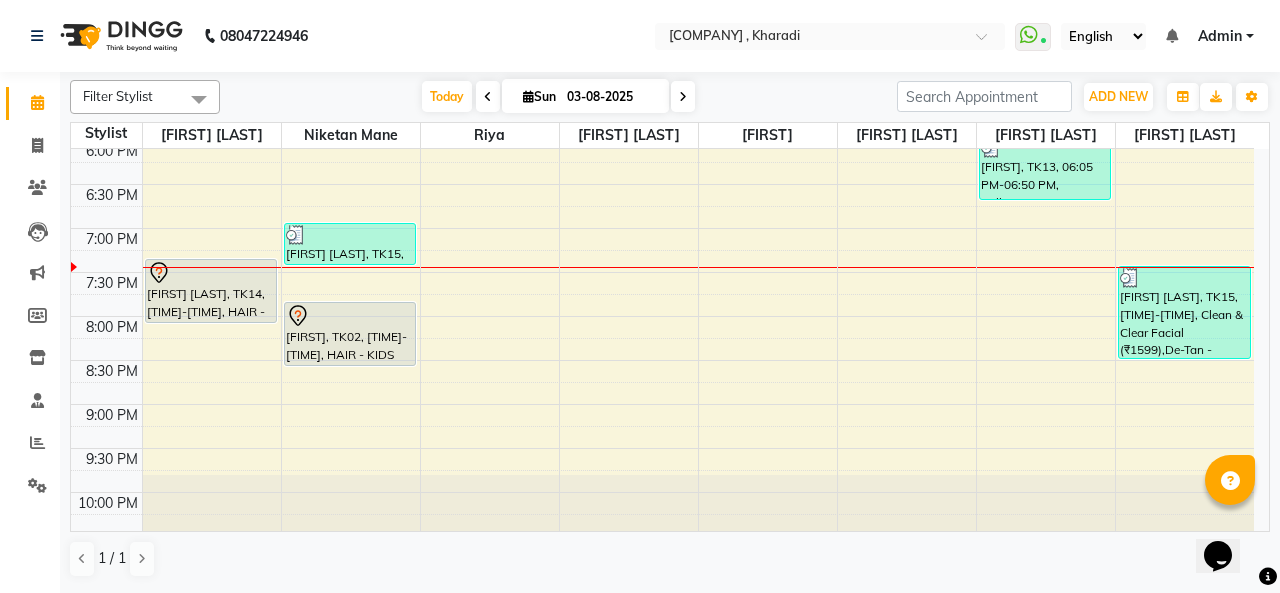 click on "[FIRST] [LAST], TK14, [TIME]-[TIME], HAIR - KIDS UNDER 10 YEARS OLD (FEMALE)- Senior Stlist" at bounding box center [211, 291] 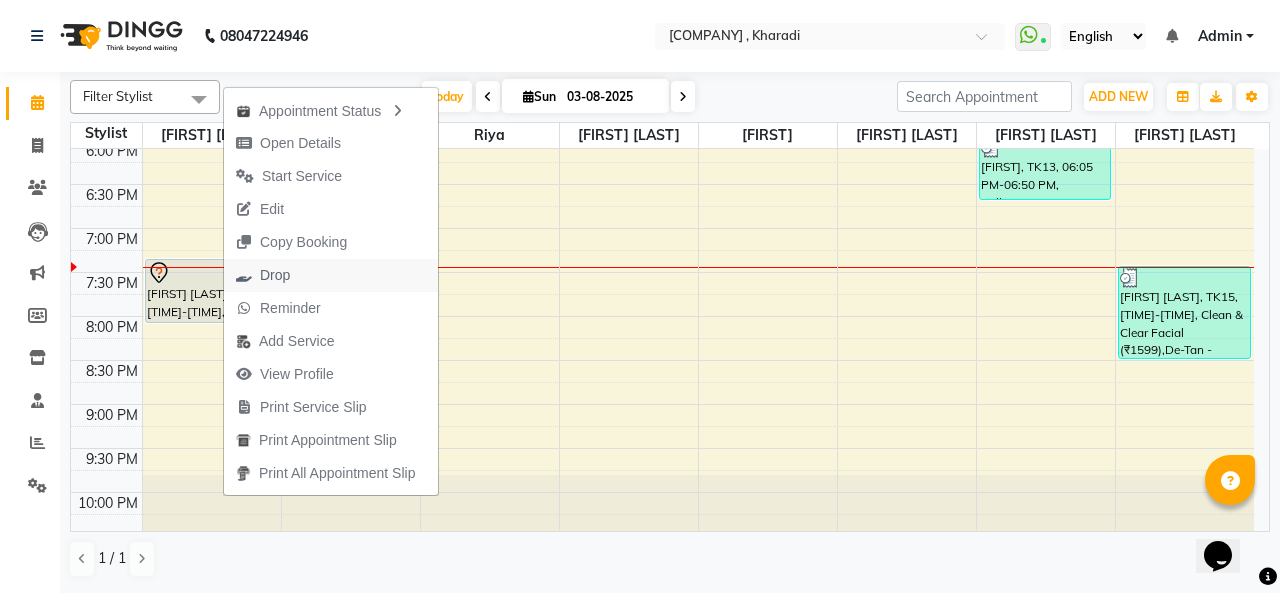 click on "Drop" at bounding box center [331, 275] 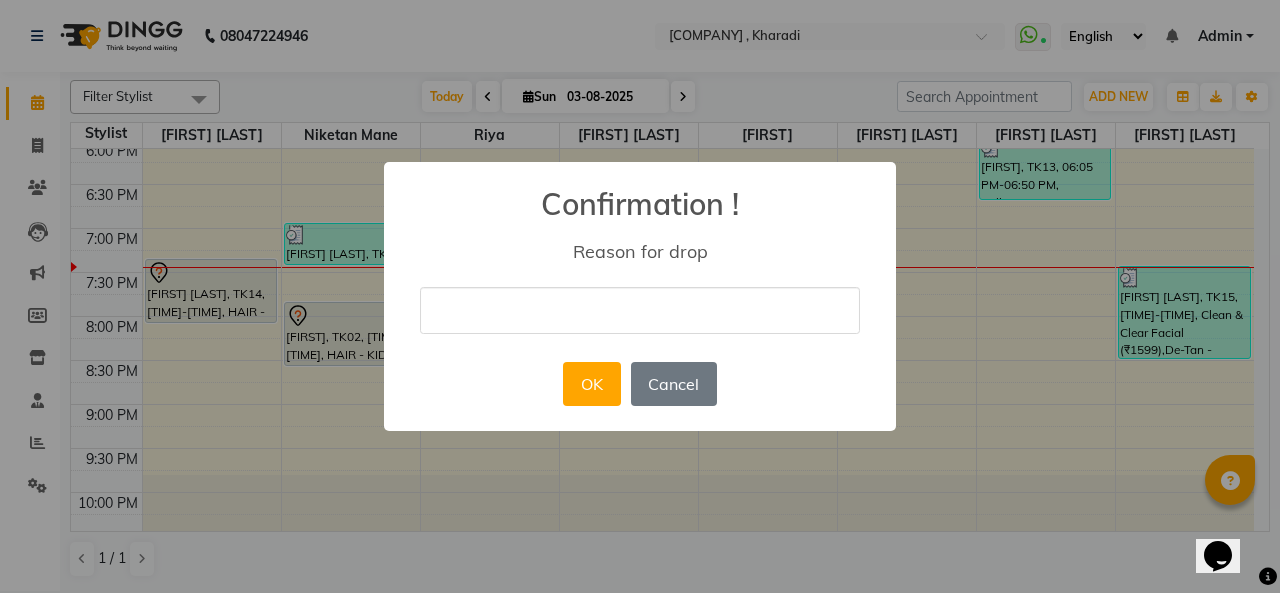 click at bounding box center [640, 310] 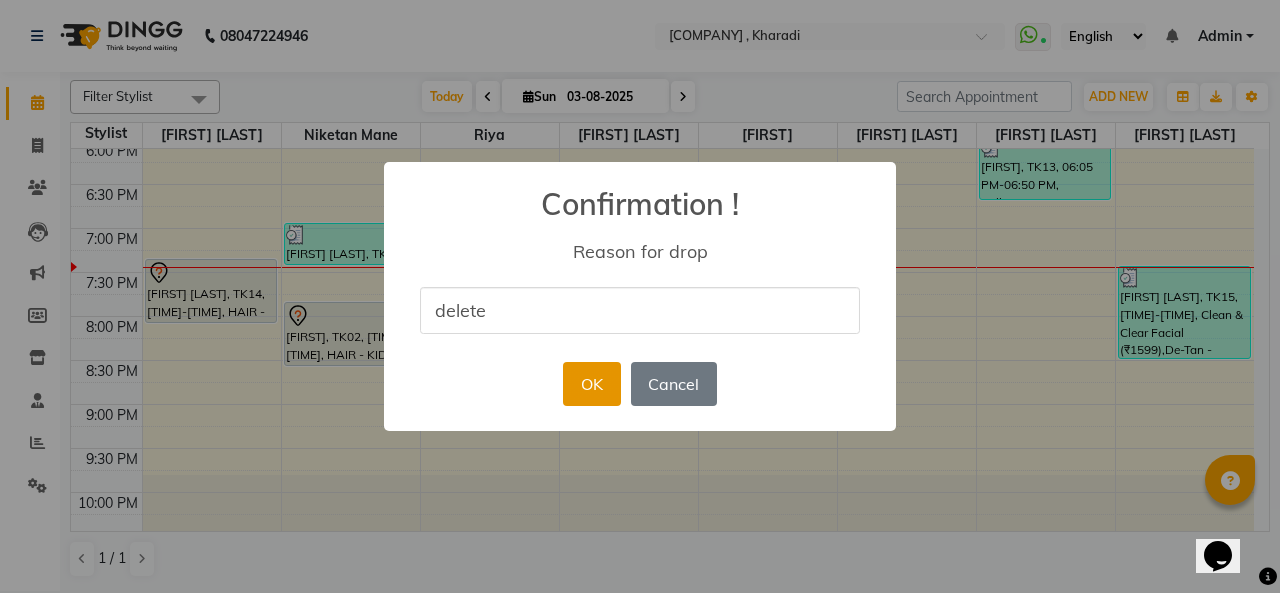 click on "OK" at bounding box center [591, 384] 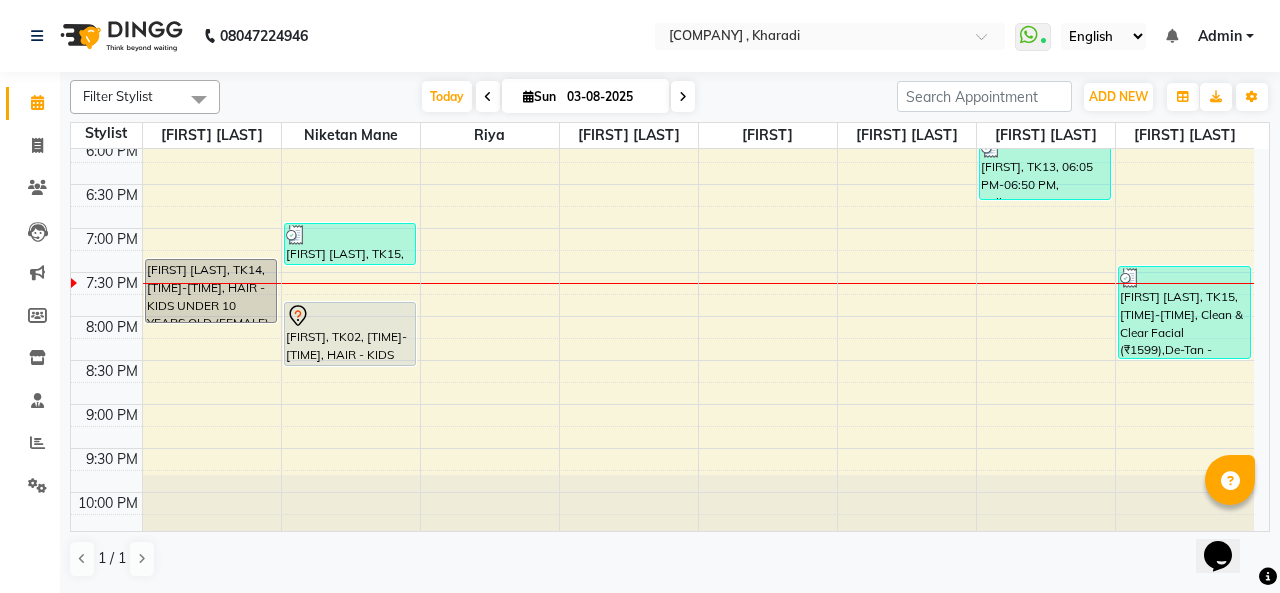 click on "[FIRST], TK02, [TIME]-[TIME], HAIR - KIDS UNDER 10 YEARS OLD (FEMALE)- Senior Stlist" at bounding box center [350, 334] 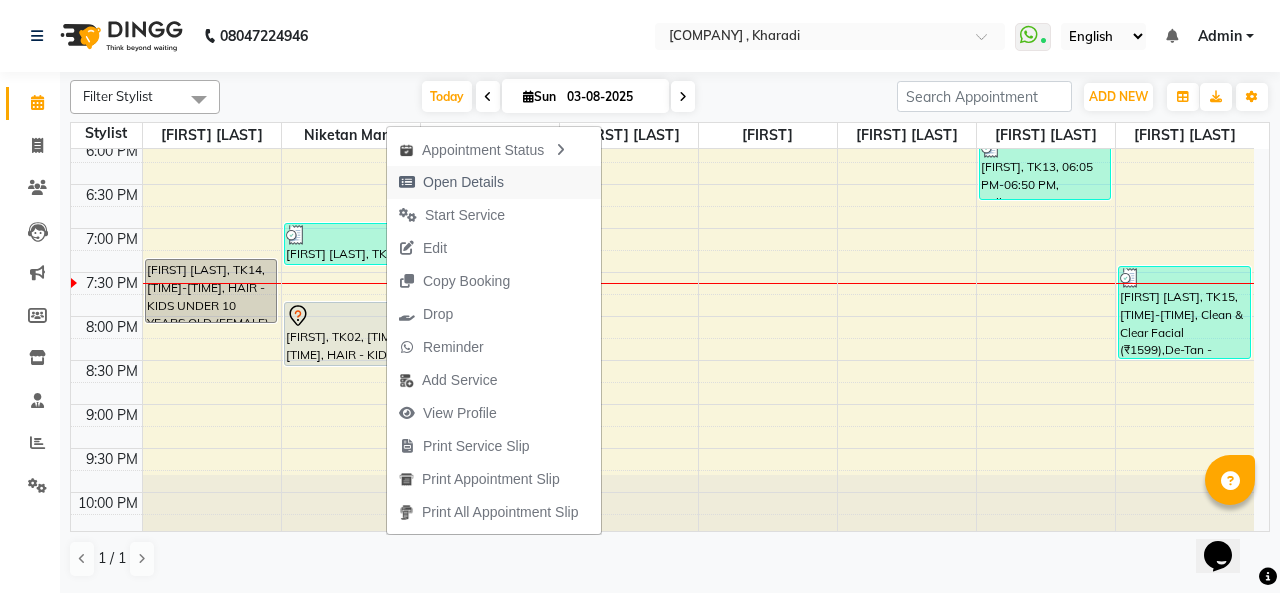 click on "Open Details" at bounding box center (494, 182) 